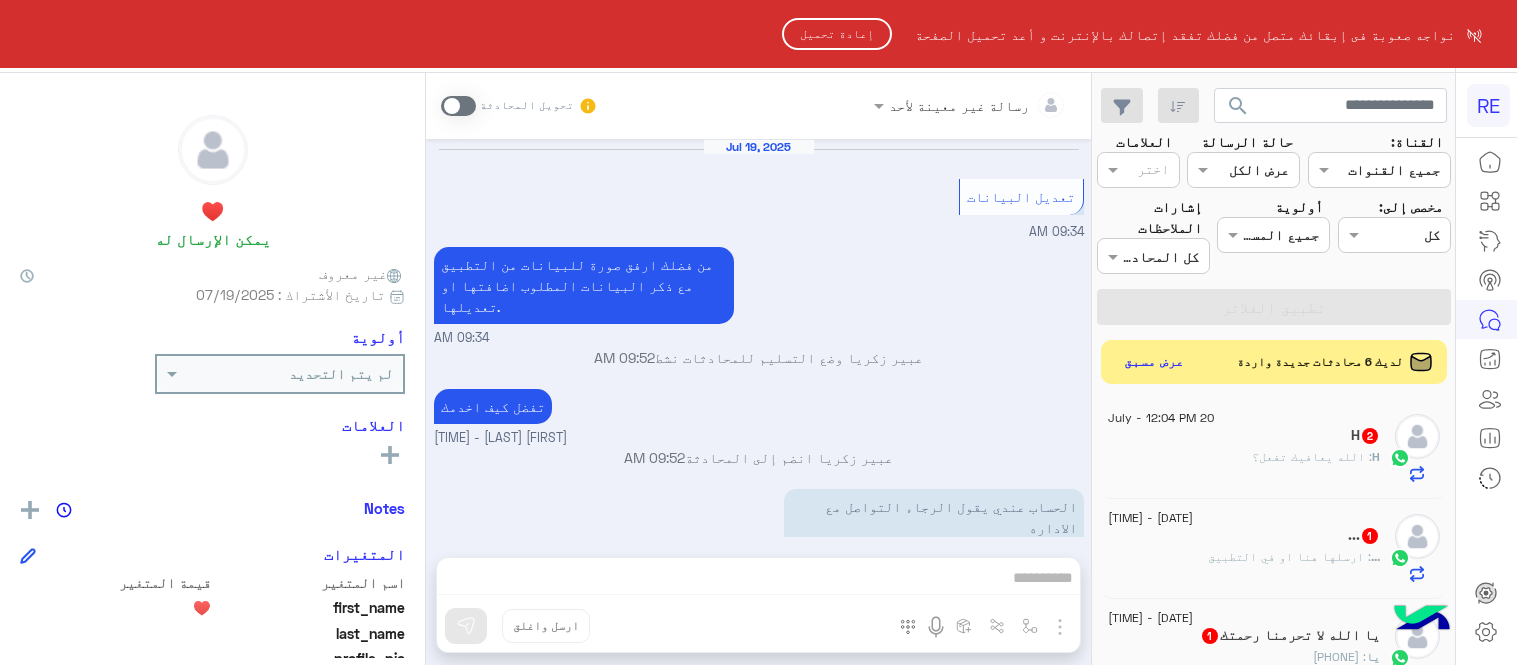 scroll, scrollTop: 0, scrollLeft: 0, axis: both 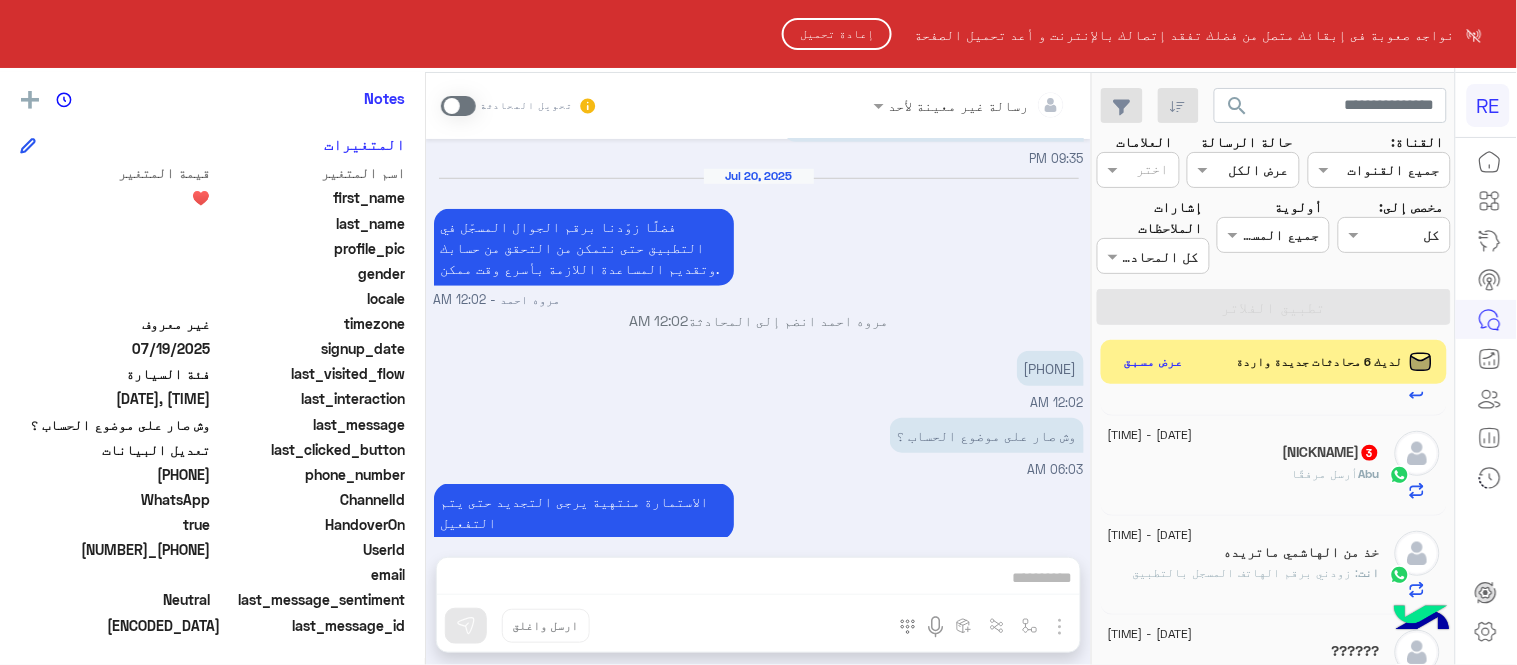 click on "إعادة تحميل" 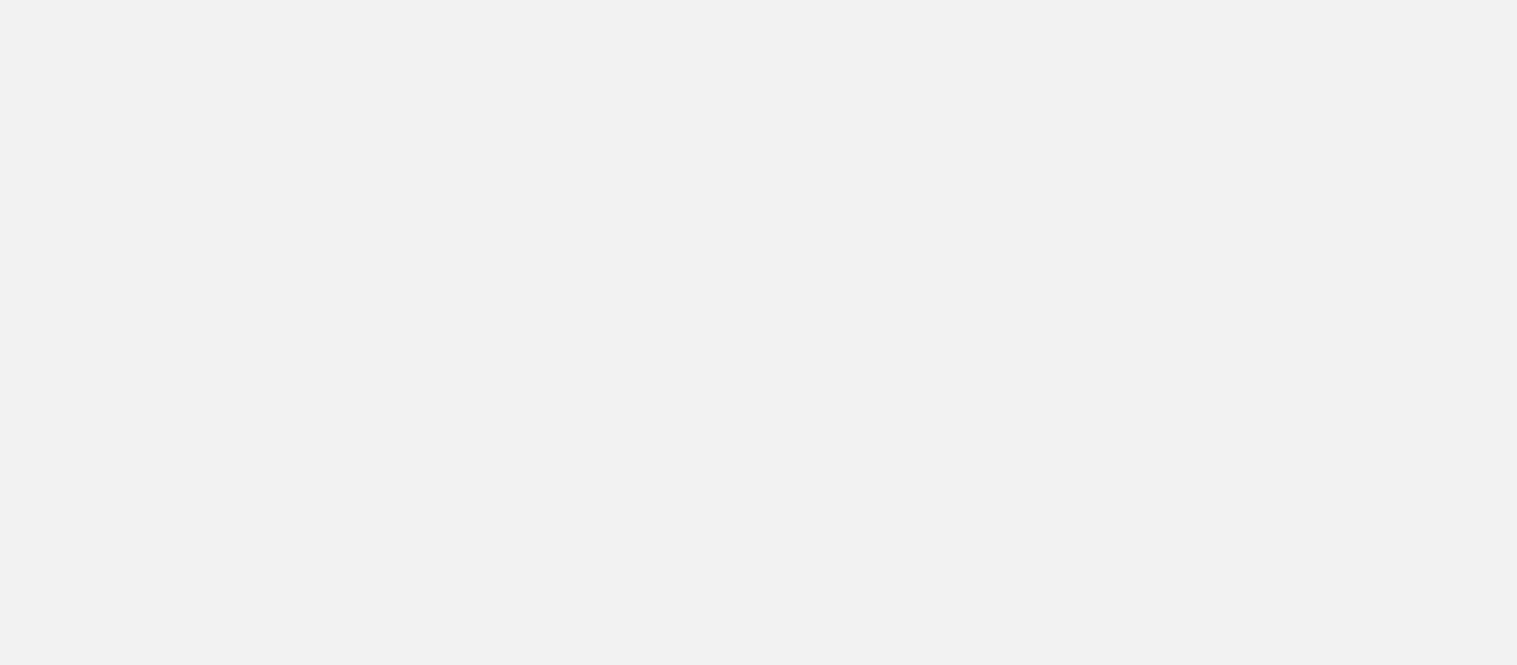 scroll, scrollTop: 0, scrollLeft: 0, axis: both 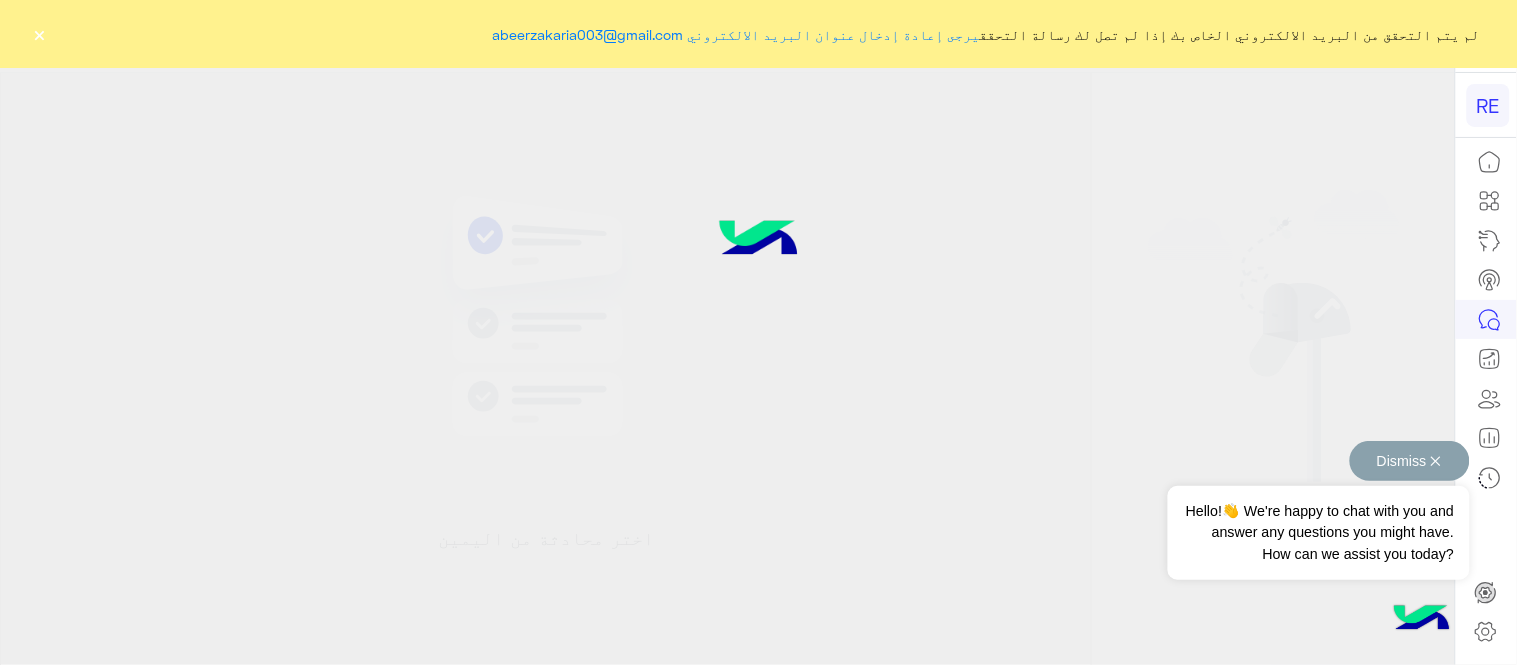 click on "Dismiss ✕" at bounding box center [1410, 461] 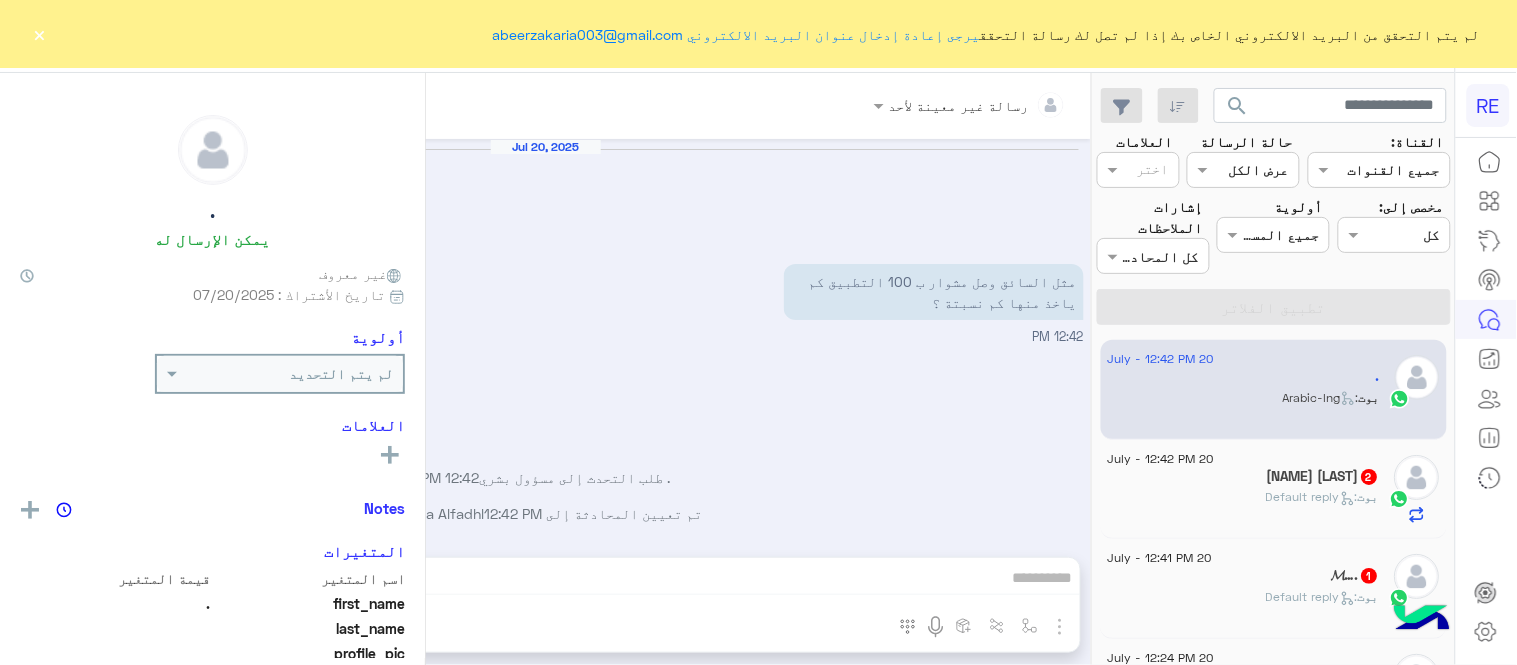 scroll, scrollTop: 864, scrollLeft: 0, axis: vertical 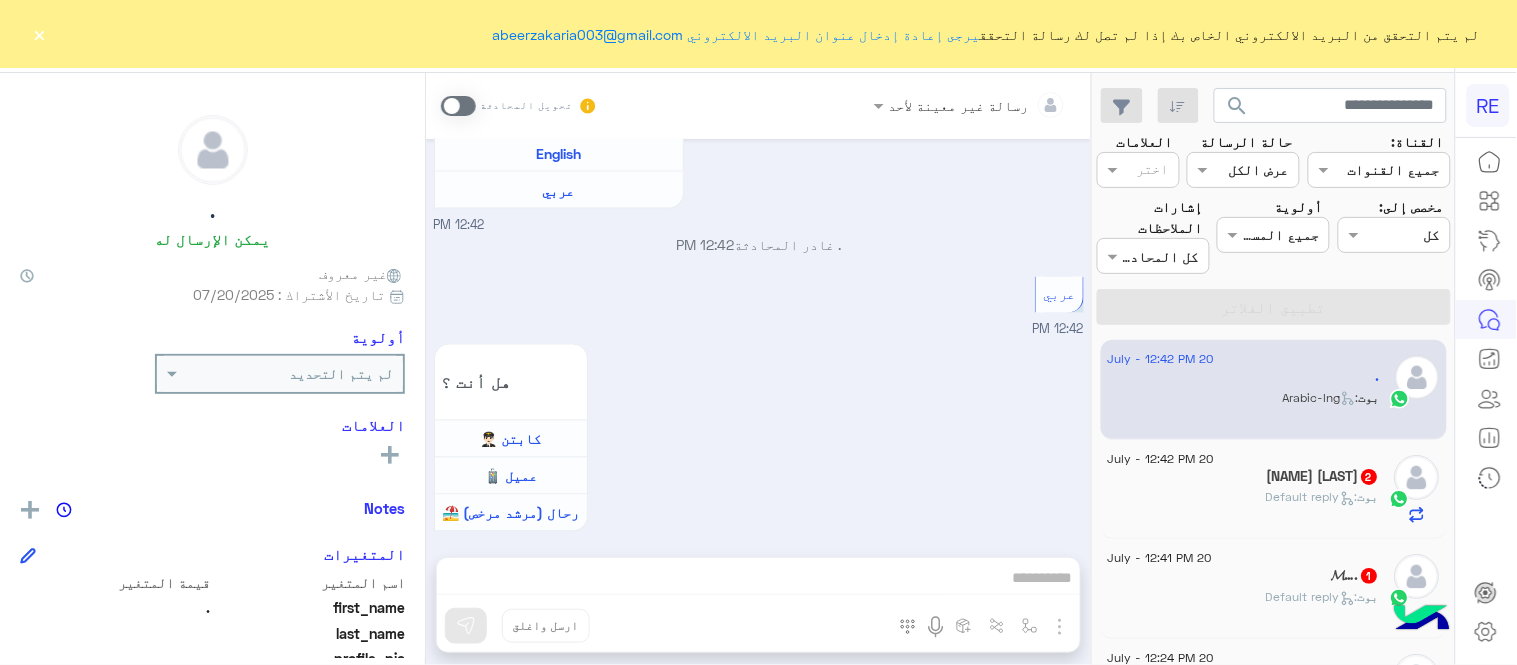 click on "×" 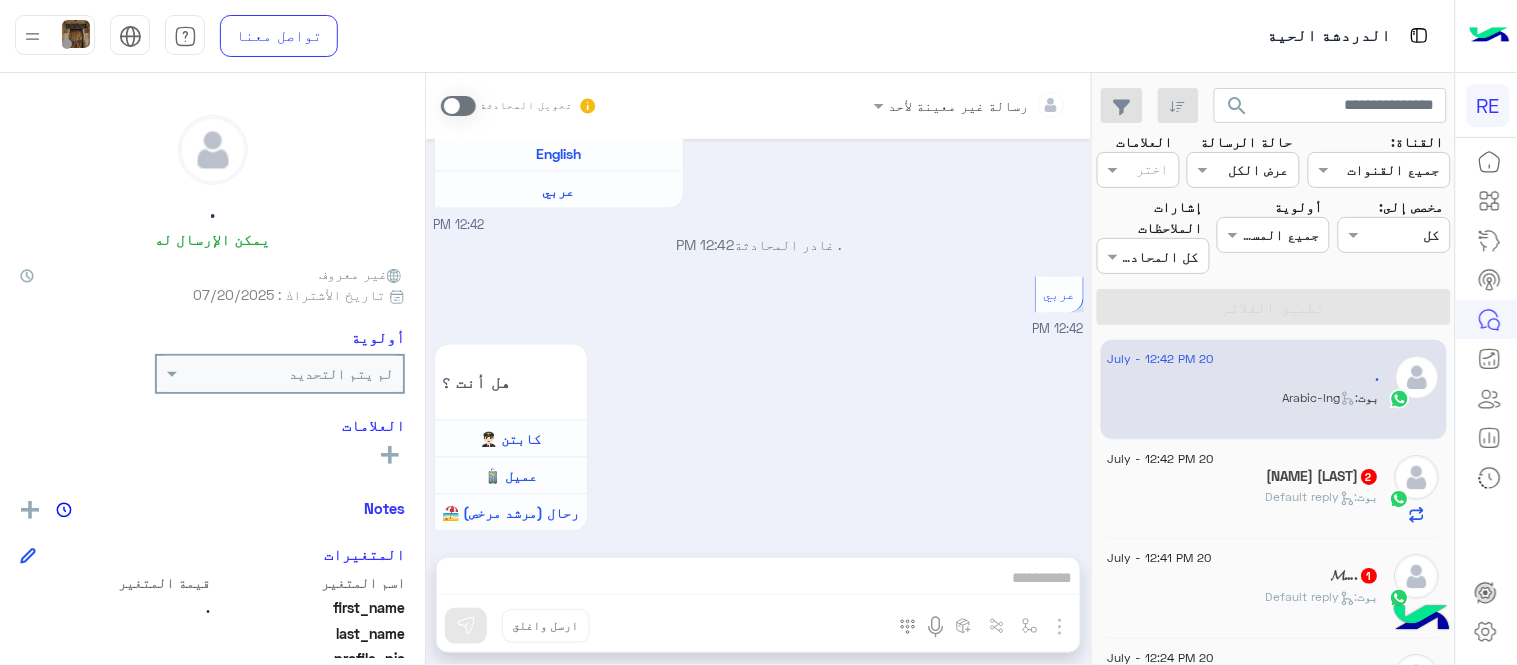 click at bounding box center (458, 106) 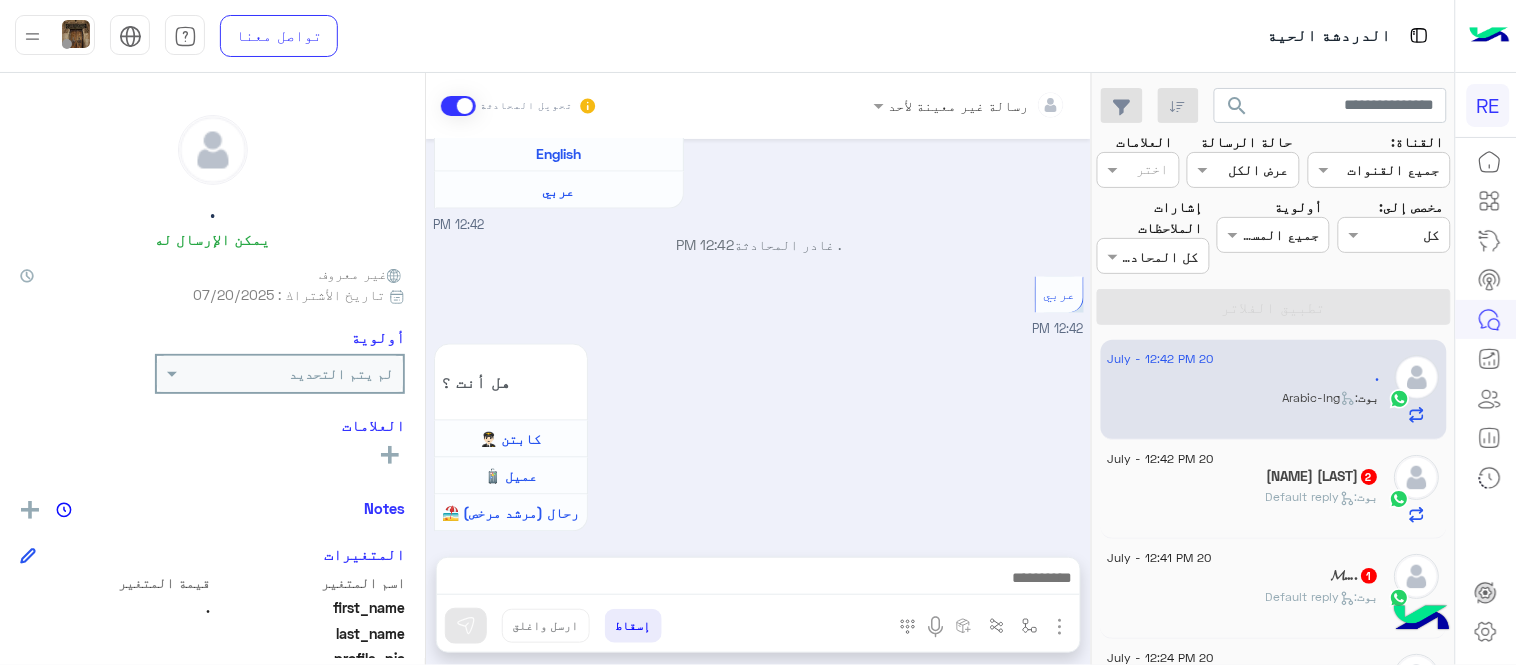 scroll, scrollTop: 901, scrollLeft: 0, axis: vertical 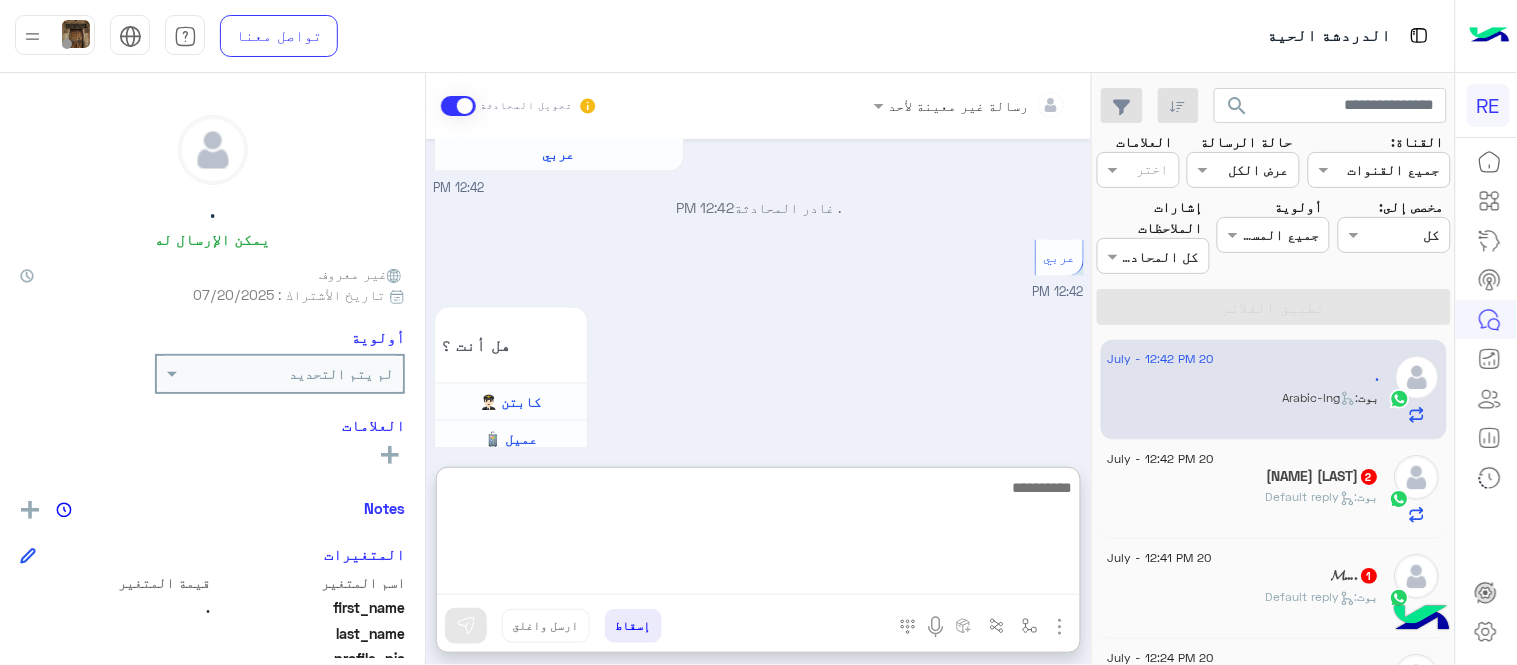 click at bounding box center [758, 535] 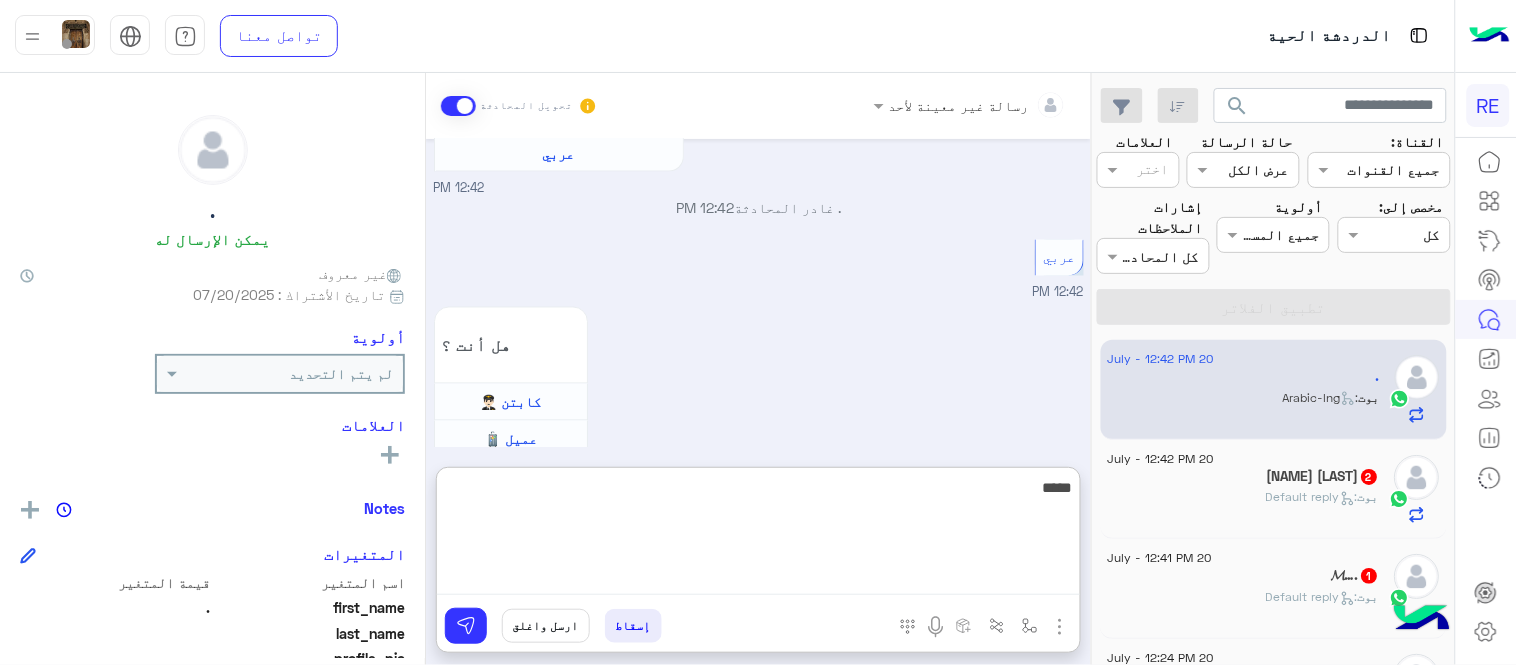 scroll, scrollTop: 1057, scrollLeft: 0, axis: vertical 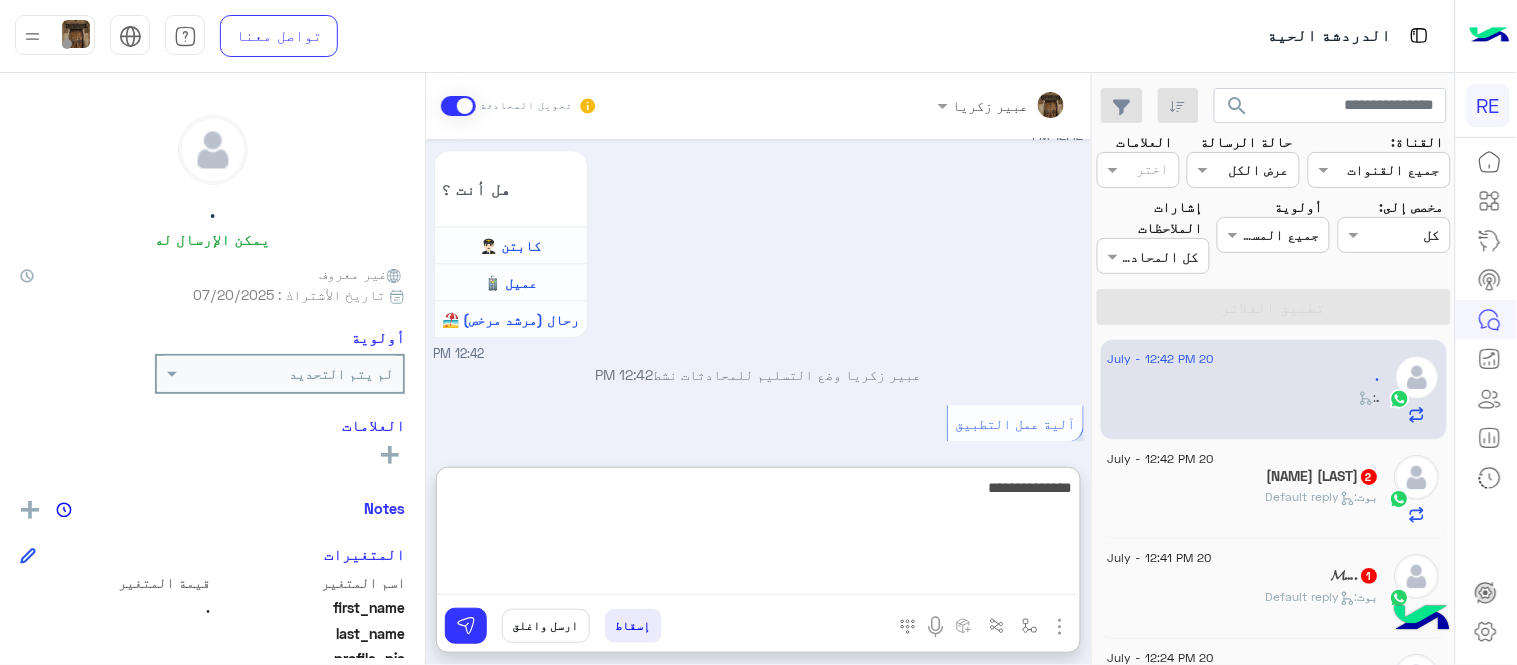 type on "**********" 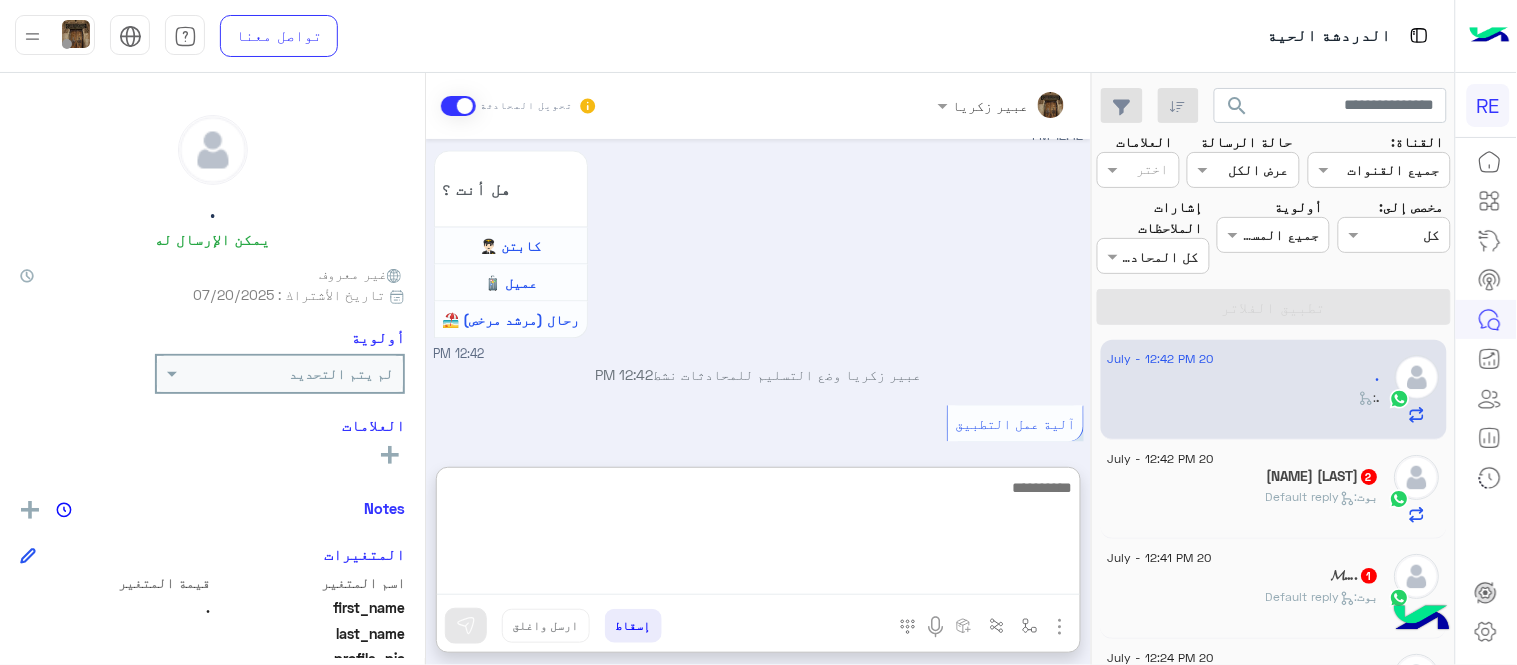 scroll, scrollTop: 1122, scrollLeft: 0, axis: vertical 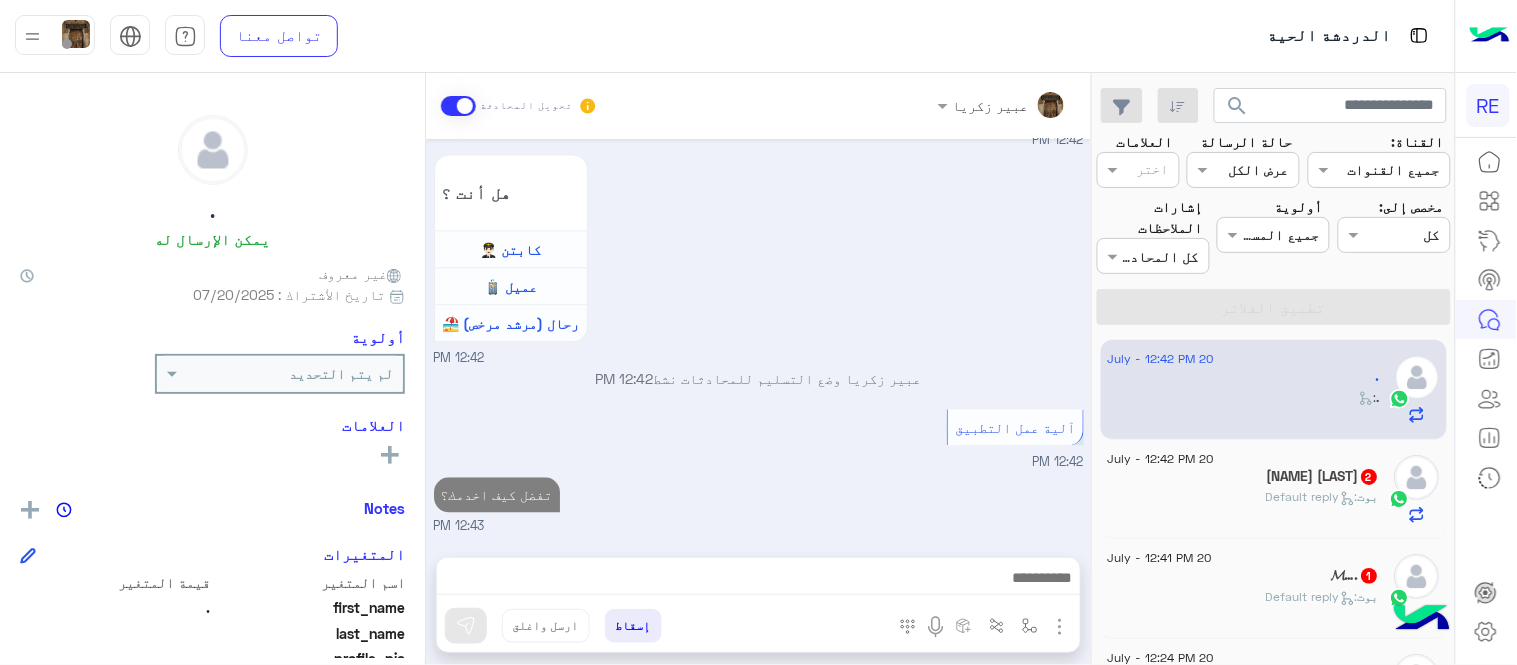 click on "[FIRST]  2" 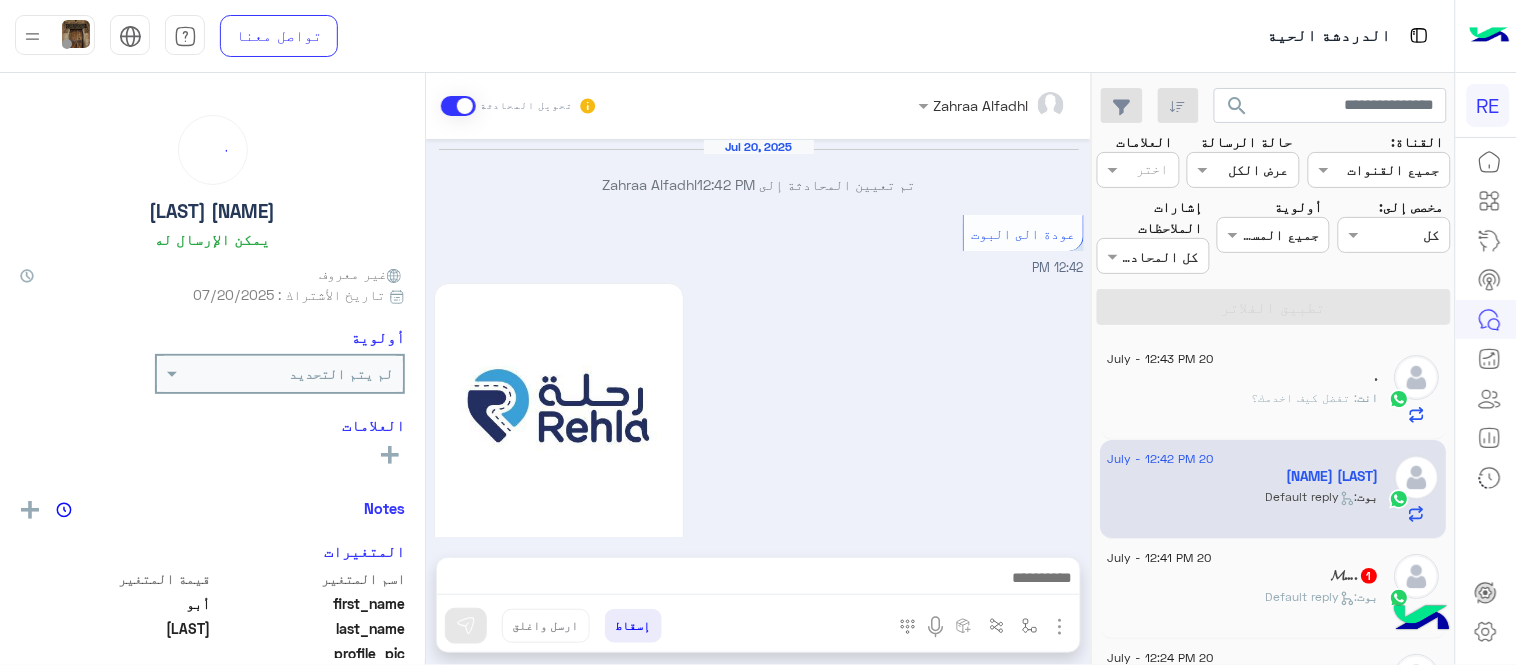 scroll, scrollTop: 883, scrollLeft: 0, axis: vertical 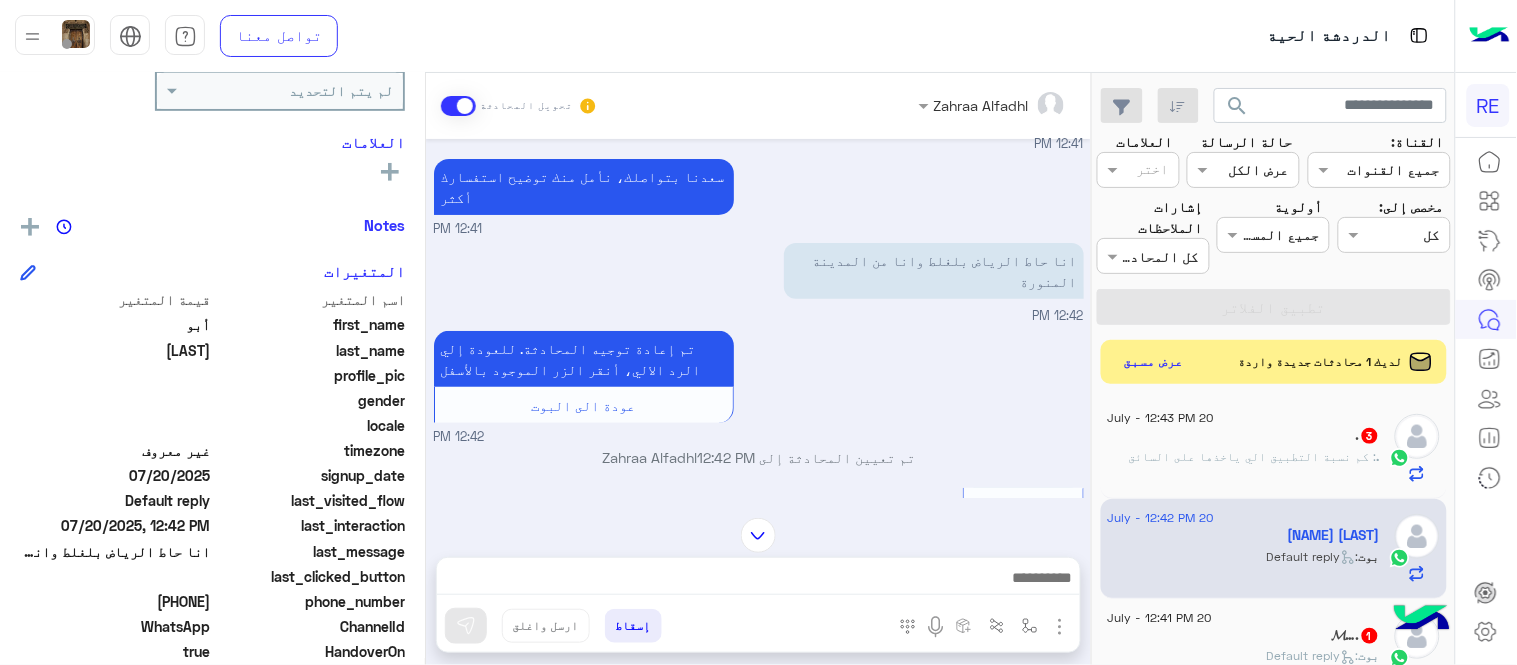 drag, startPoint x: 137, startPoint y: 600, endPoint x: 212, endPoint y: 603, distance: 75.059975 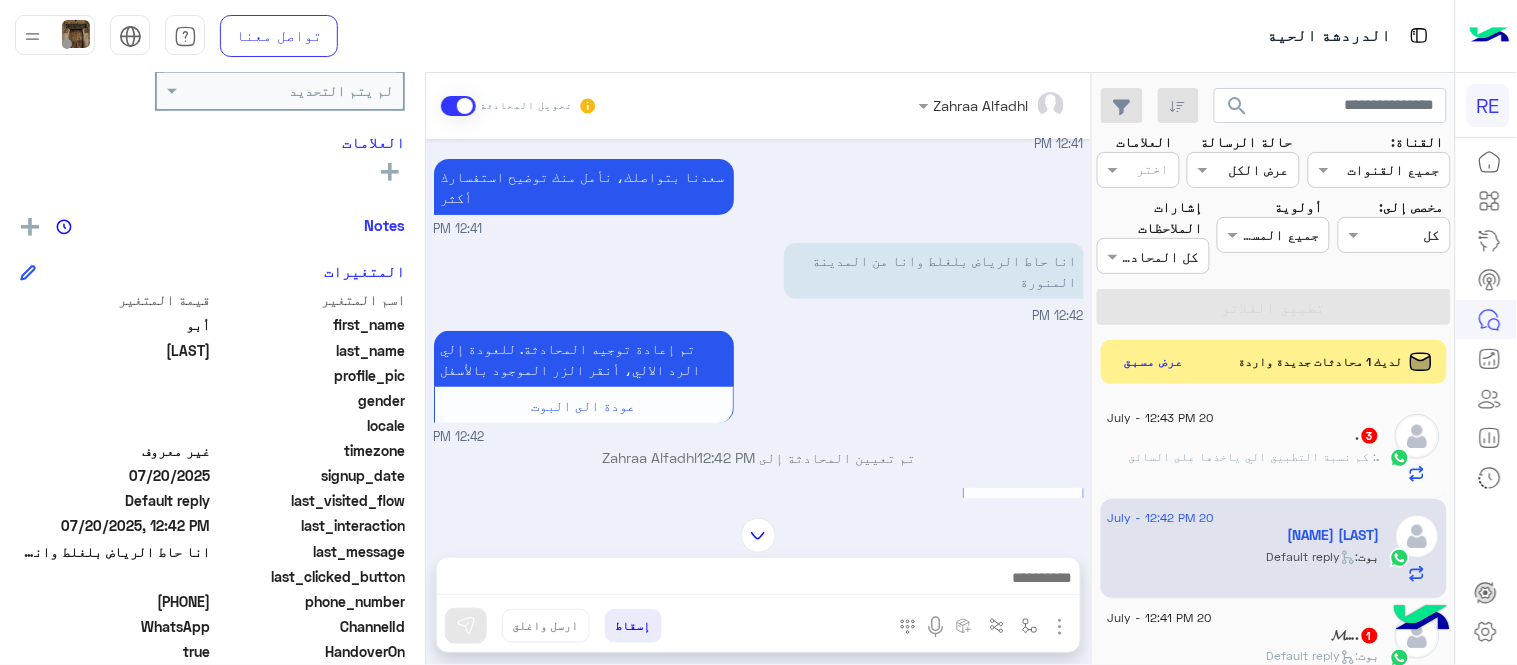 copy on "[PHONE]" 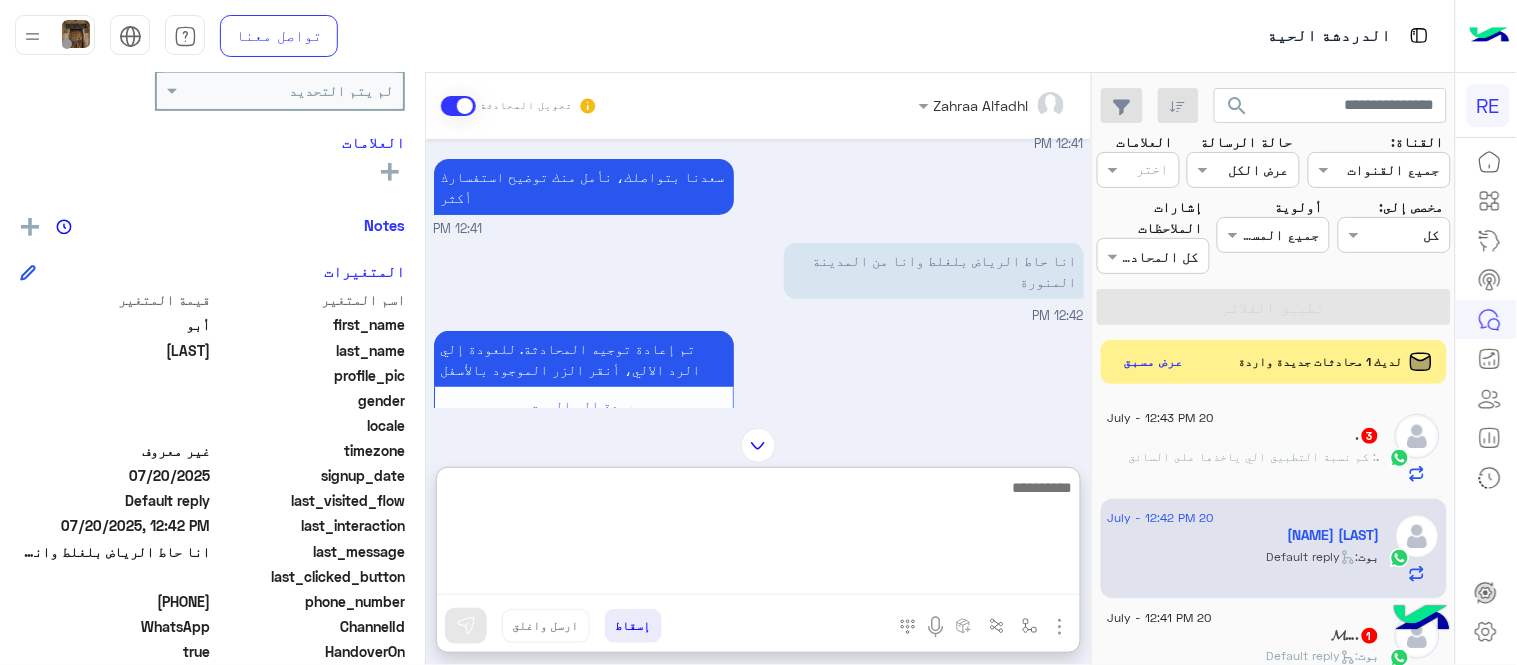 click at bounding box center (758, 535) 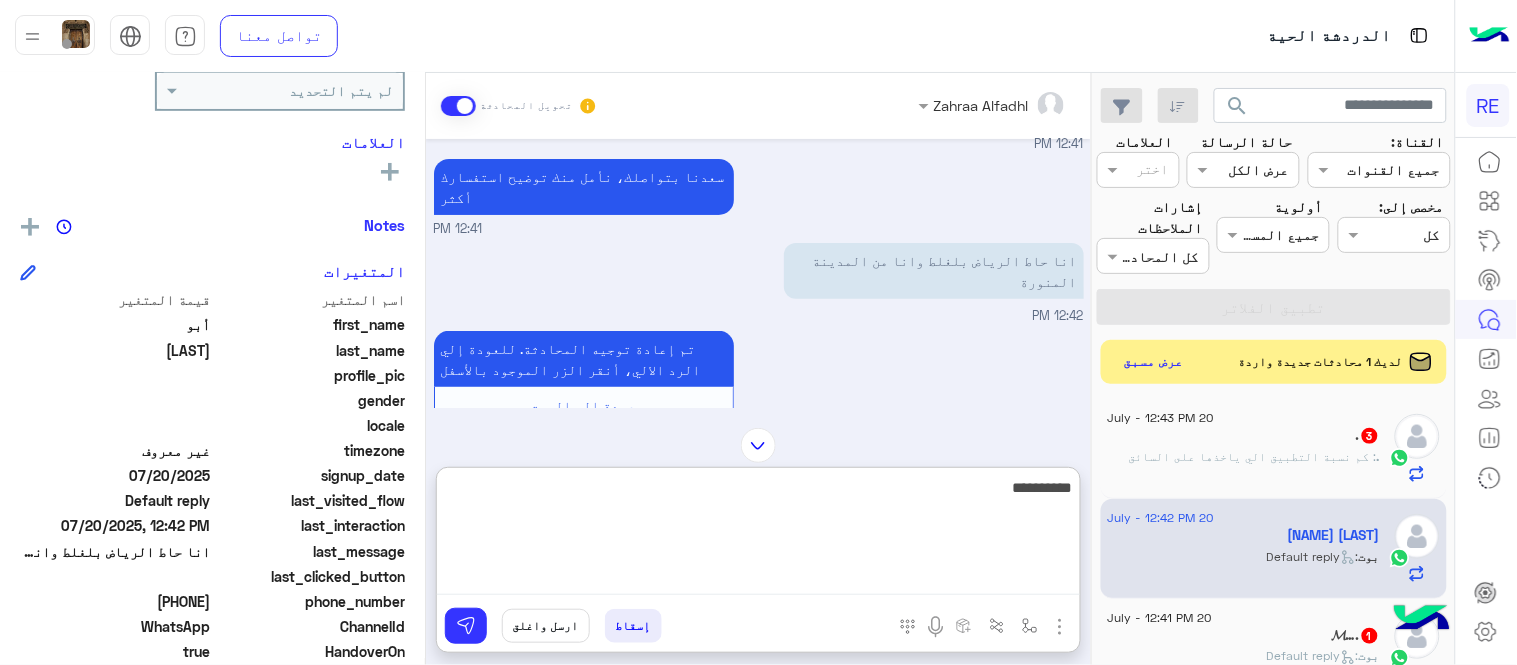 type on "**********" 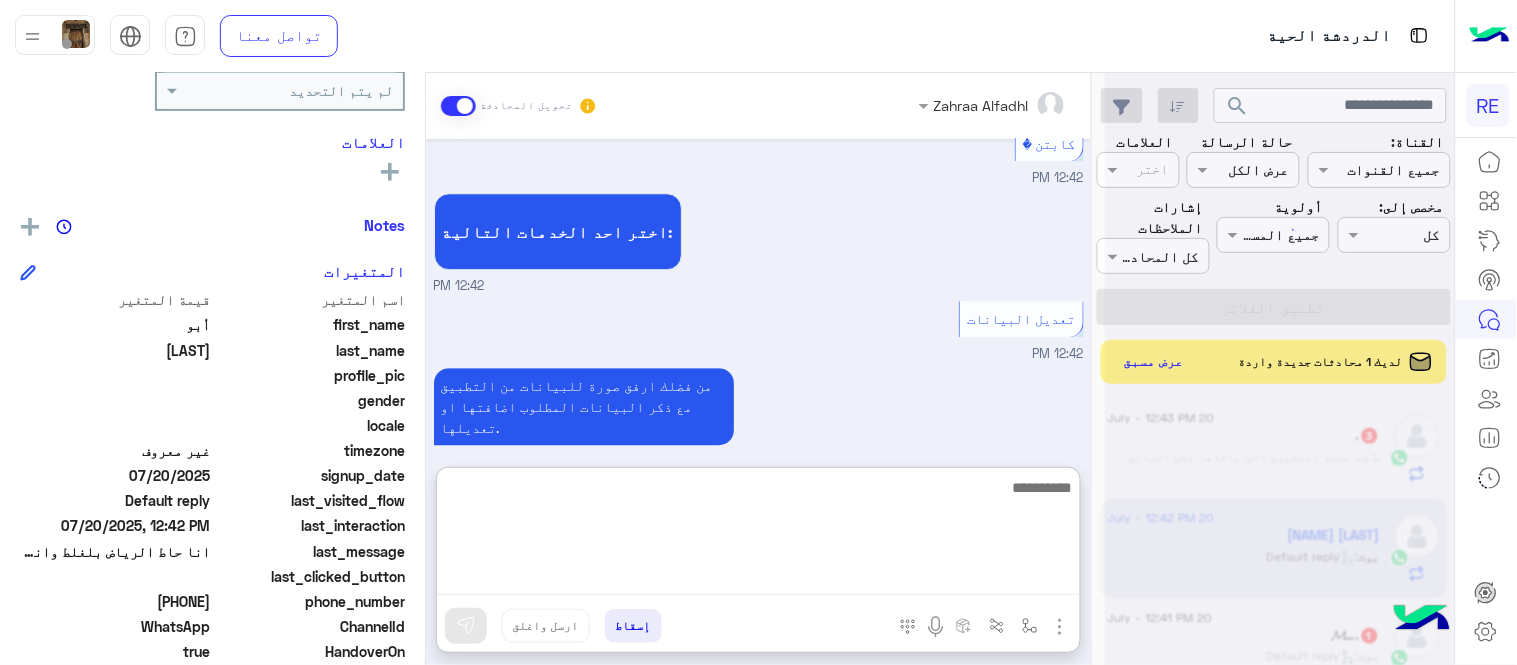 scroll, scrollTop: 1354, scrollLeft: 0, axis: vertical 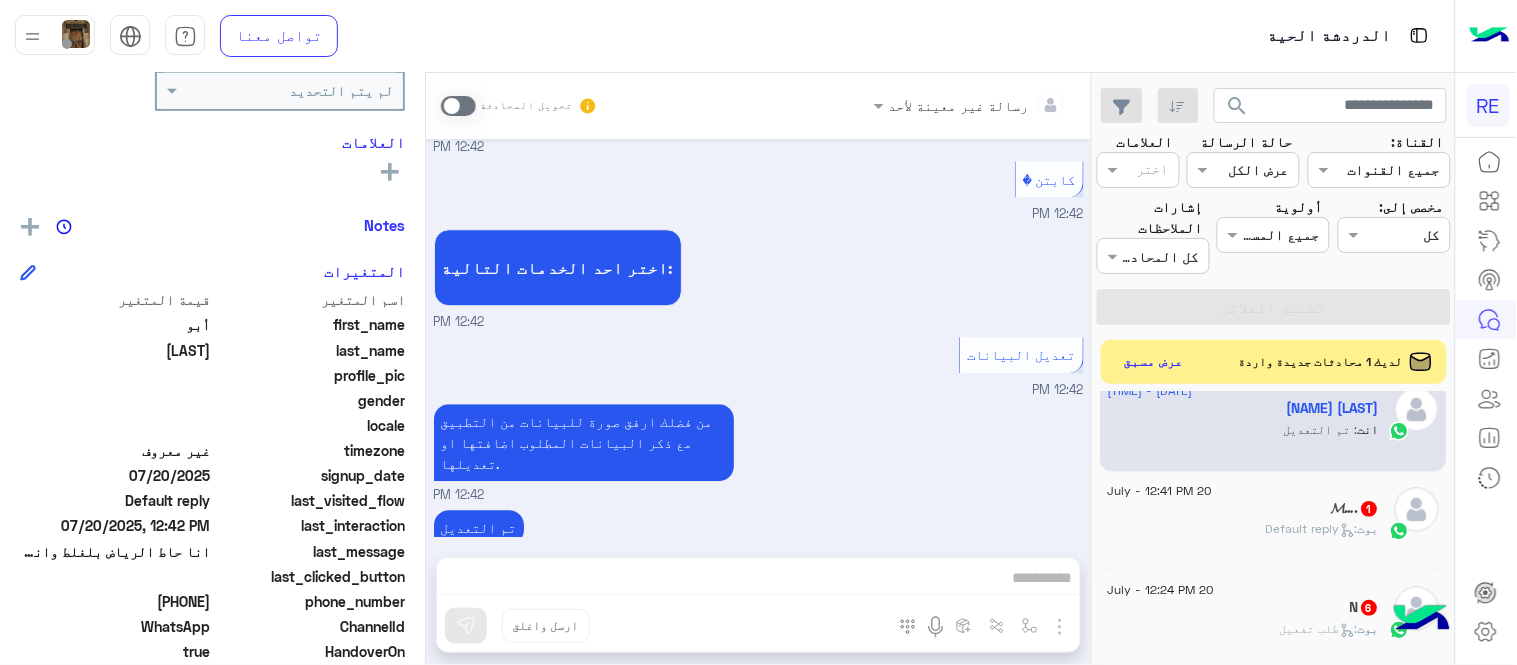 click on "𝓜….   1" 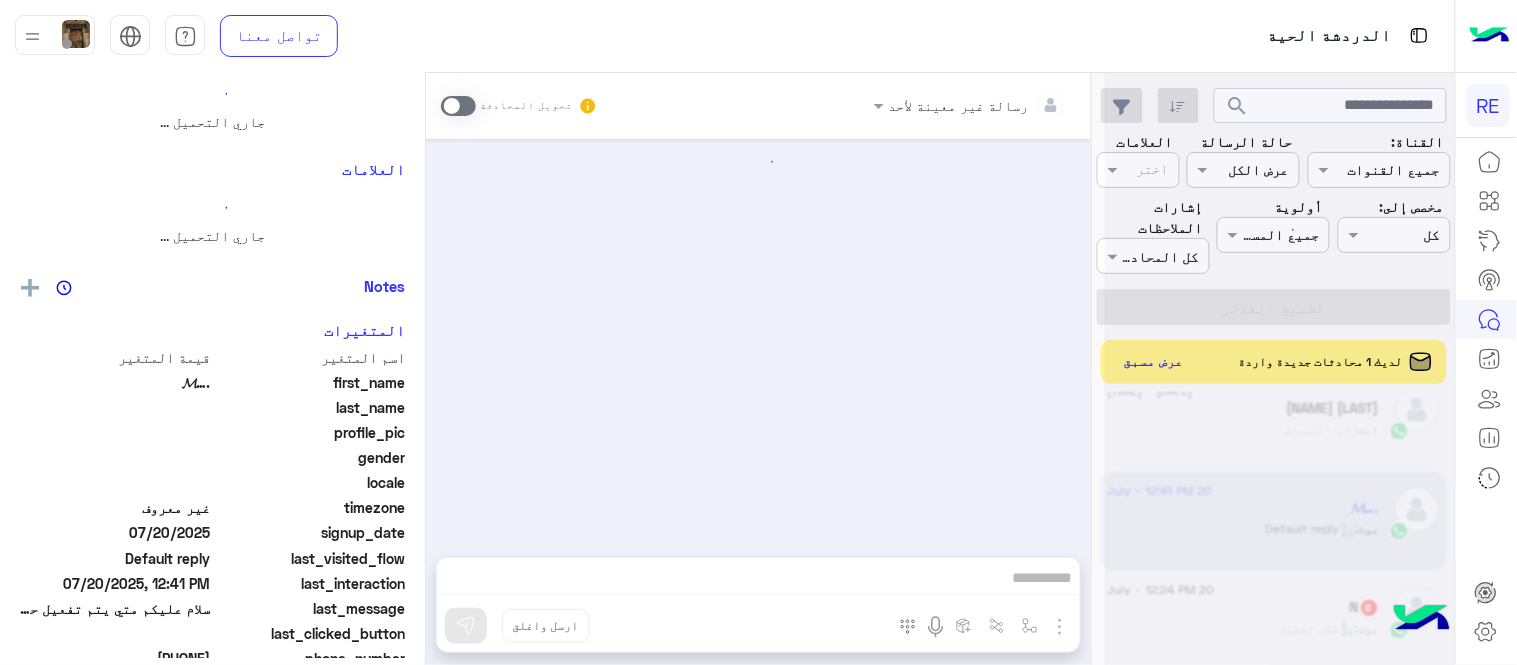 scroll, scrollTop: 0, scrollLeft: 0, axis: both 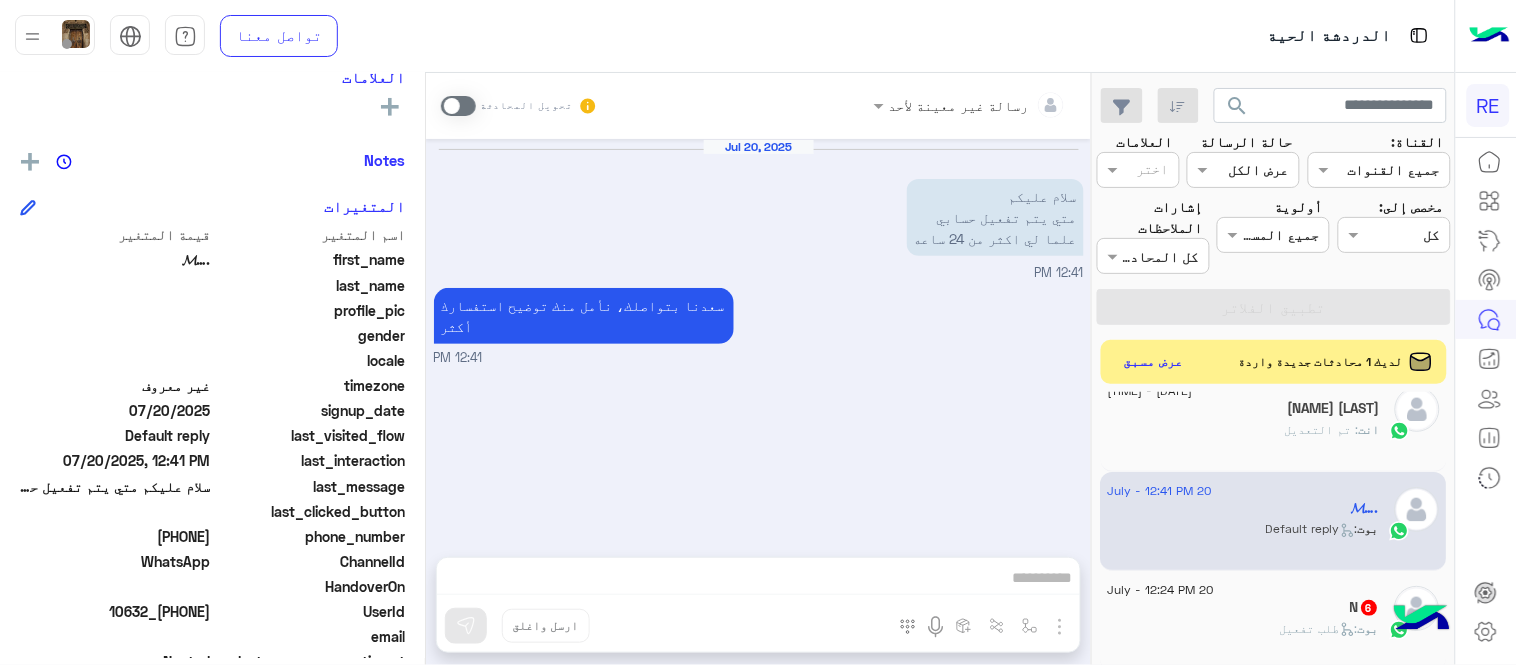 click at bounding box center (458, 106) 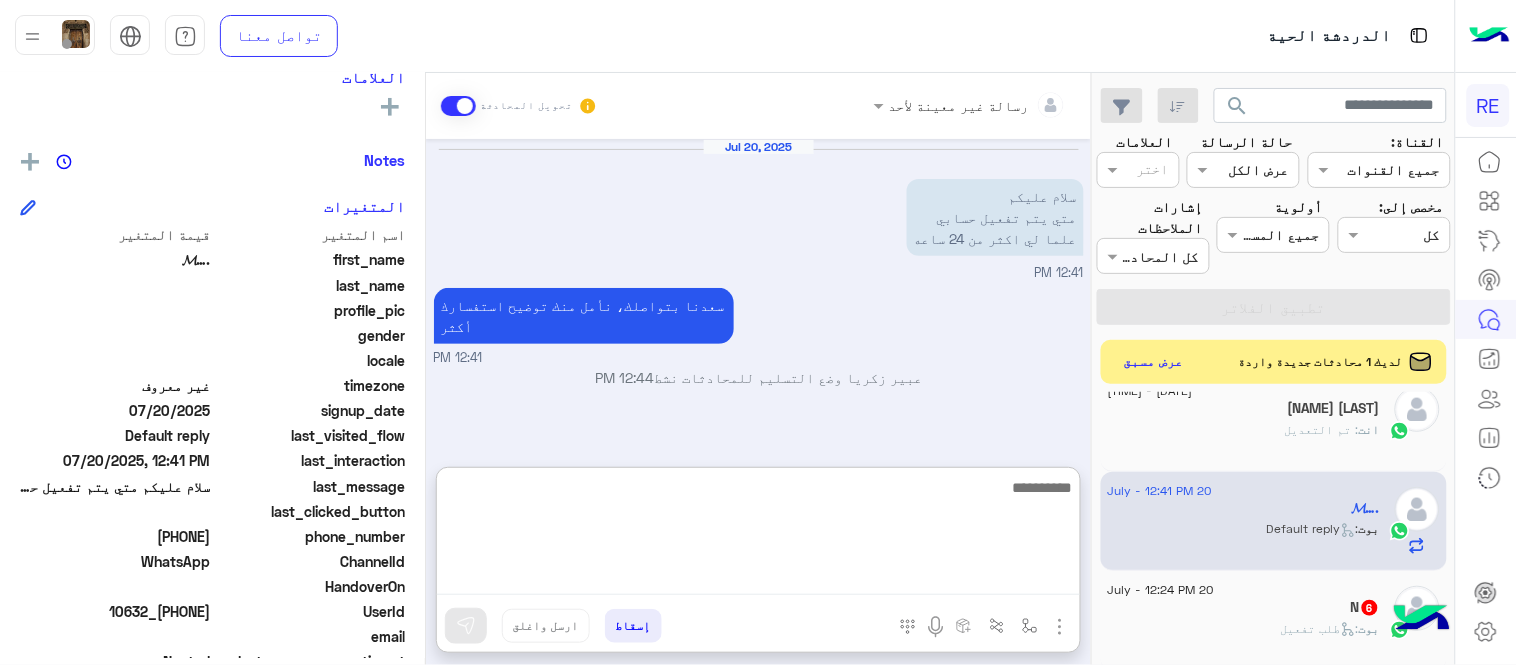 click at bounding box center (758, 535) 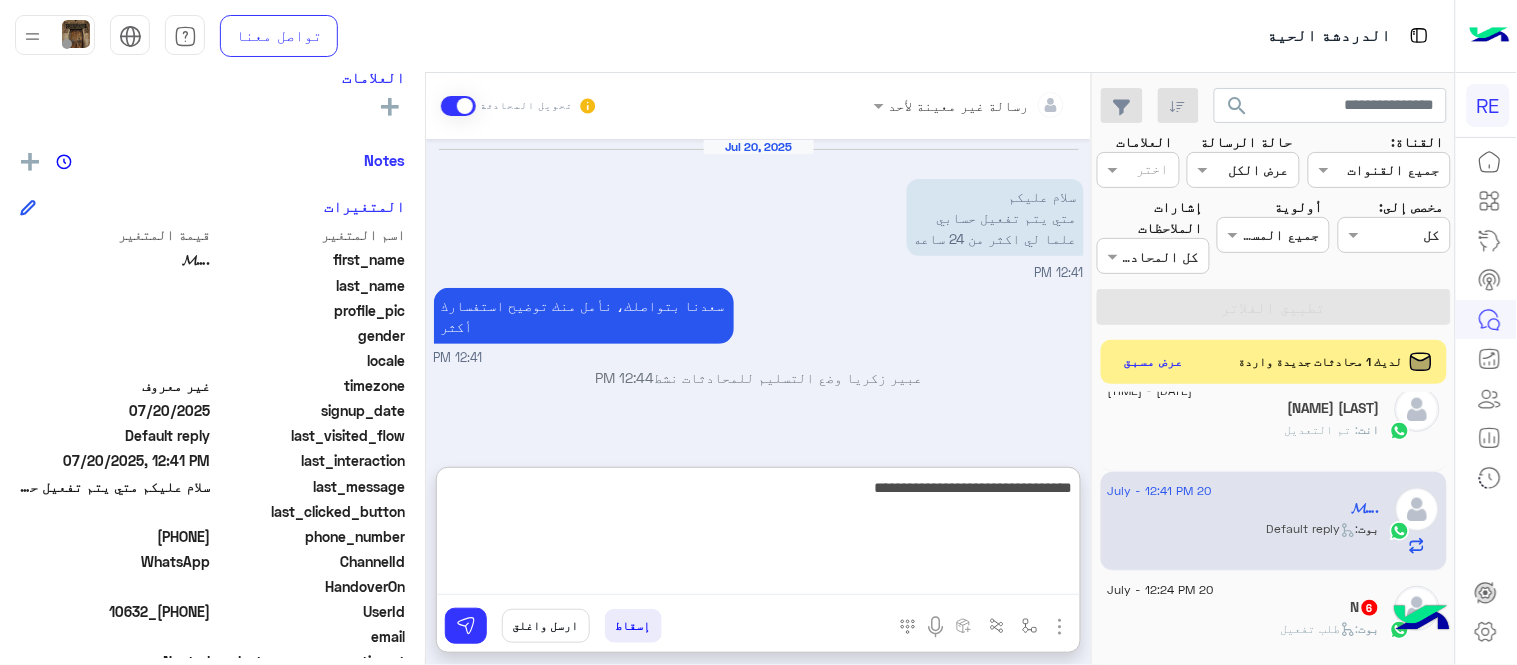 type on "**********" 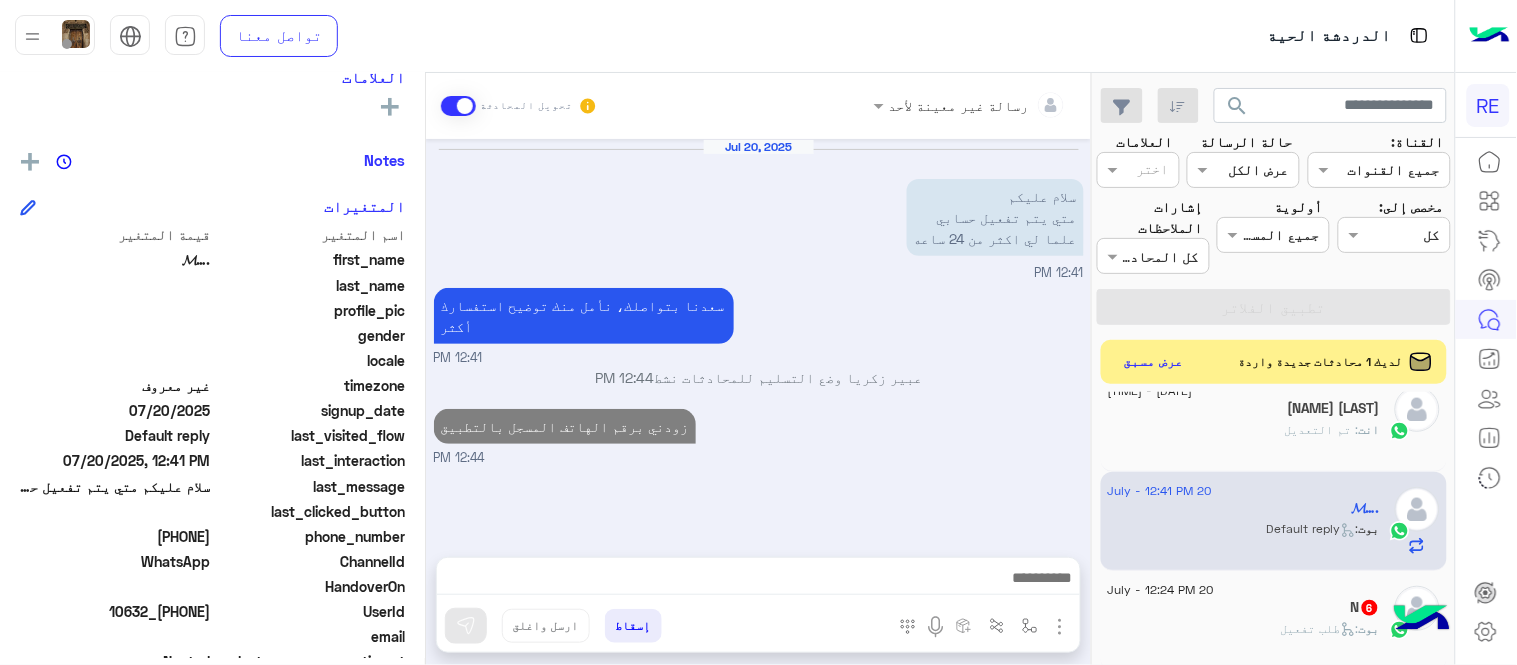 click on "زودني برقم الهاتف المسجل بالتطبيق   12:44 PM" at bounding box center (759, 436) 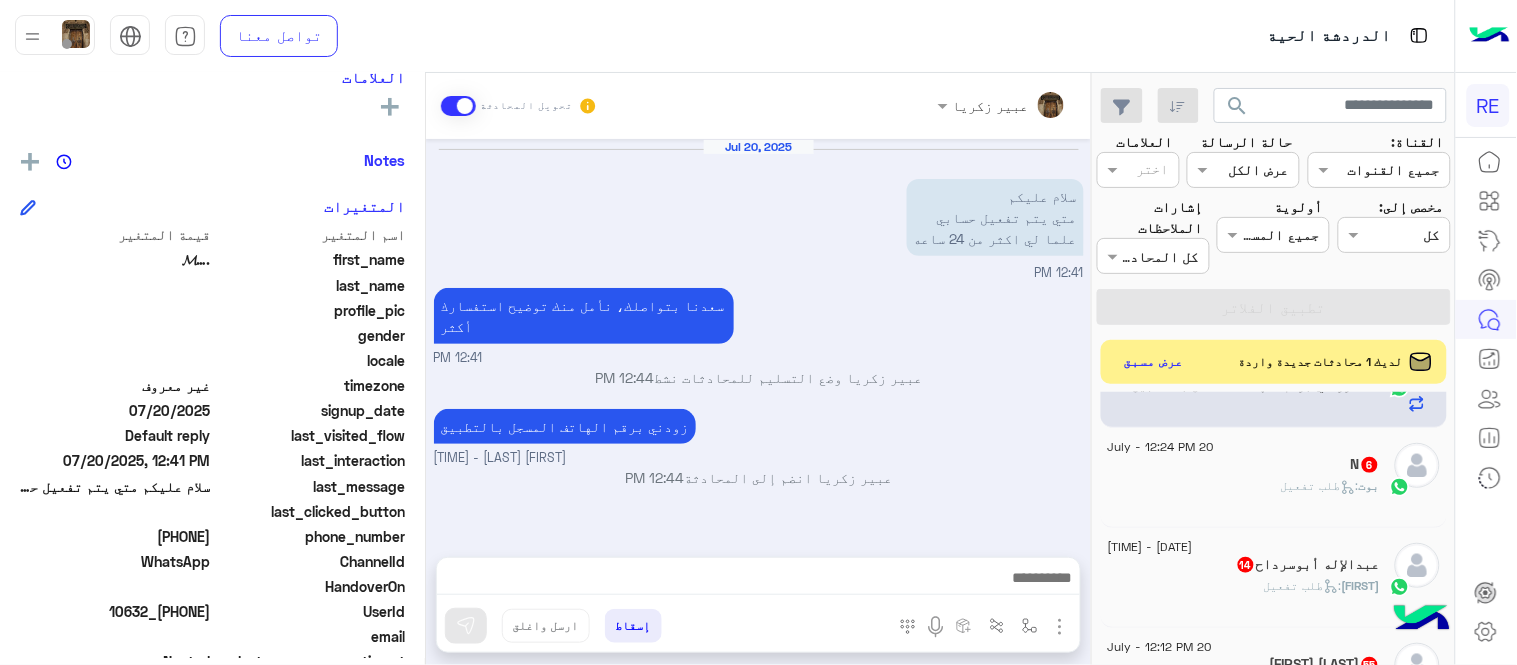 scroll, scrollTop: 302, scrollLeft: 0, axis: vertical 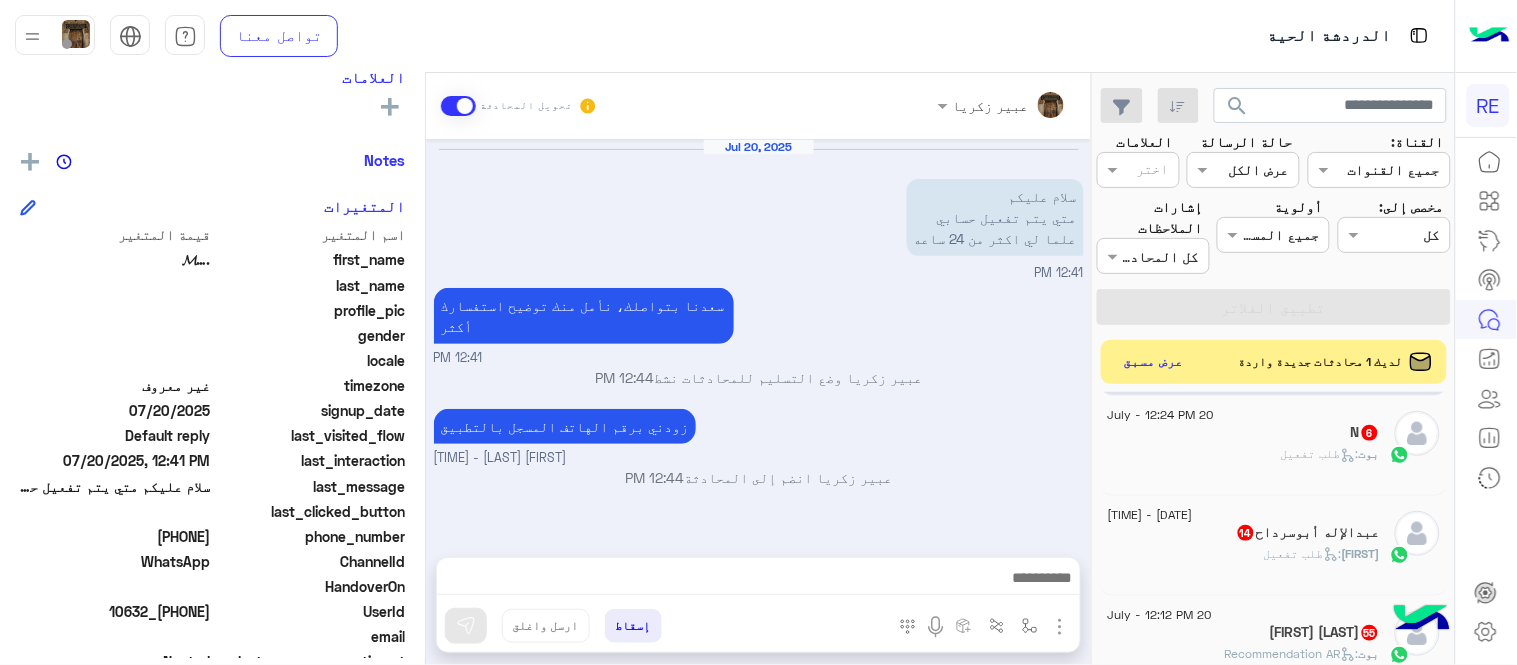 click on "N   6" 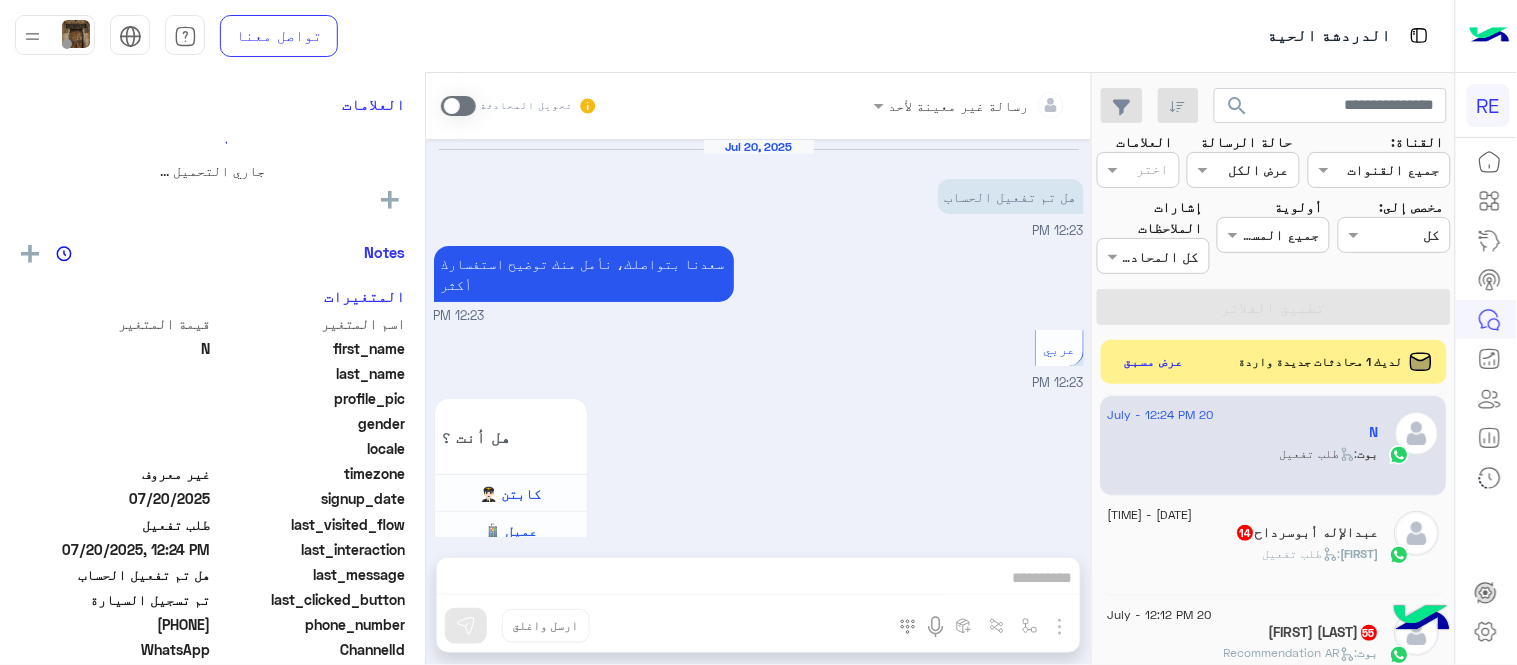 scroll, scrollTop: 1392, scrollLeft: 0, axis: vertical 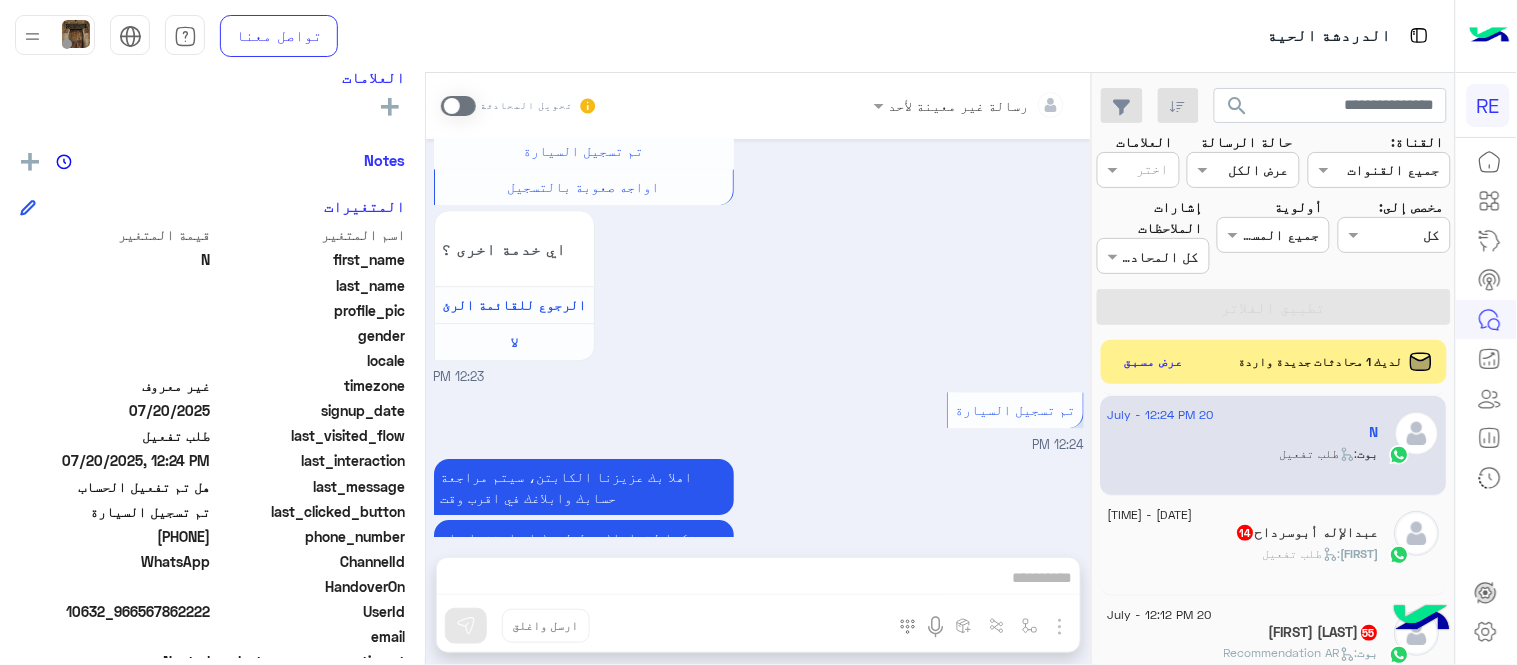 drag, startPoint x: 145, startPoint y: 532, endPoint x: 212, endPoint y: 542, distance: 67.74216 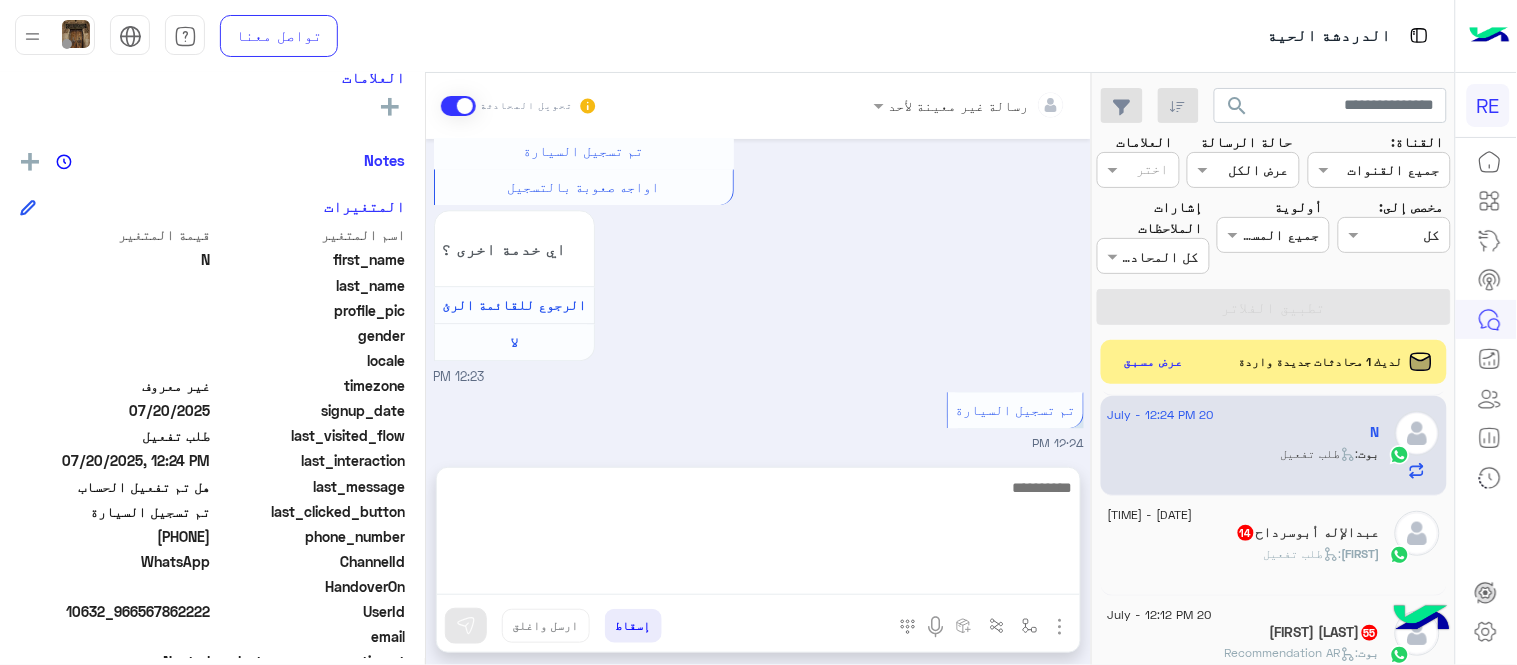 scroll, scrollTop: 1427, scrollLeft: 0, axis: vertical 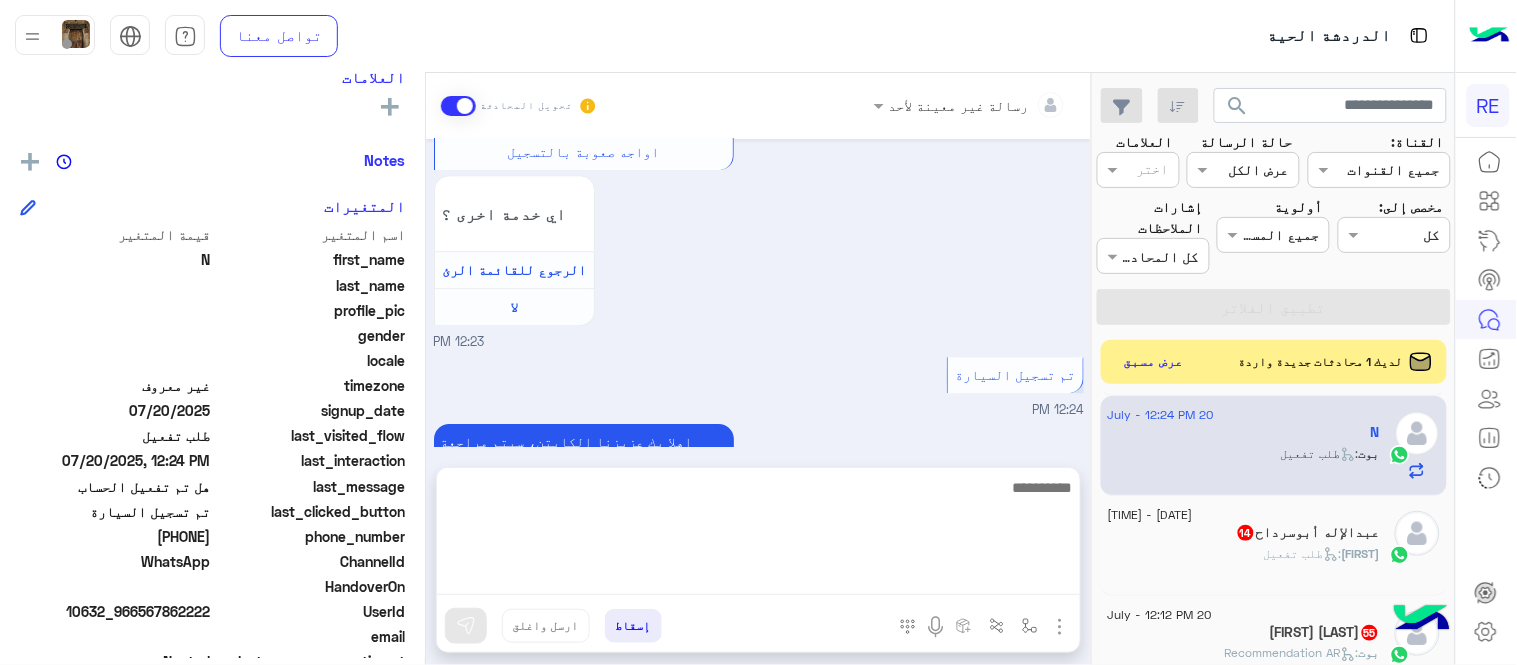 click at bounding box center [758, 535] 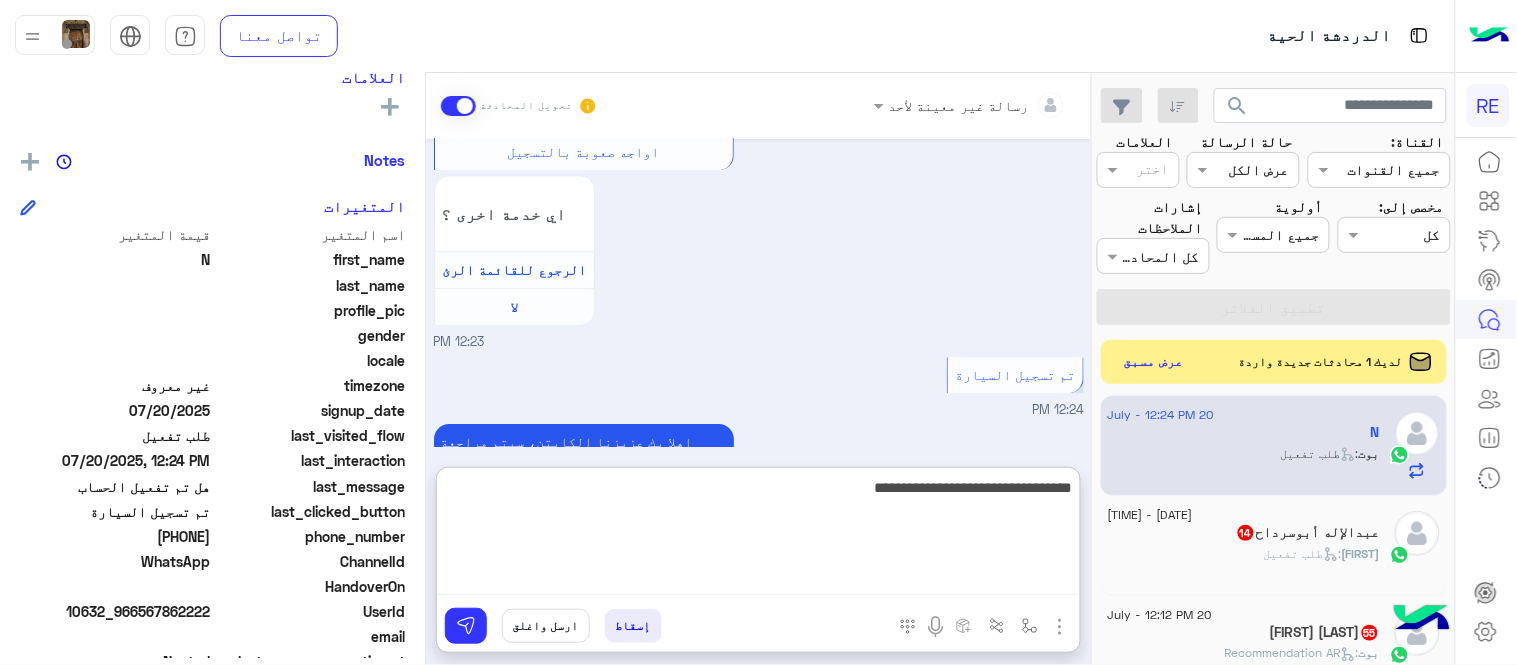 type on "**********" 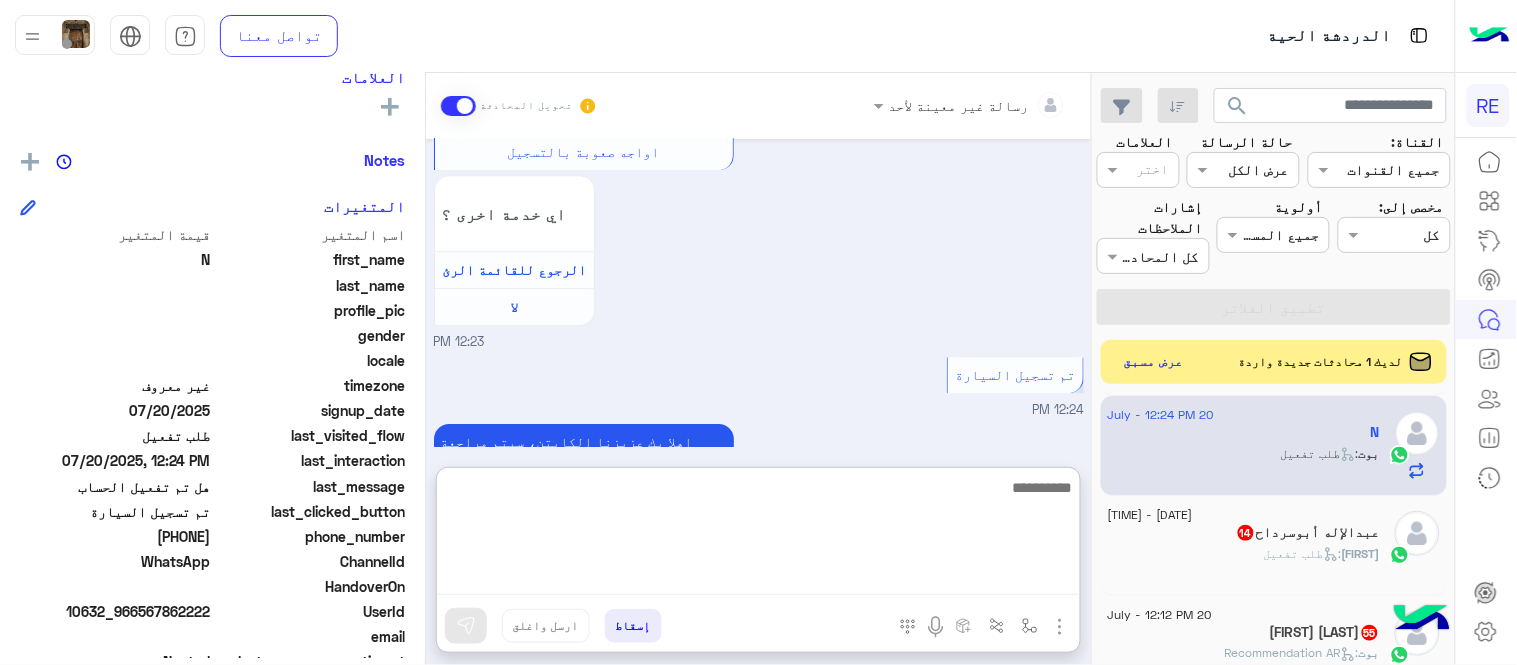 scroll, scrollTop: 1582, scrollLeft: 0, axis: vertical 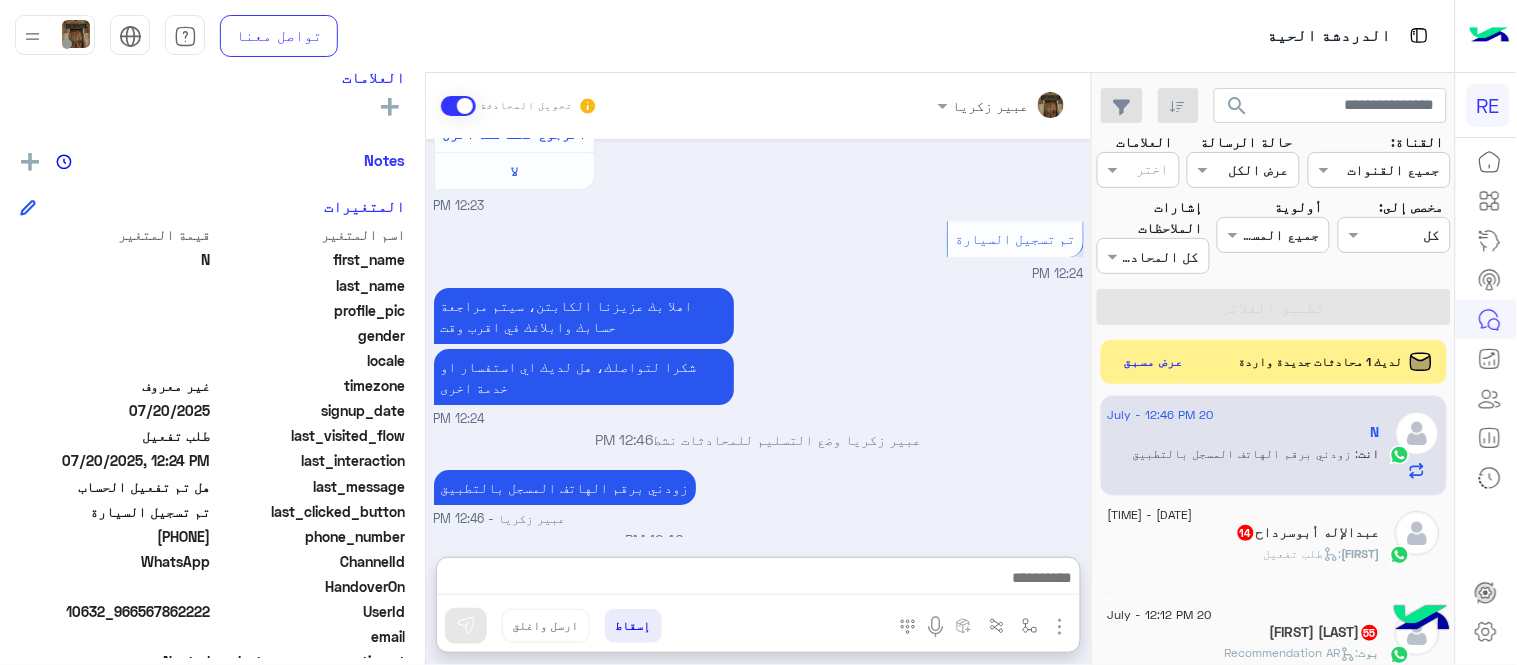 click on "[FIRST] :   طلب تفعيل" 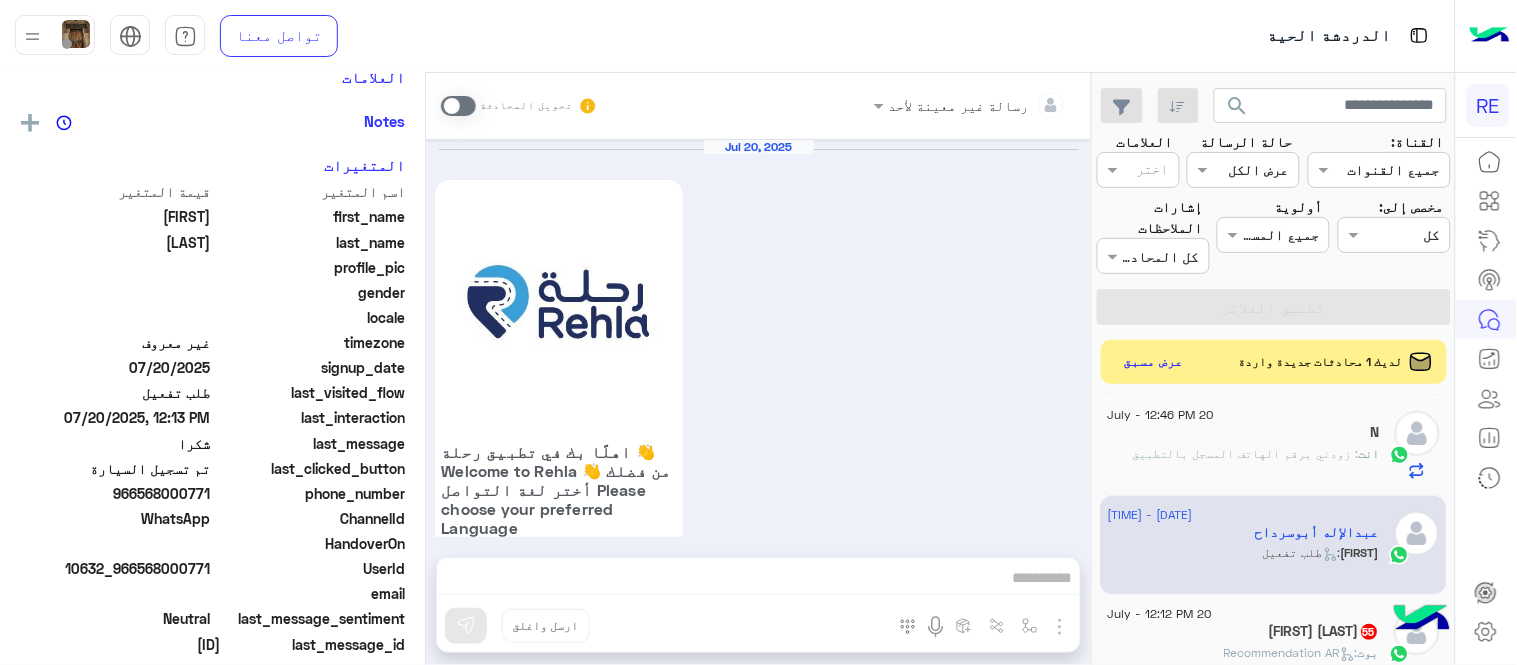 scroll, scrollTop: 1820, scrollLeft: 0, axis: vertical 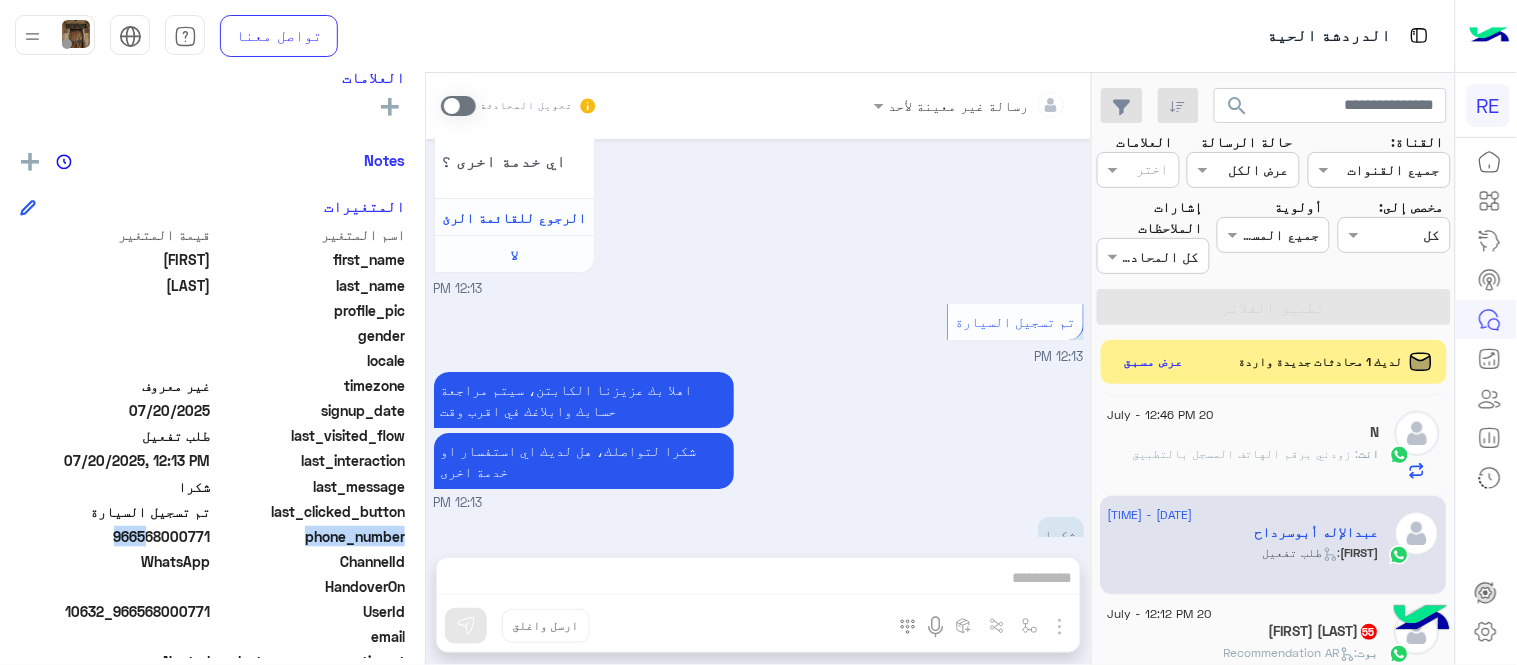 drag, startPoint x: 145, startPoint y: 536, endPoint x: 215, endPoint y: 533, distance: 70.064255 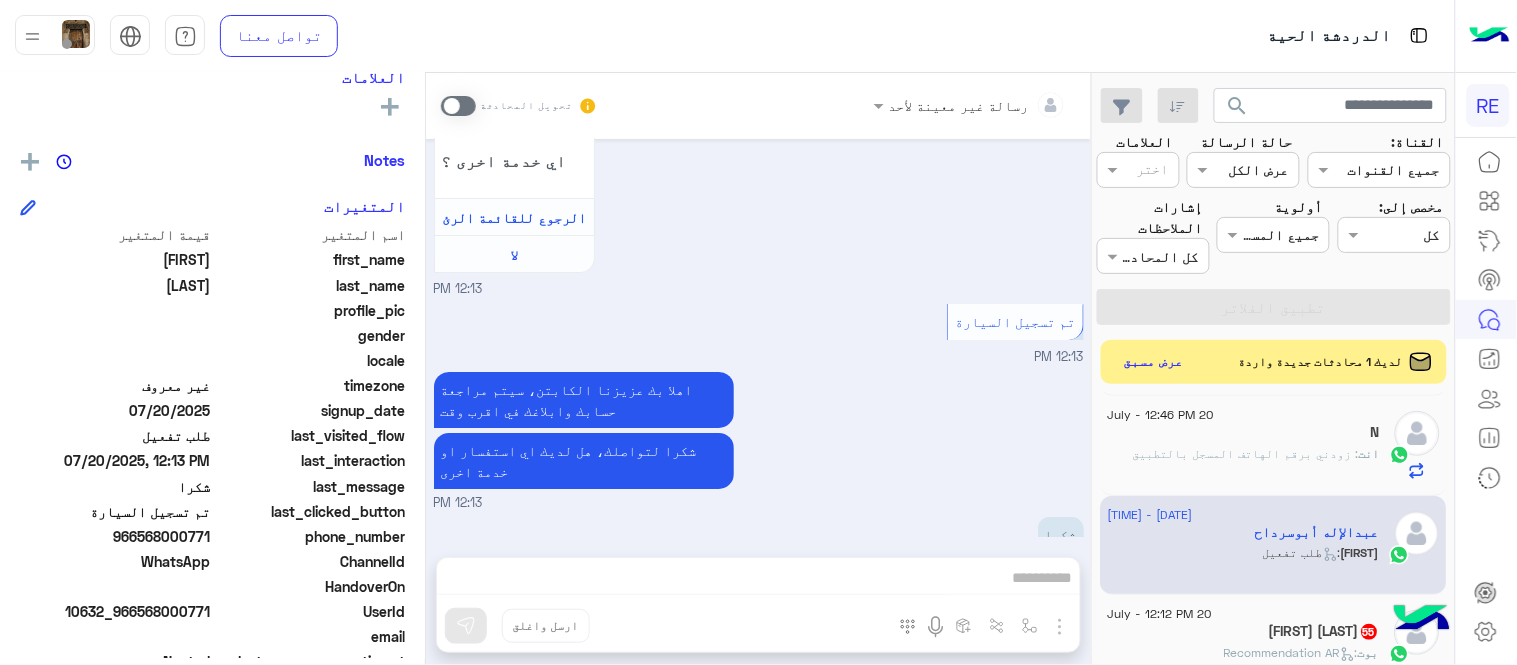 drag, startPoint x: 142, startPoint y: 534, endPoint x: 213, endPoint y: 532, distance: 71.02816 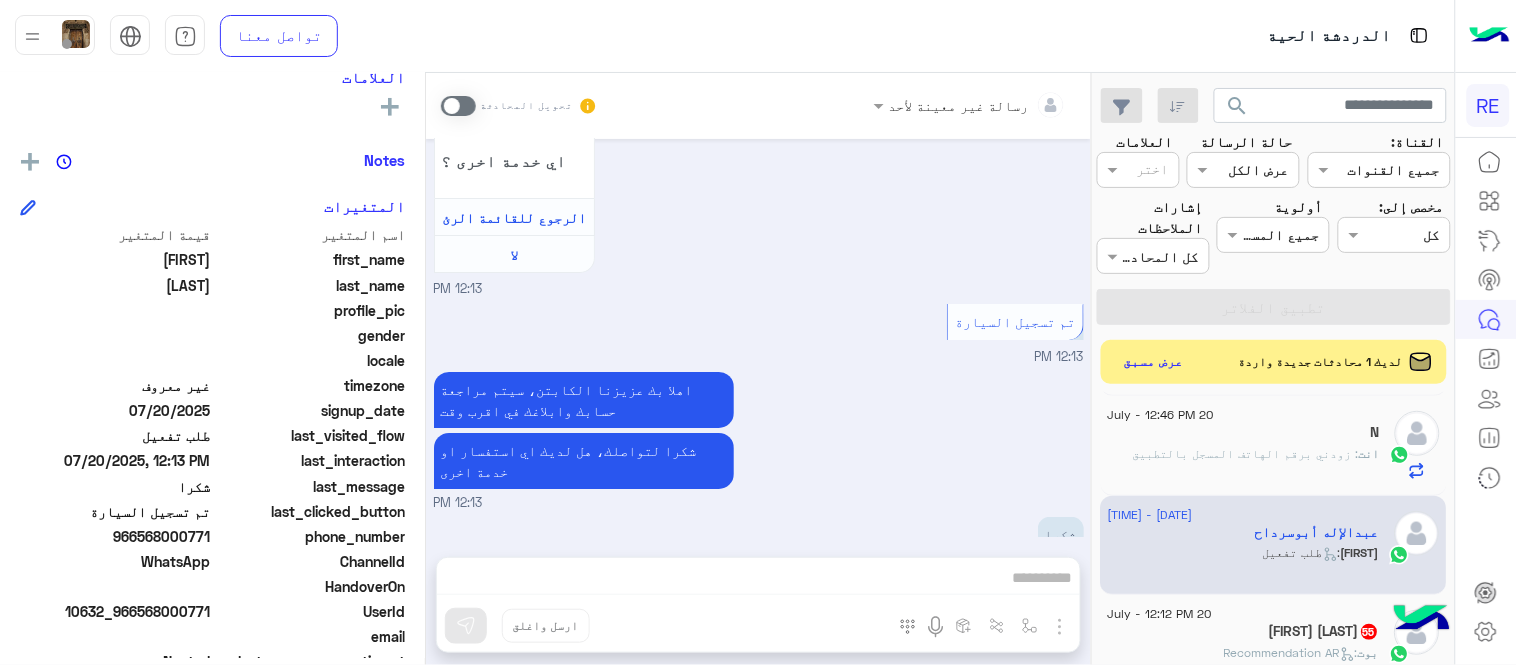 click at bounding box center (458, 106) 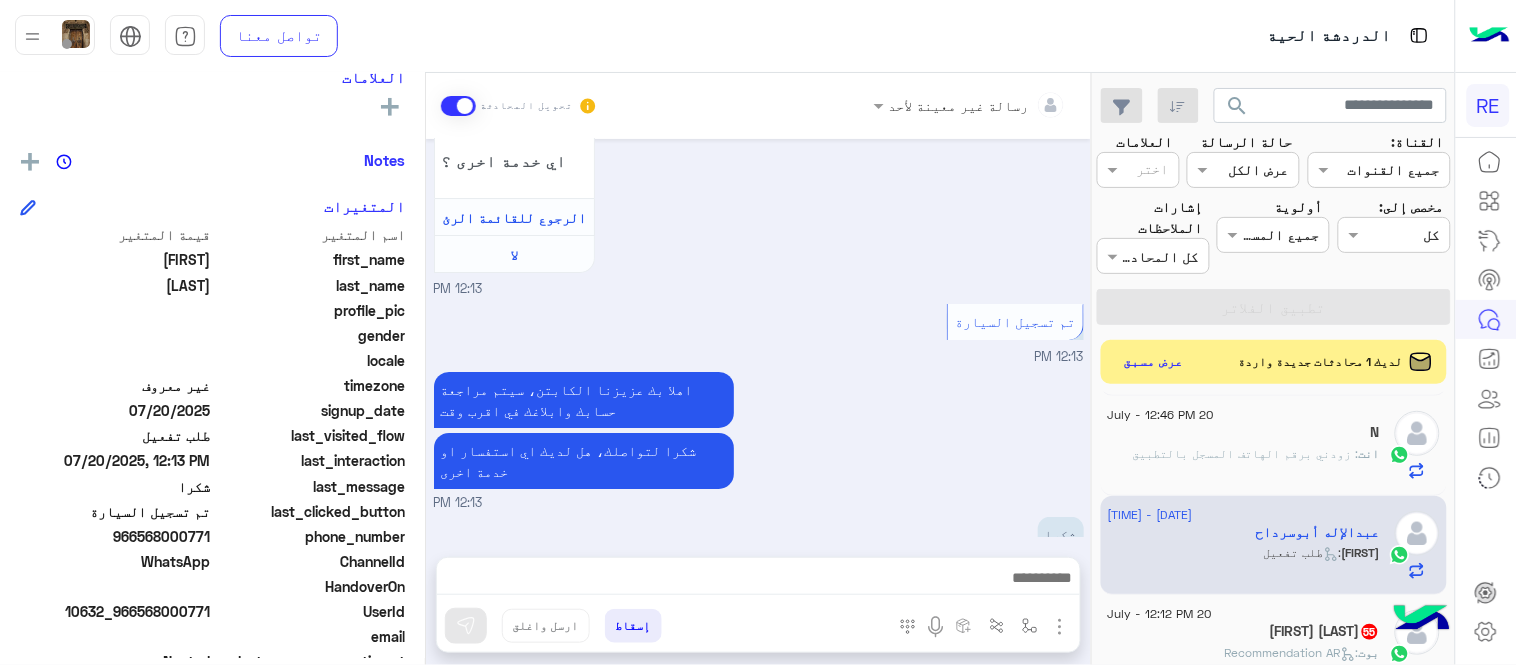 scroll, scrollTop: 1856, scrollLeft: 0, axis: vertical 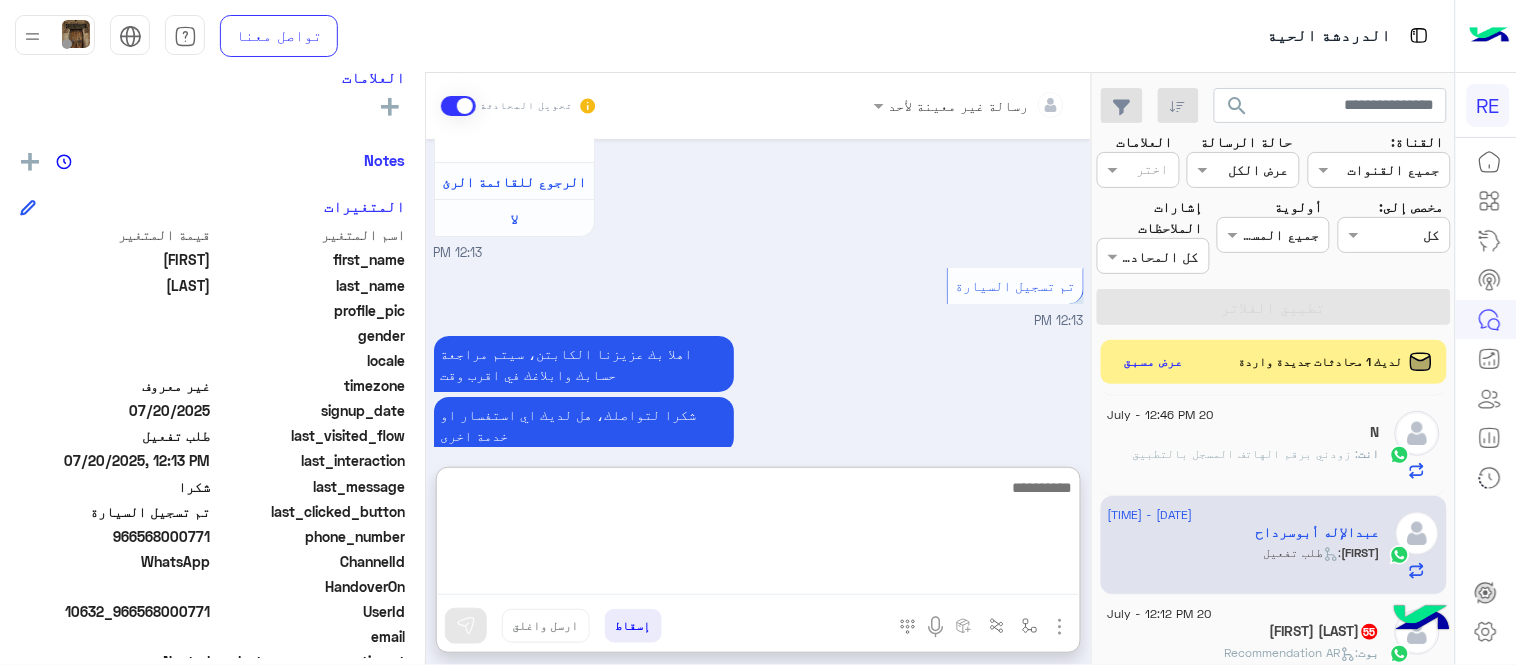 click at bounding box center (758, 535) 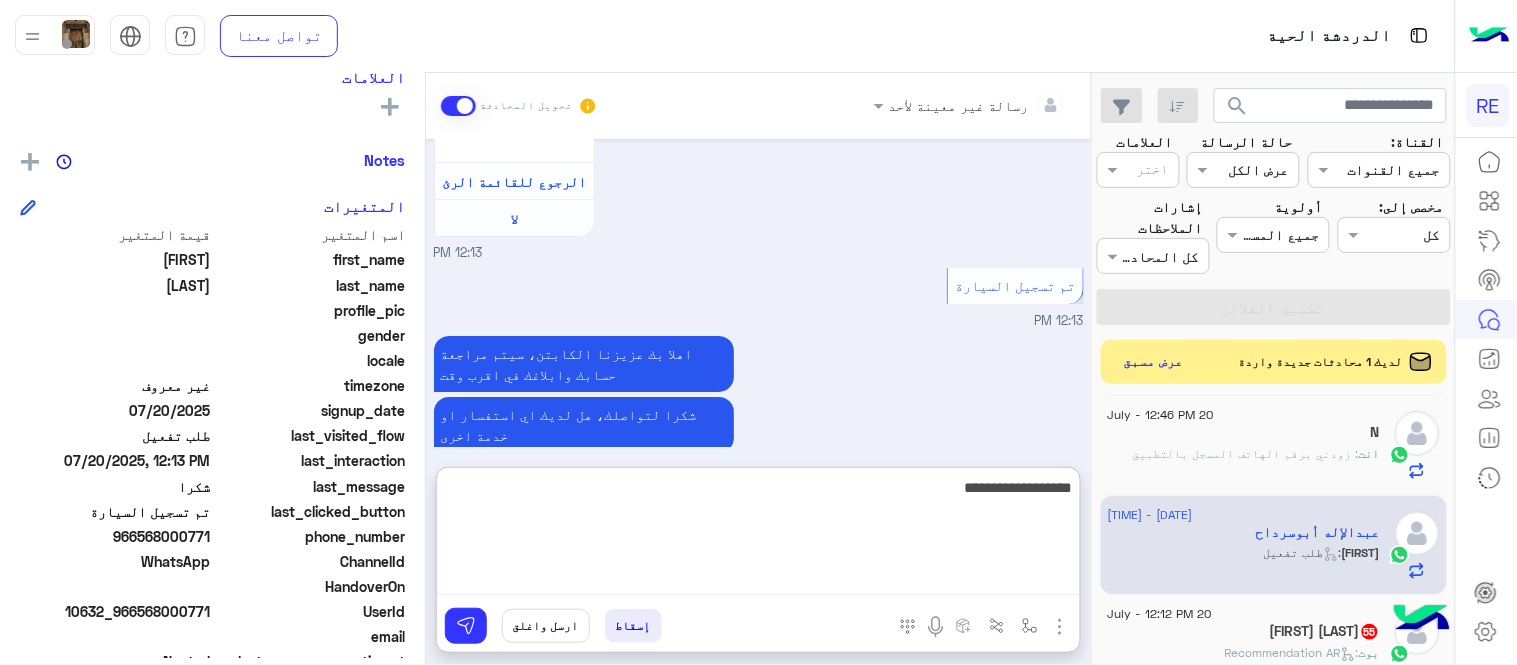 type on "**********" 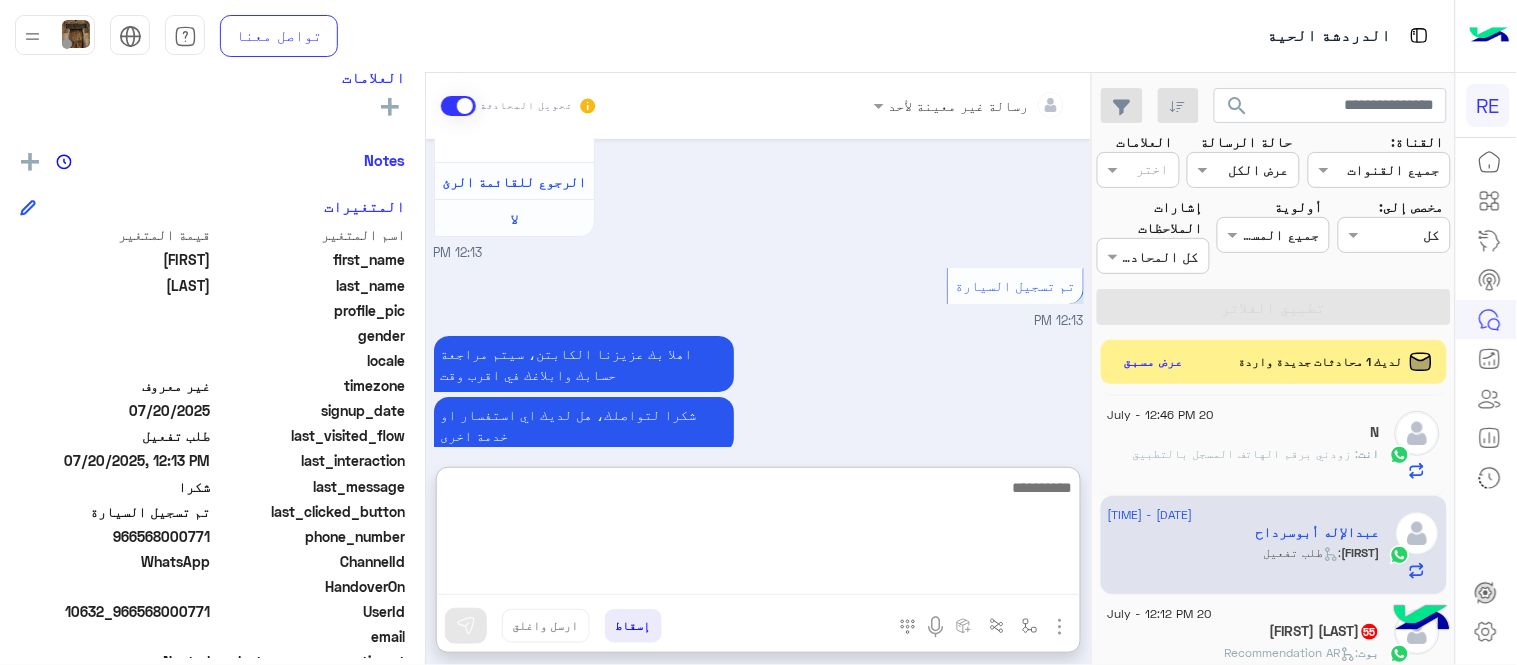 scroll, scrollTop: 2010, scrollLeft: 0, axis: vertical 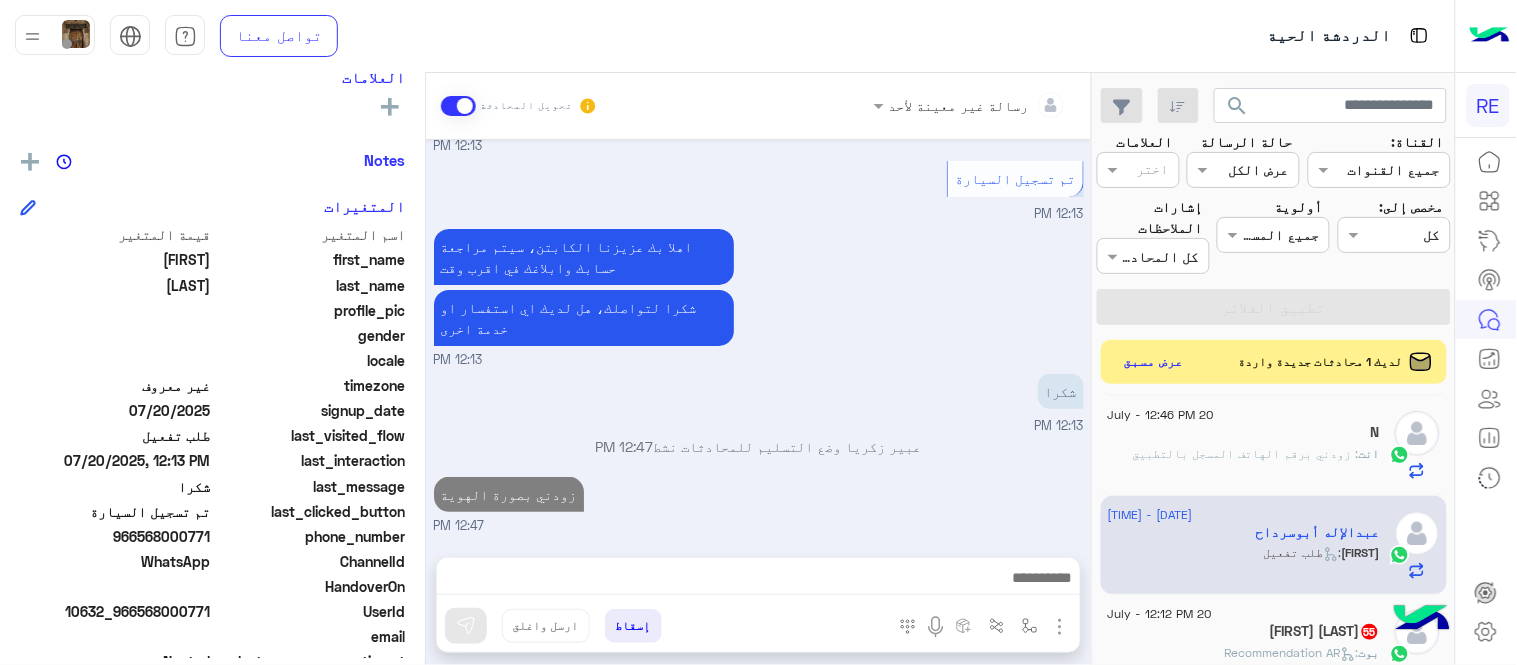click on "Jul 20, 2025
اهلًا بك في تطبيق رحلة 👋
Welcome to Rehla  👋
من فضلك أختر لغة التواصل
Please choose your preferred Language
English   عربي     12:12 PM   عربي    12:13 PM  هل أنت ؟   كابتن 👨🏻‍✈️   عميل 🧳   رحال (مرشد مرخص) 🏖️     12:13 PM   كابتن     12:13 PM  اختر احد الخدمات التالية:    12:13 PM   تفعيل حساب    12:13 PM  يمكنك الاطلاع على شروط الانضمام لرحلة ك (كابتن ) الموجودة بالصورة أعلاه،
لتحميل التطبيق عبر الرابط التالي : 📲
http://onelink.to/Rehla    يسعدنا انضمامك لتطبيق رحلة يمكنك اتباع الخطوات الموضحة لتسجيل بيانات سيارتك بالفيديو التالي  : تم تسجيل السيارة   اواجه صعوبة بالتسجيل  اي خدمة اخرى ؟  الرجوع للقائمة الرئ   لا  شكرا" at bounding box center (758, 338) 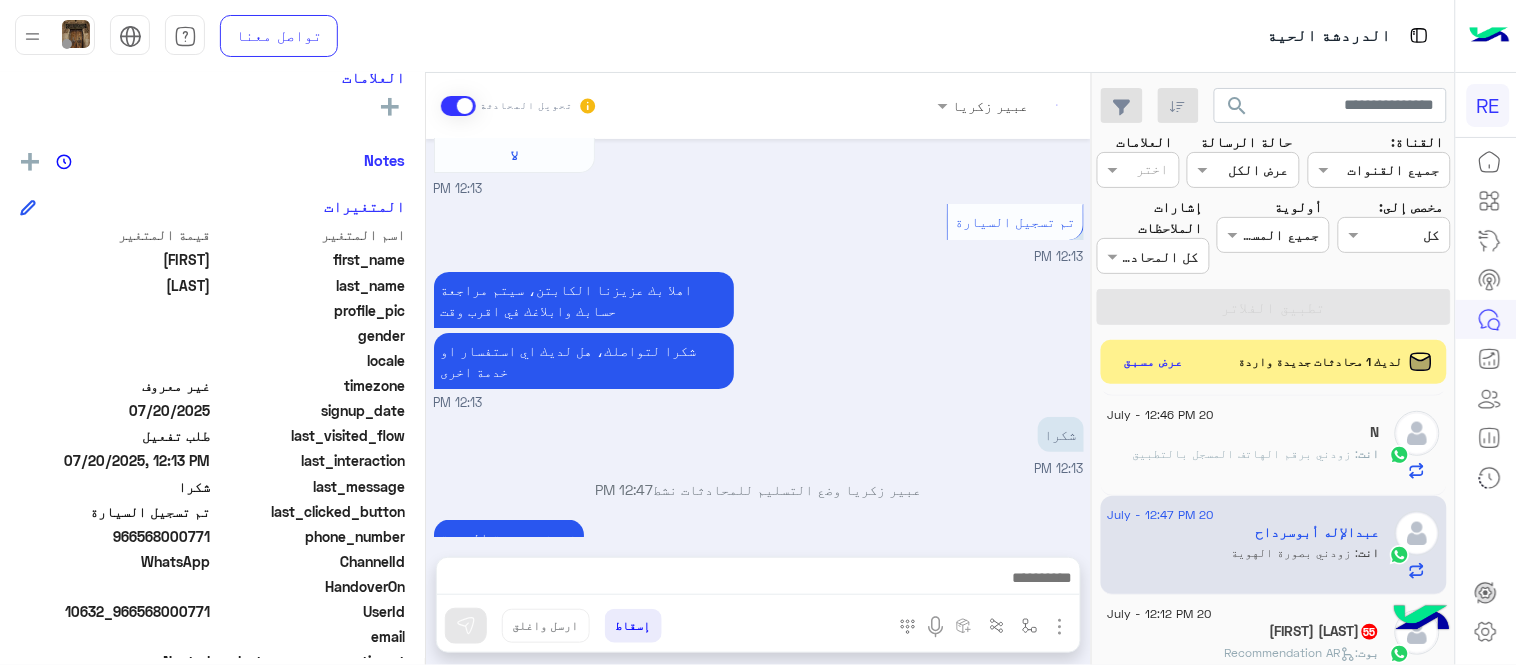 scroll, scrollTop: 1956, scrollLeft: 0, axis: vertical 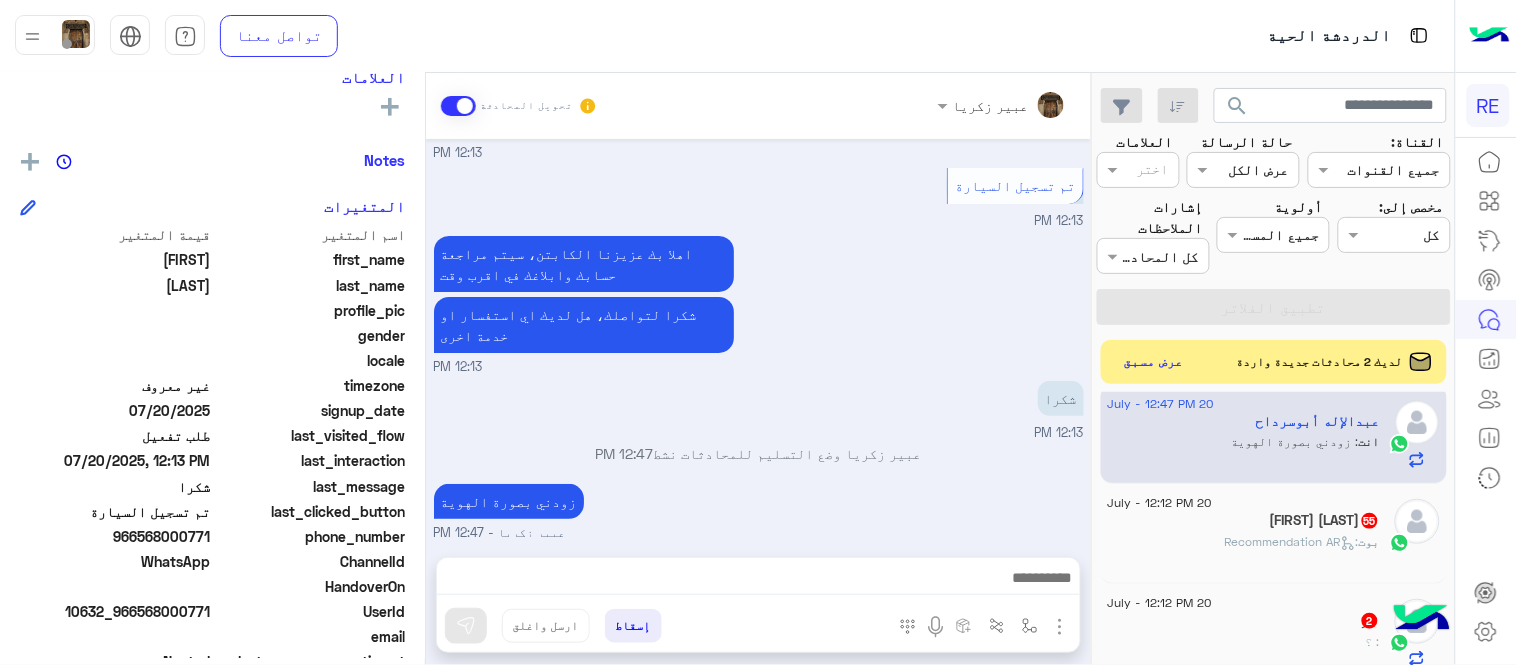click on "55" 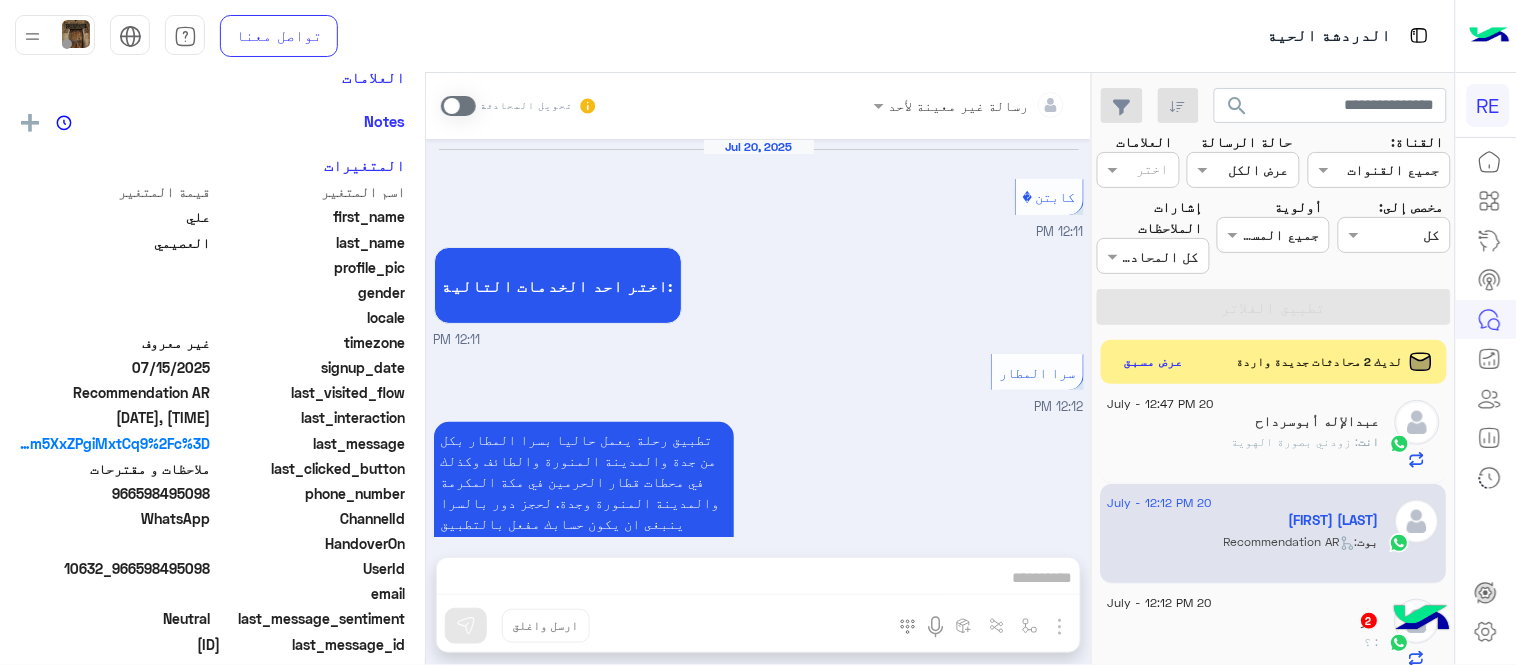 scroll, scrollTop: 1315, scrollLeft: 0, axis: vertical 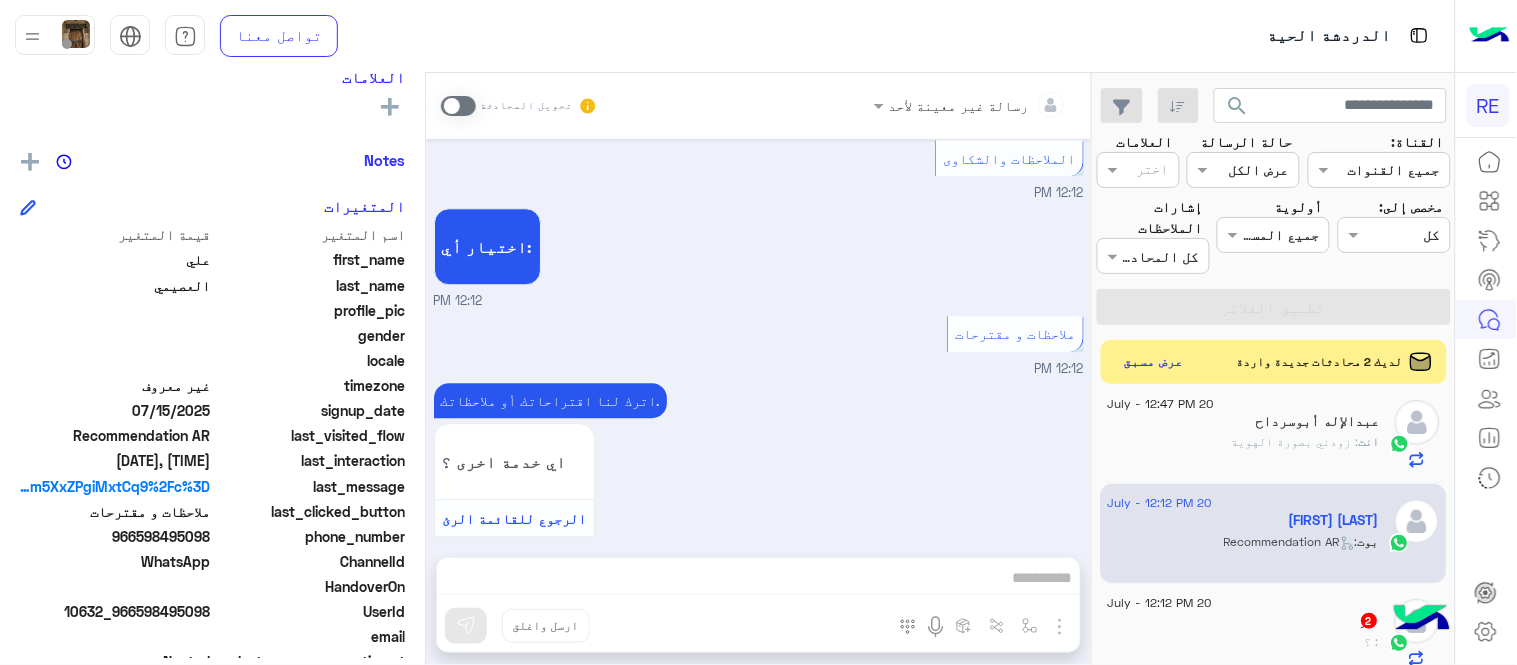 click at bounding box center [458, 106] 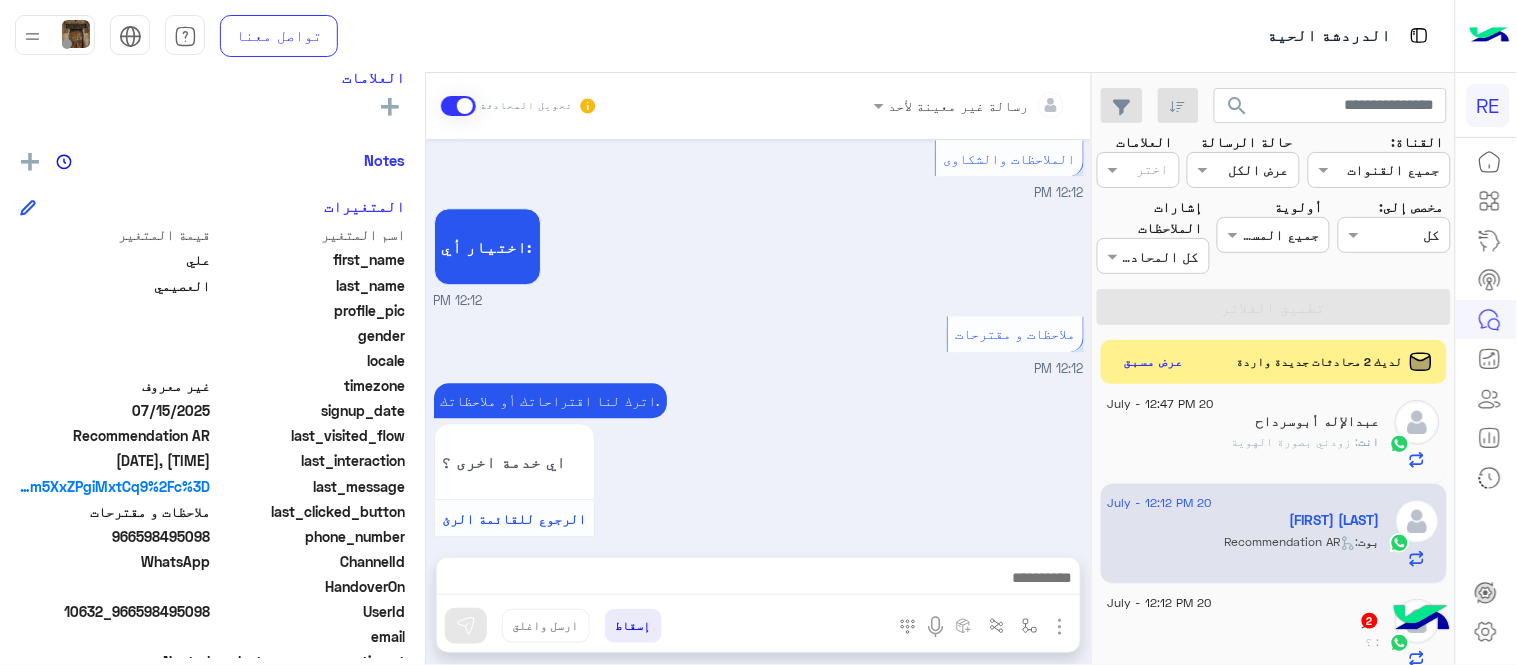 scroll, scrollTop: 1351, scrollLeft: 0, axis: vertical 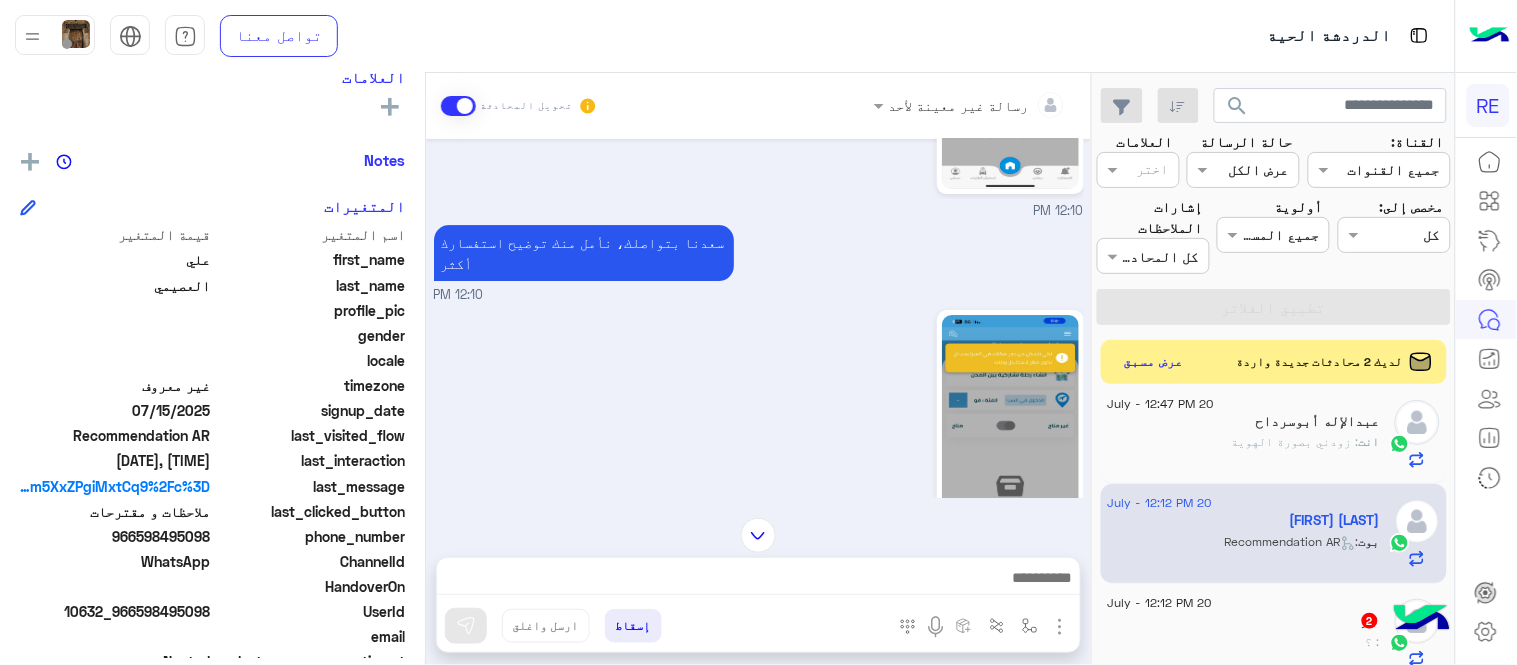 click 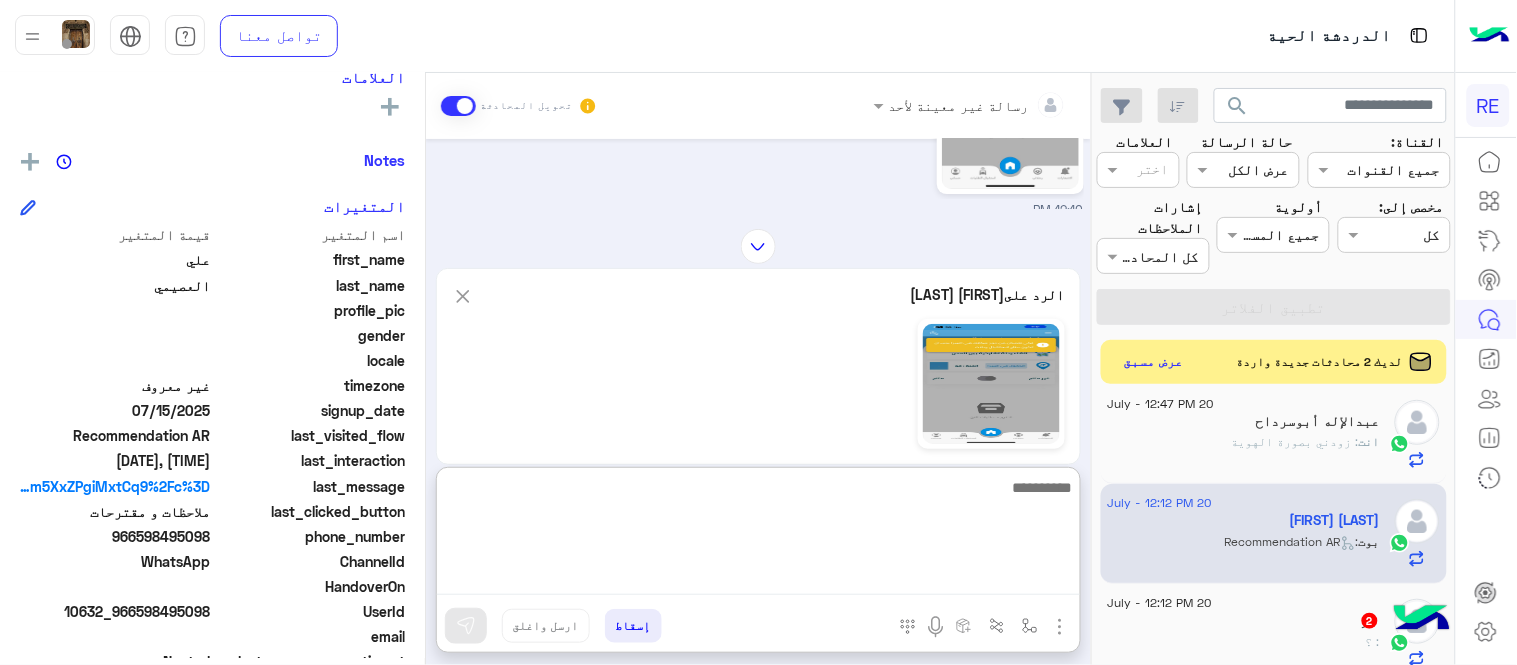click at bounding box center (758, 535) 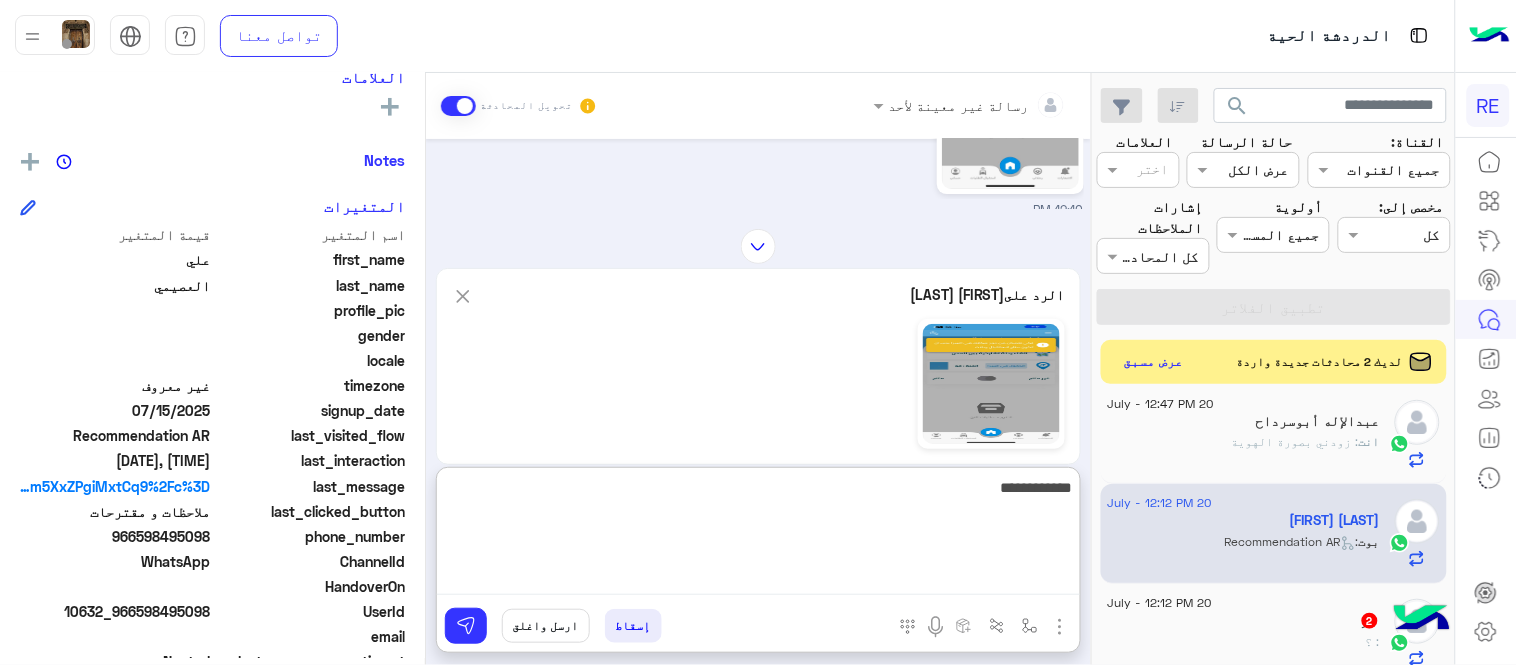 type on "**********" 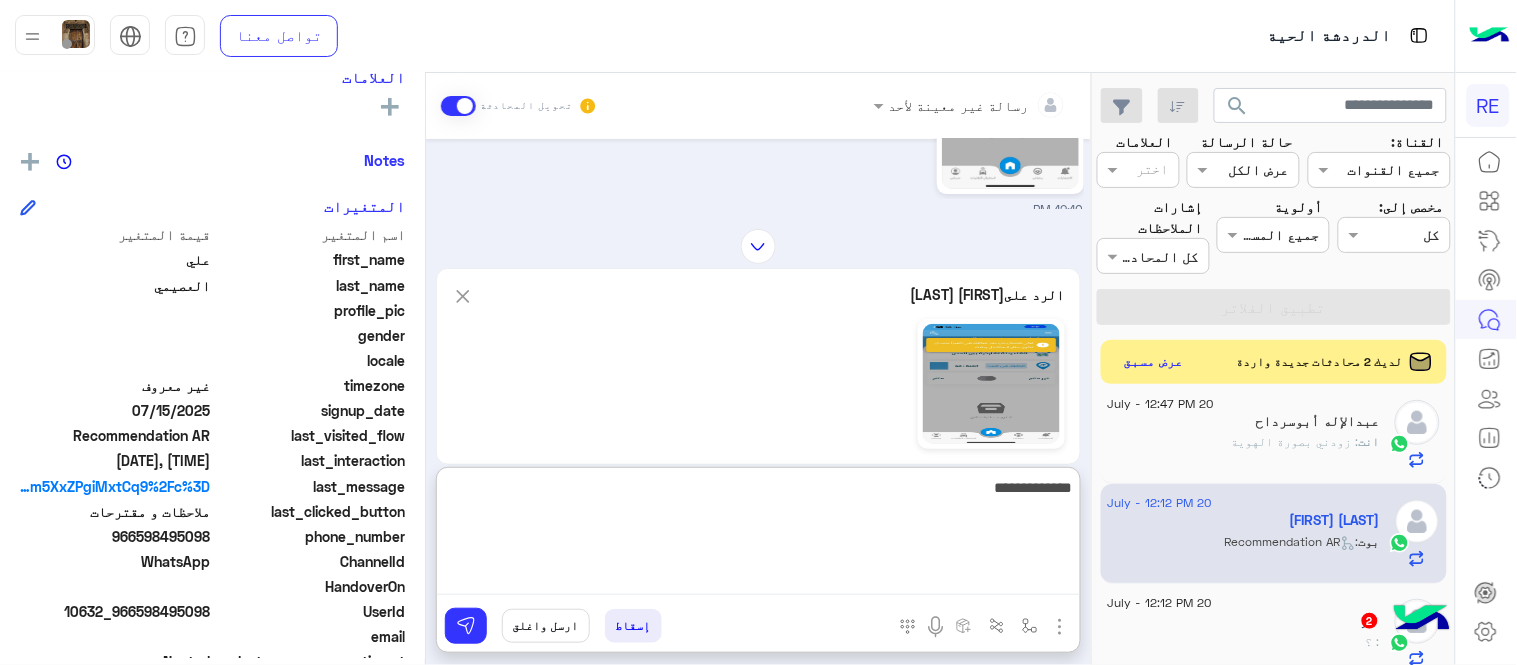 type 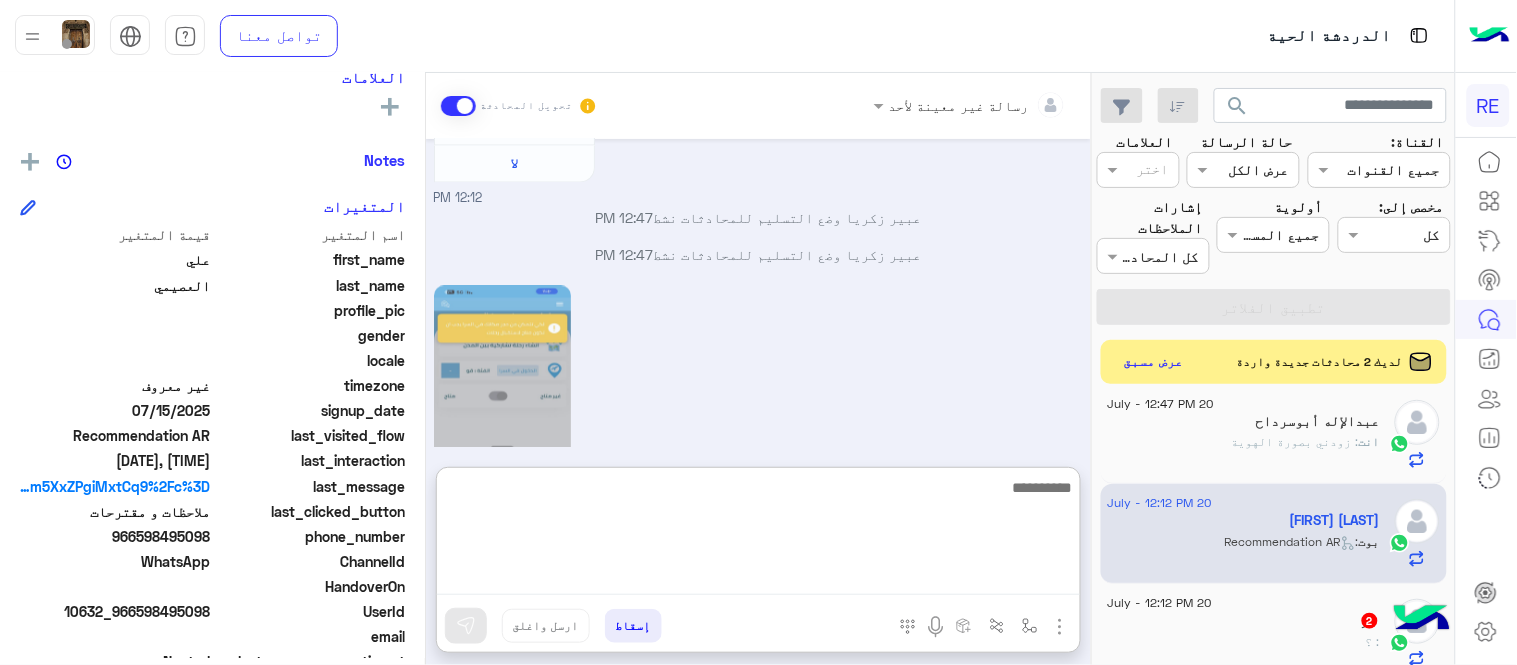 scroll, scrollTop: 4865, scrollLeft: 0, axis: vertical 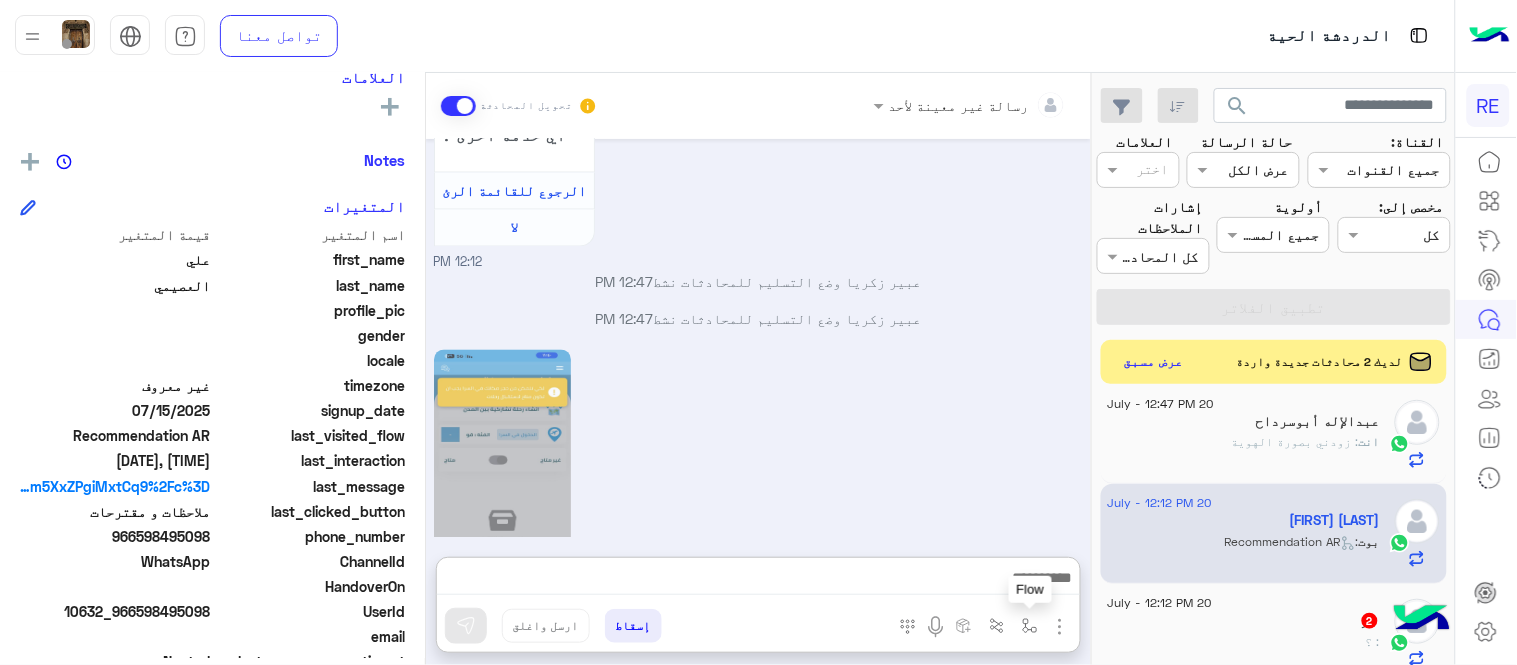 click at bounding box center (1030, 626) 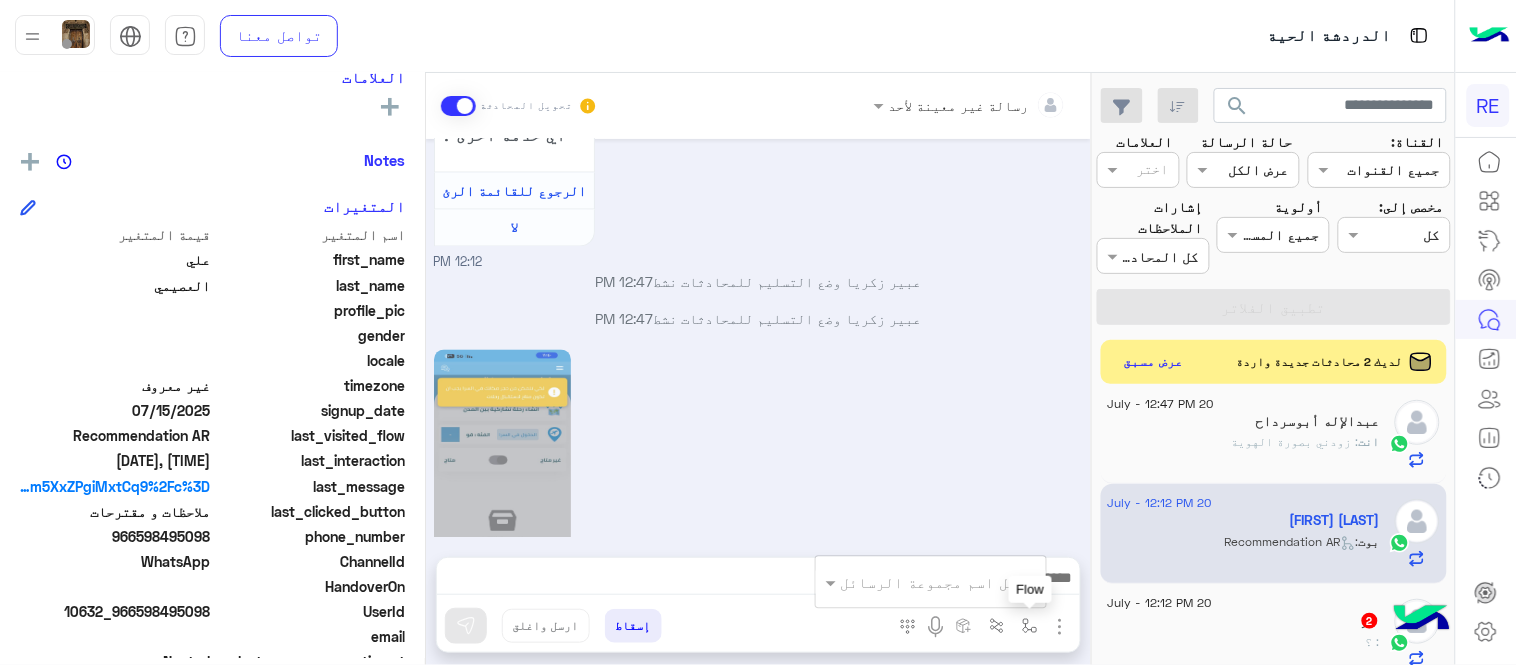 scroll, scrollTop: 4775, scrollLeft: 0, axis: vertical 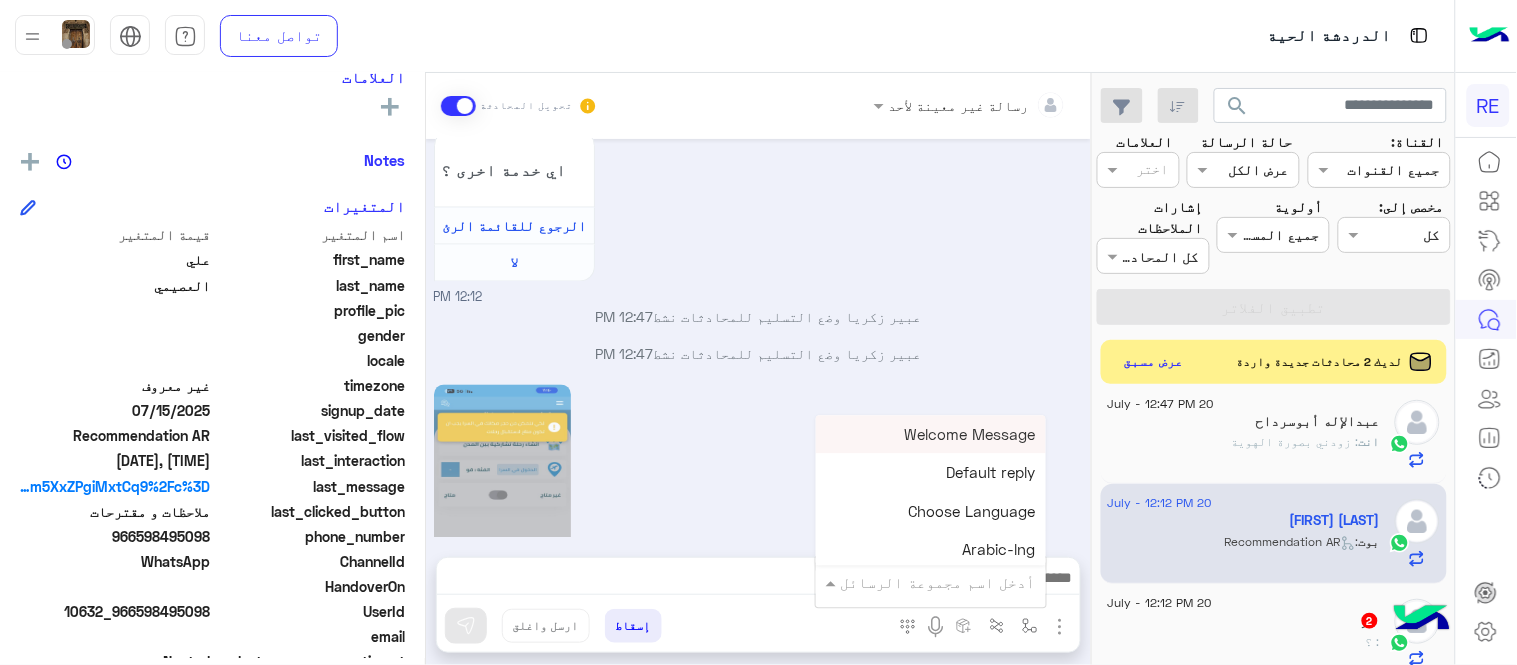 click at bounding box center (959, 582) 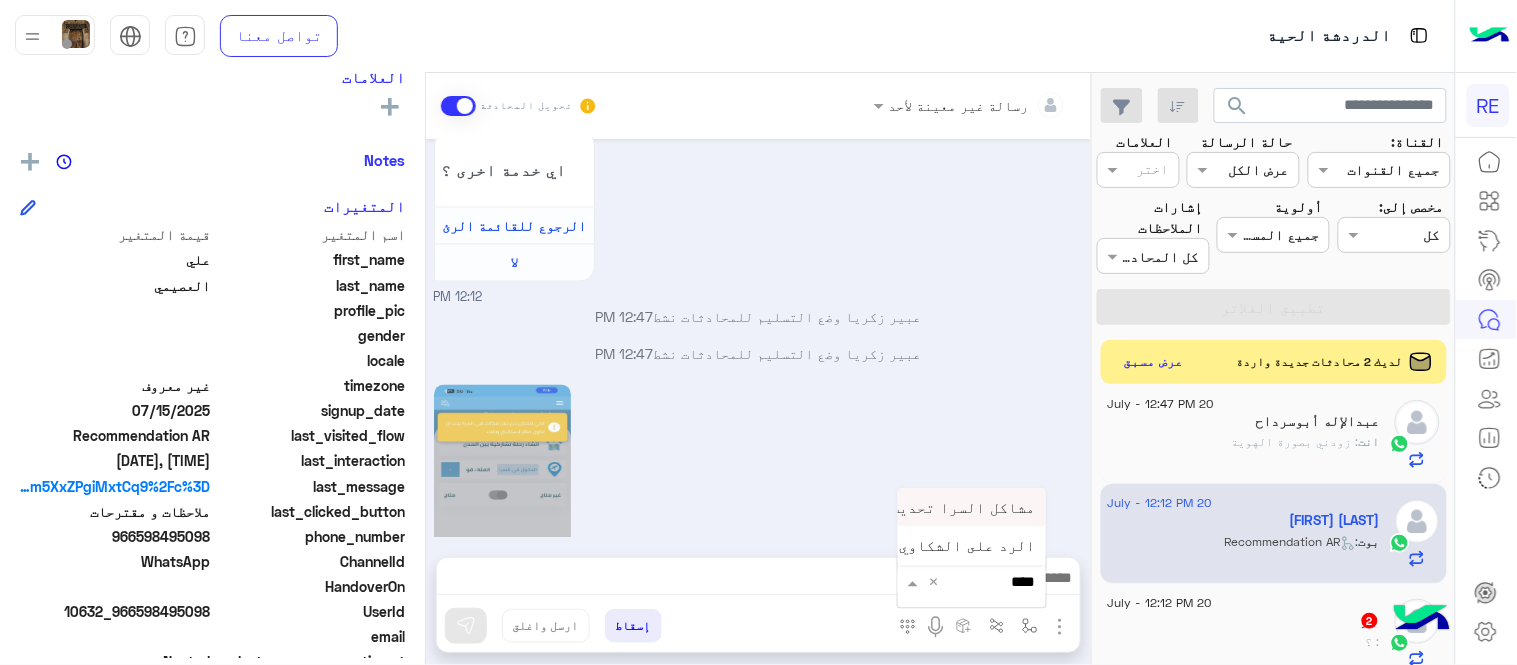 type on "*****" 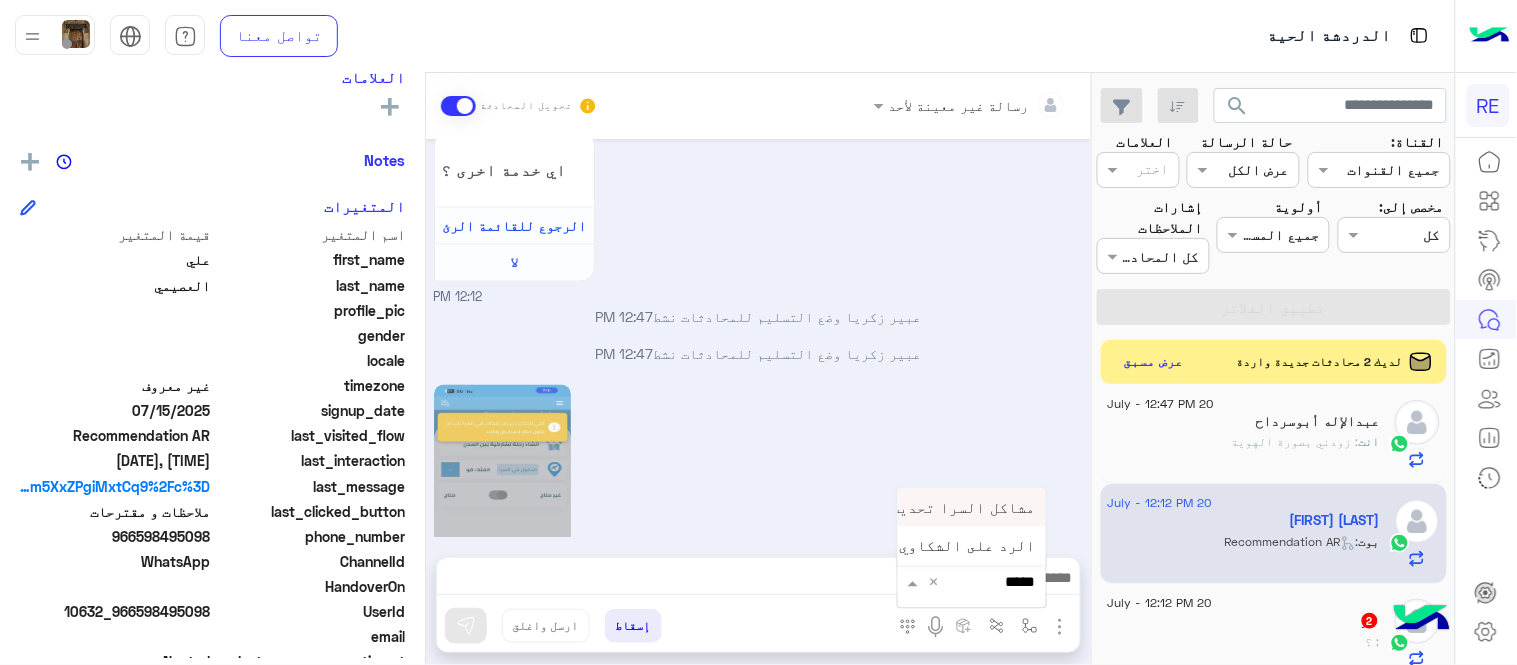 click on "مشاكل السرا تحديث" at bounding box center (963, 507) 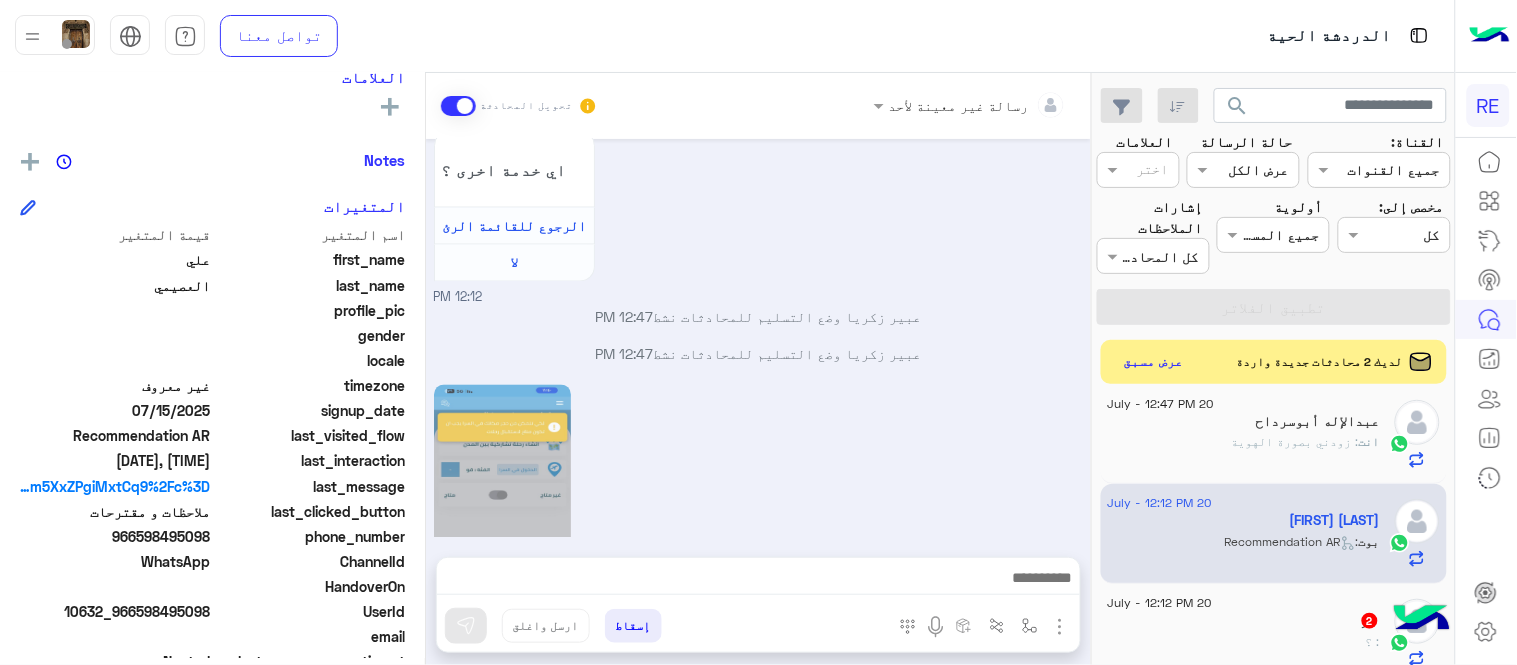 type on "**********" 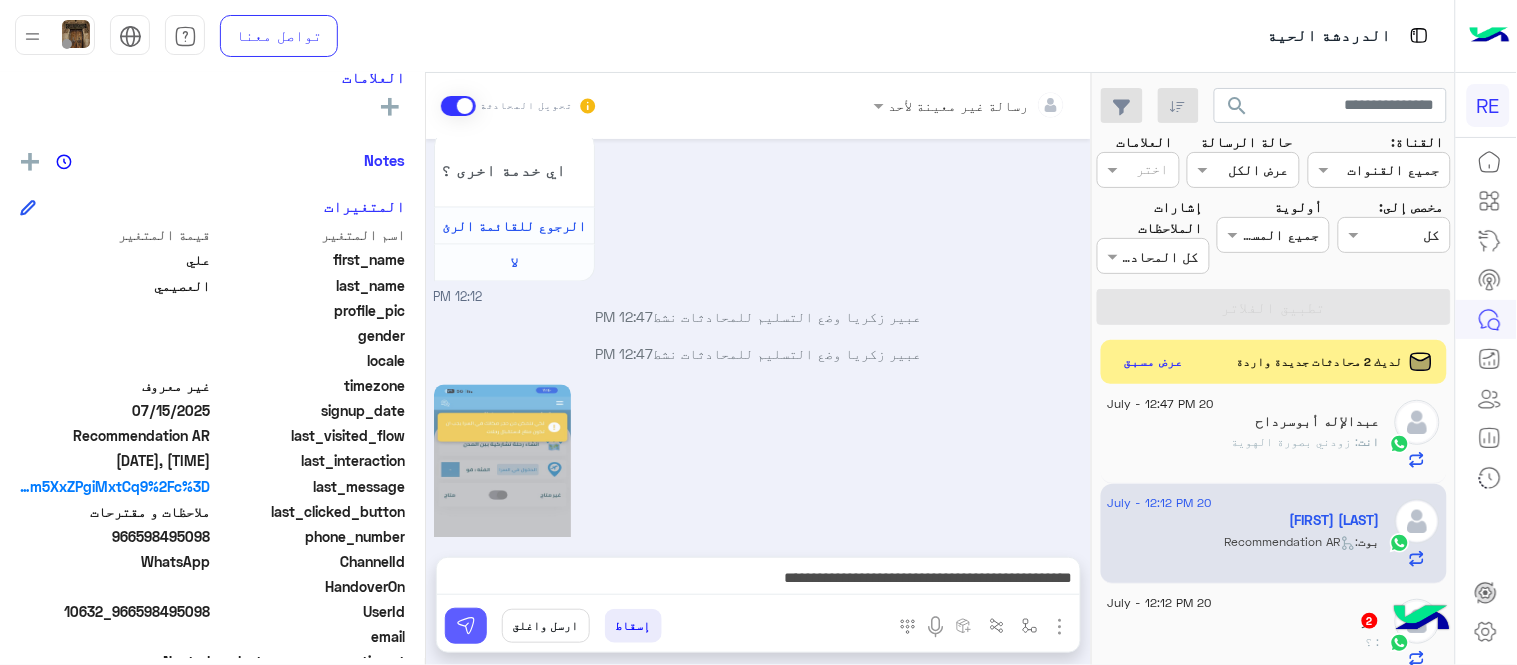 click at bounding box center [466, 626] 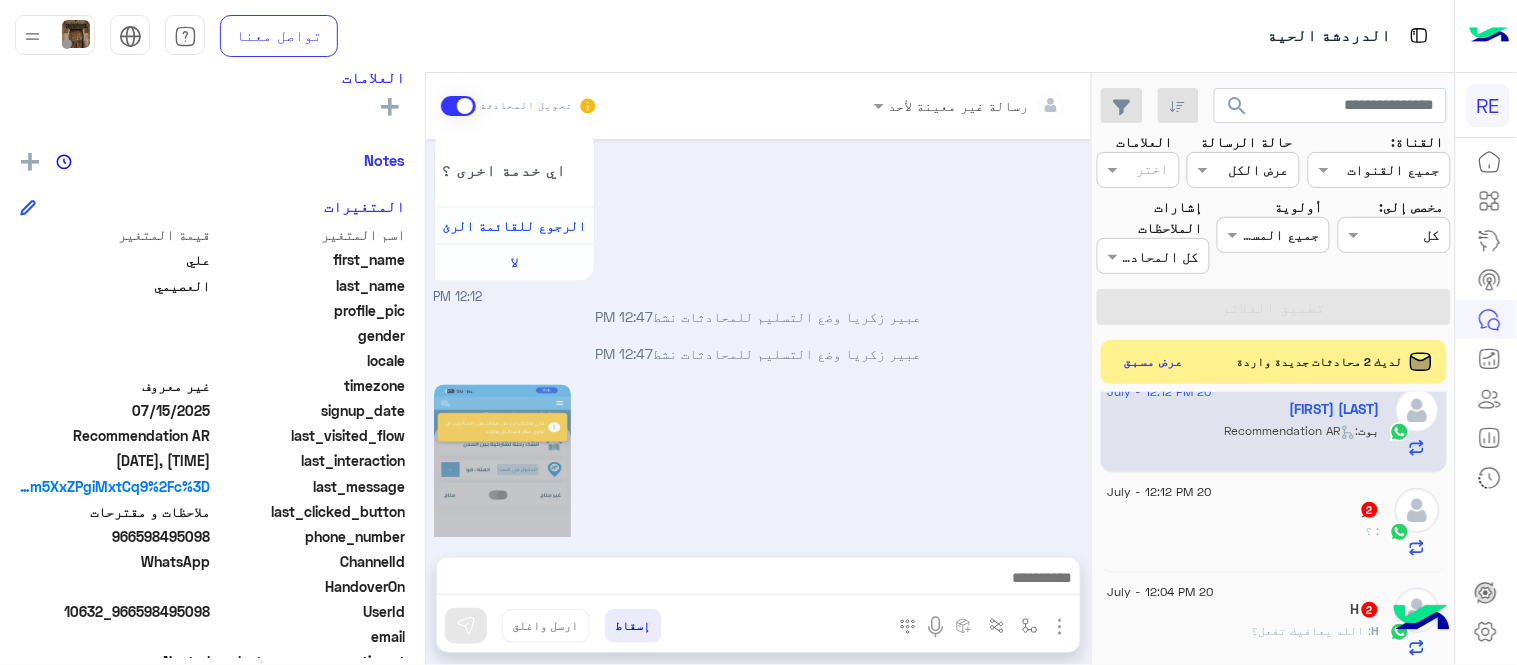 scroll, scrollTop: 540, scrollLeft: 0, axis: vertical 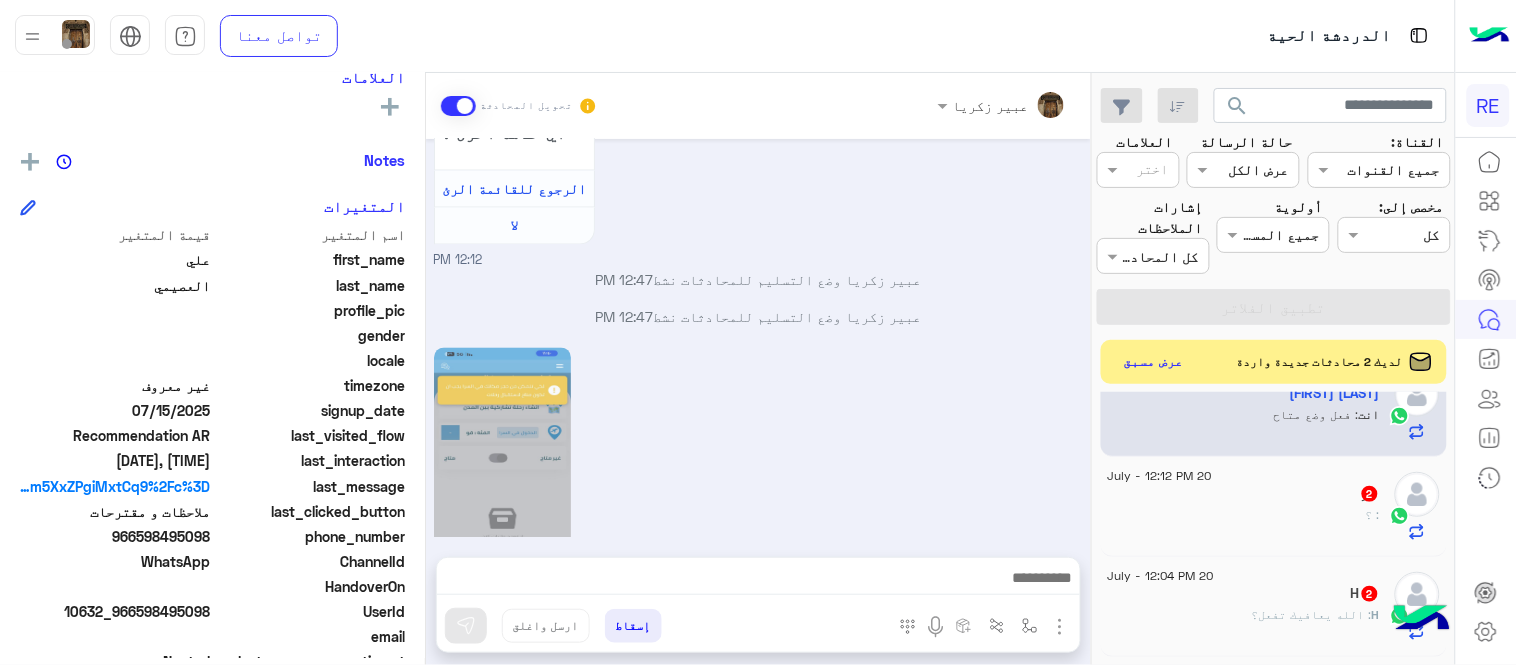 click on "ِ   2" 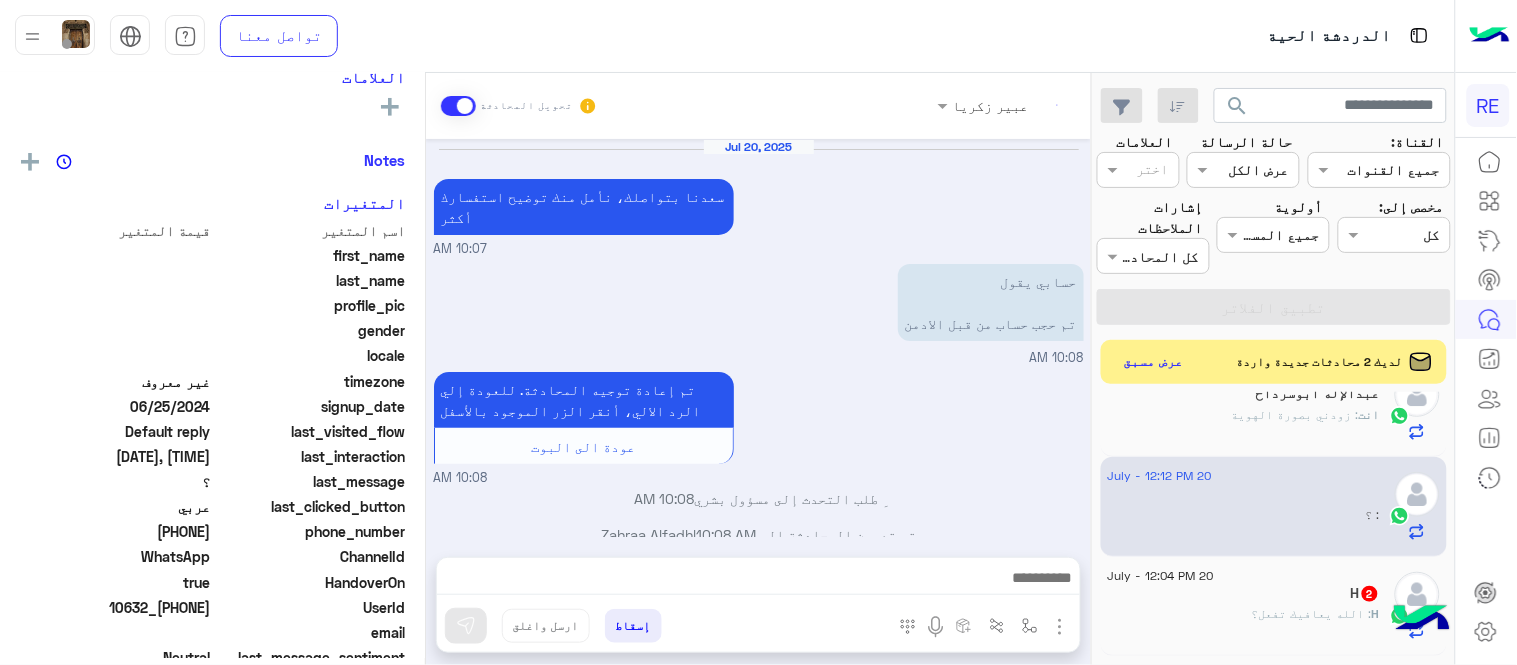 scroll, scrollTop: 337, scrollLeft: 0, axis: vertical 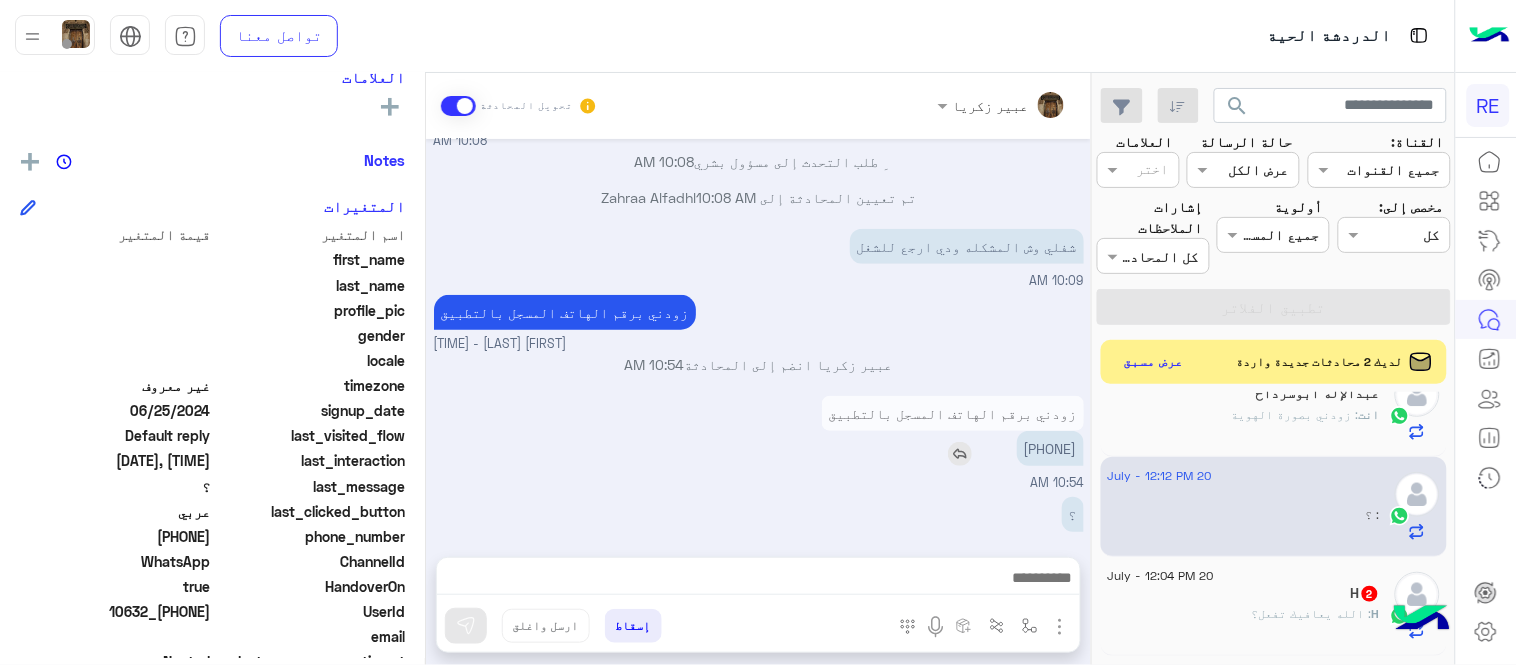 click on "[PHONE]" at bounding box center [1050, 448] 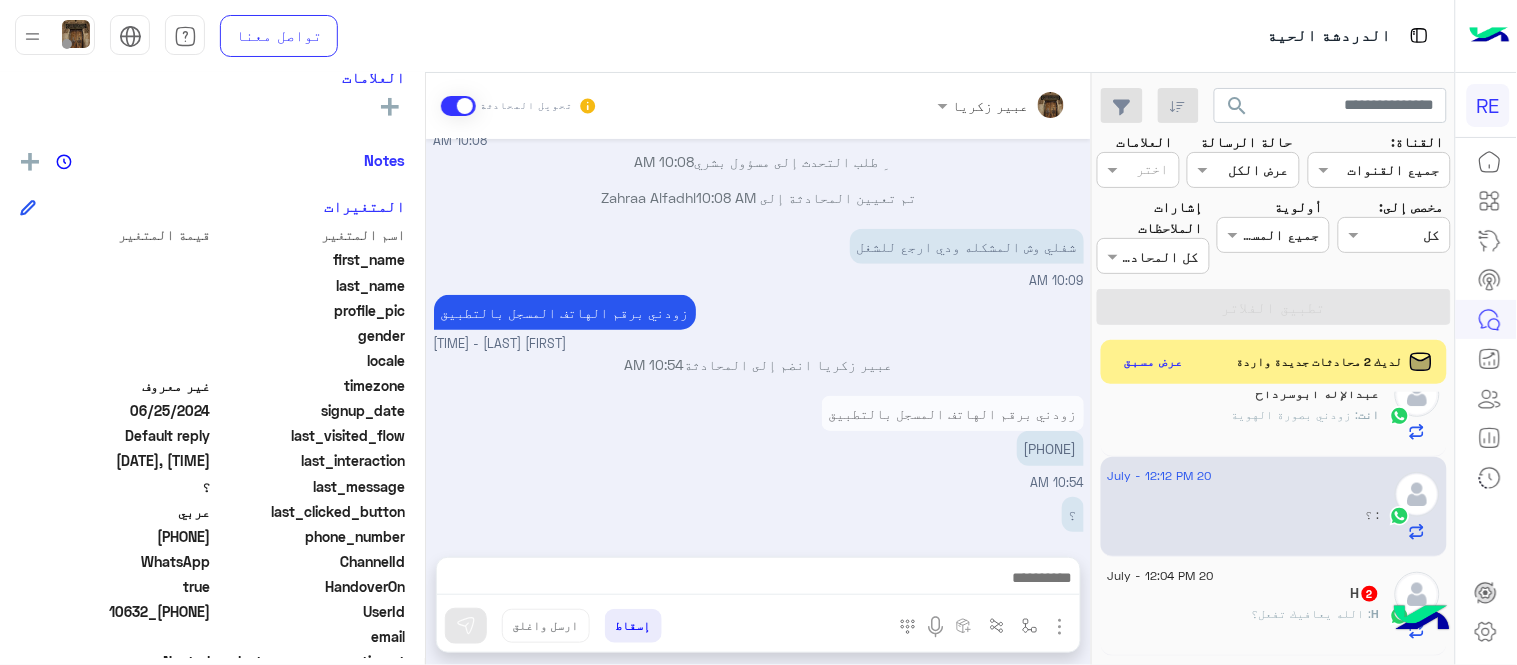 scroll, scrollTop: 337, scrollLeft: 0, axis: vertical 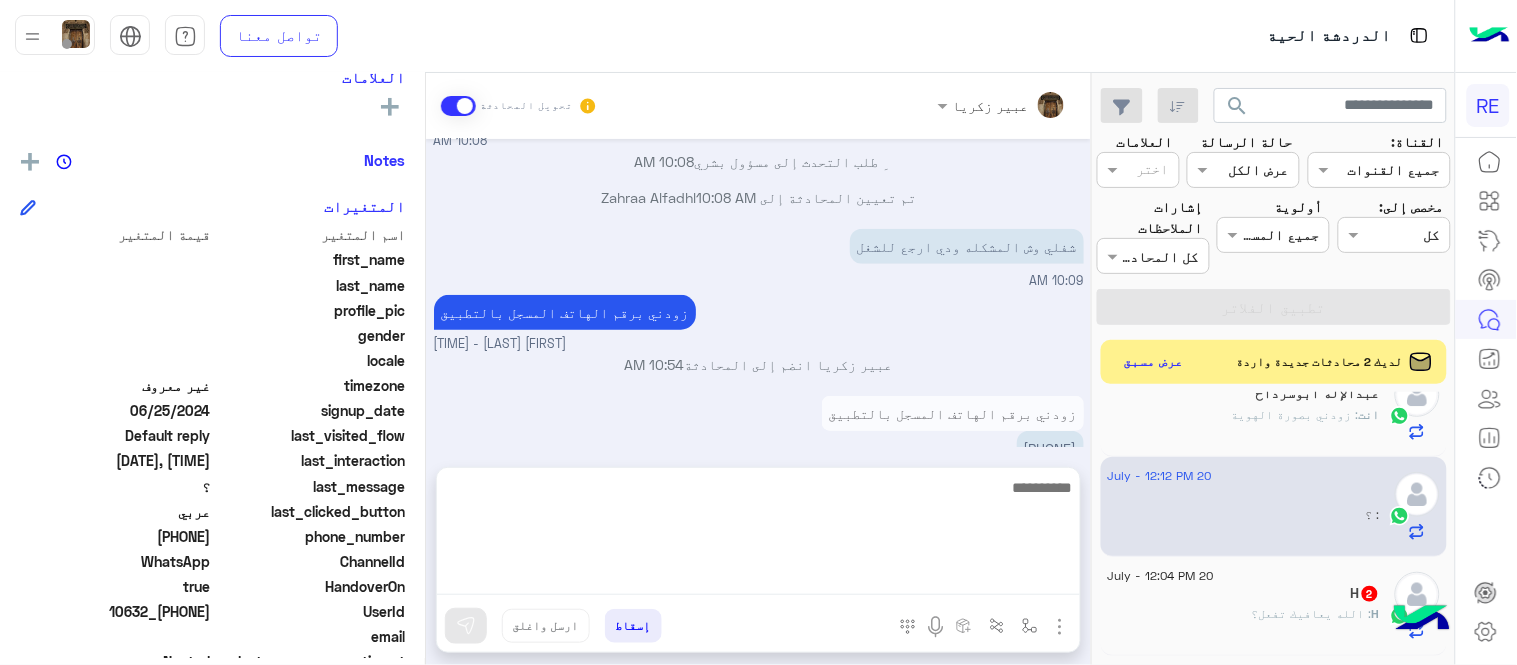 click at bounding box center [758, 535] 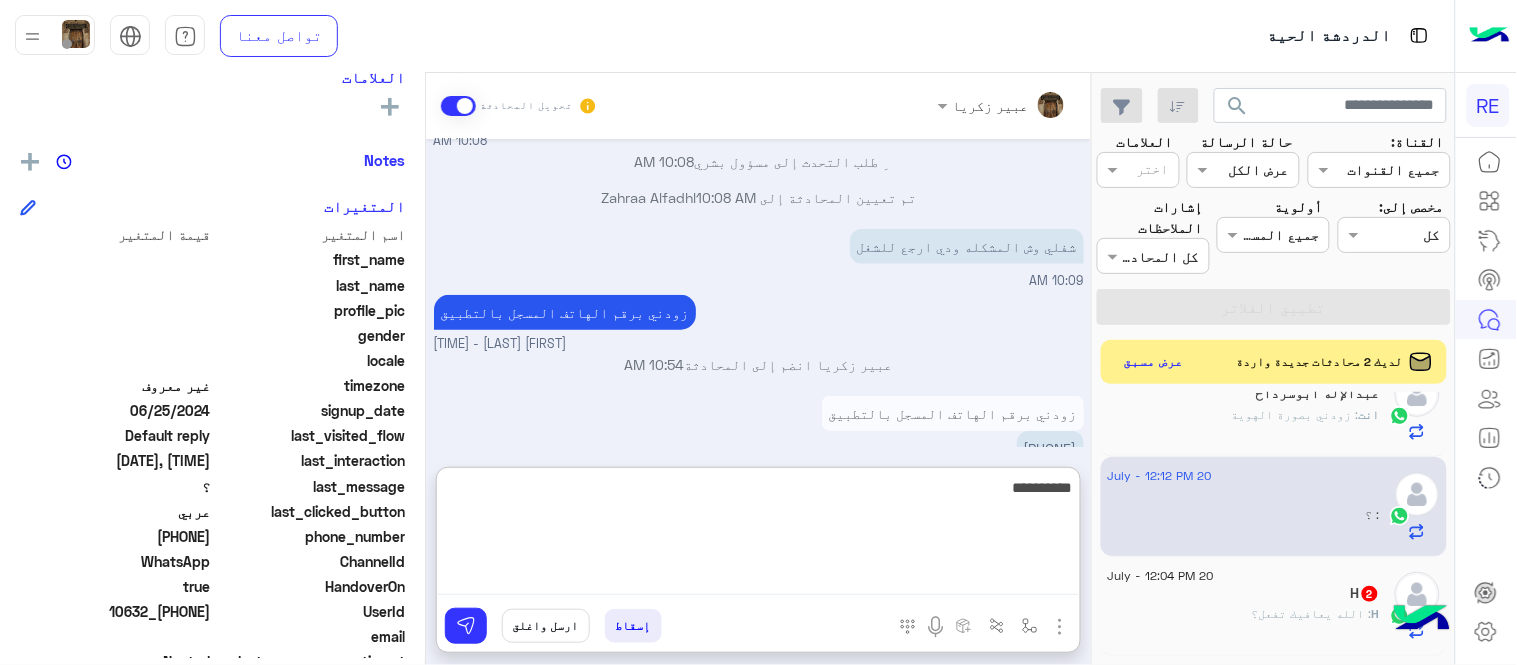 type on "**********" 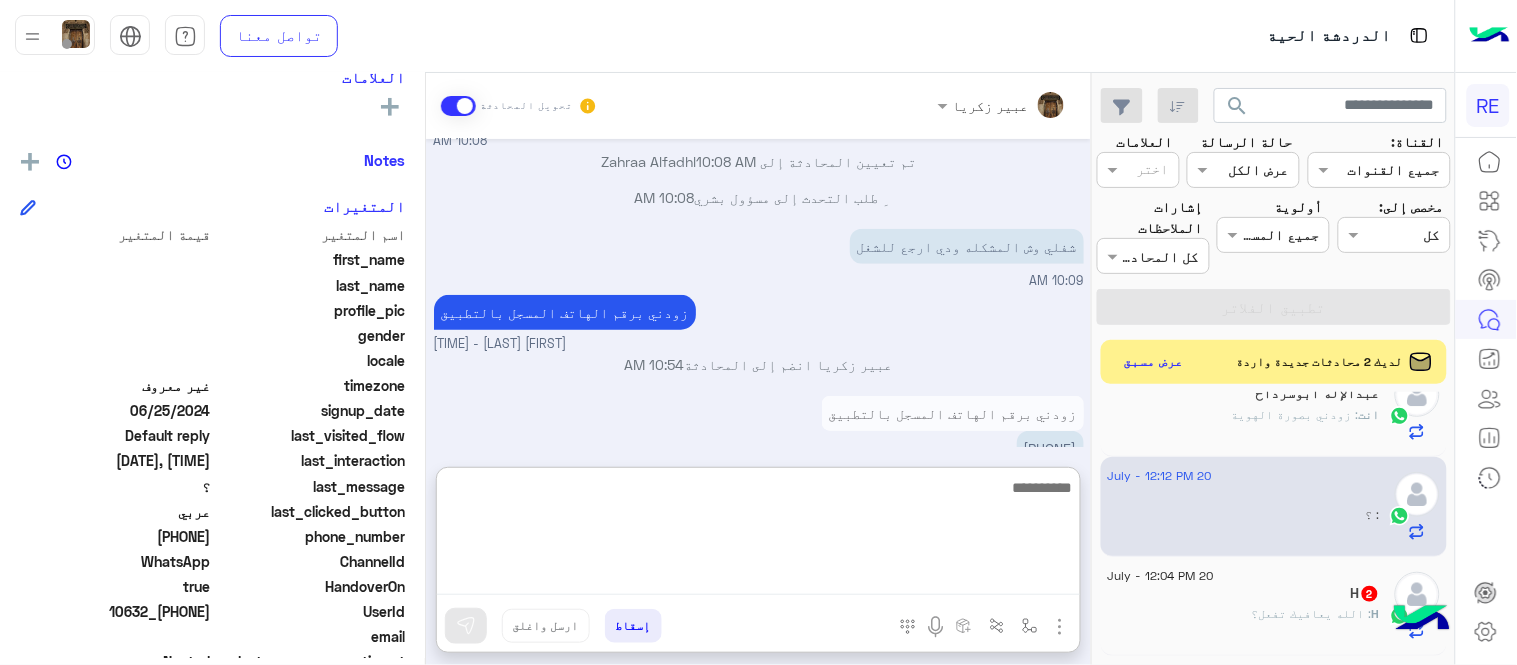 scroll, scrollTop: 491, scrollLeft: 0, axis: vertical 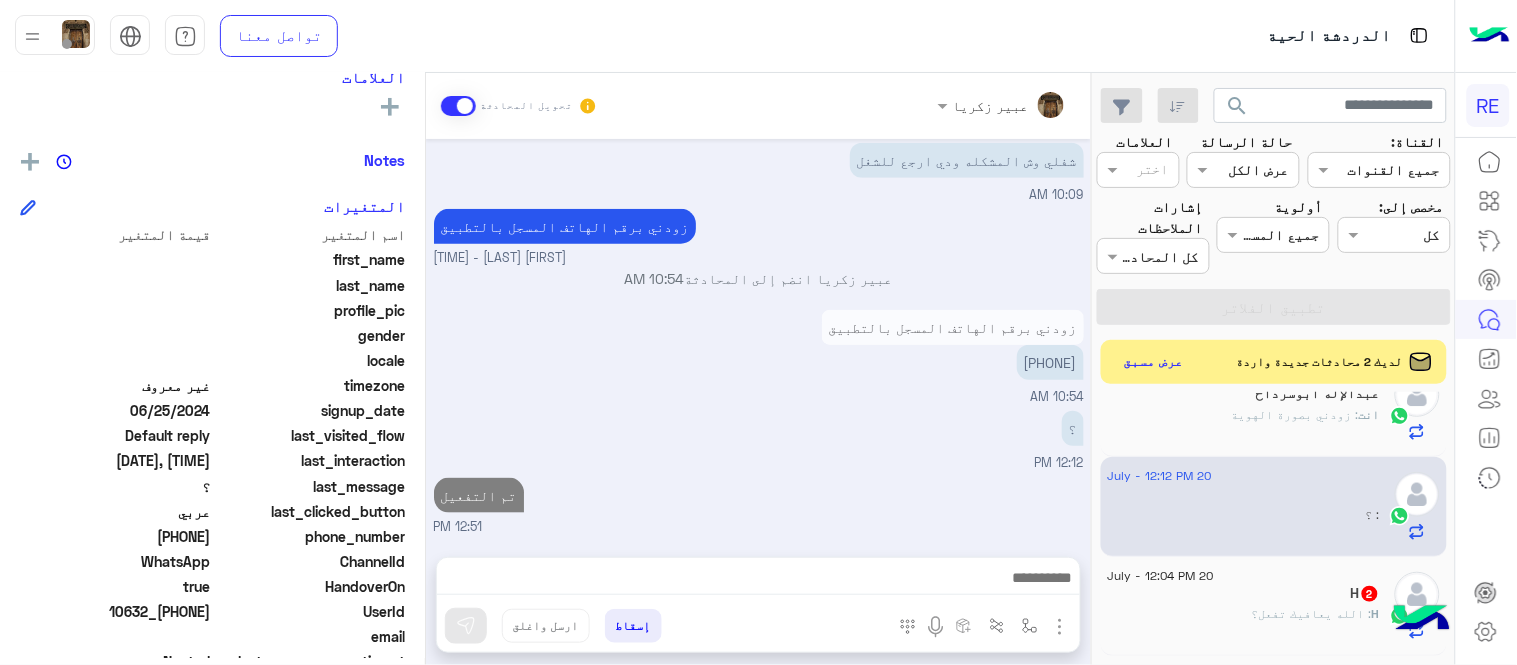 click on "H   2" 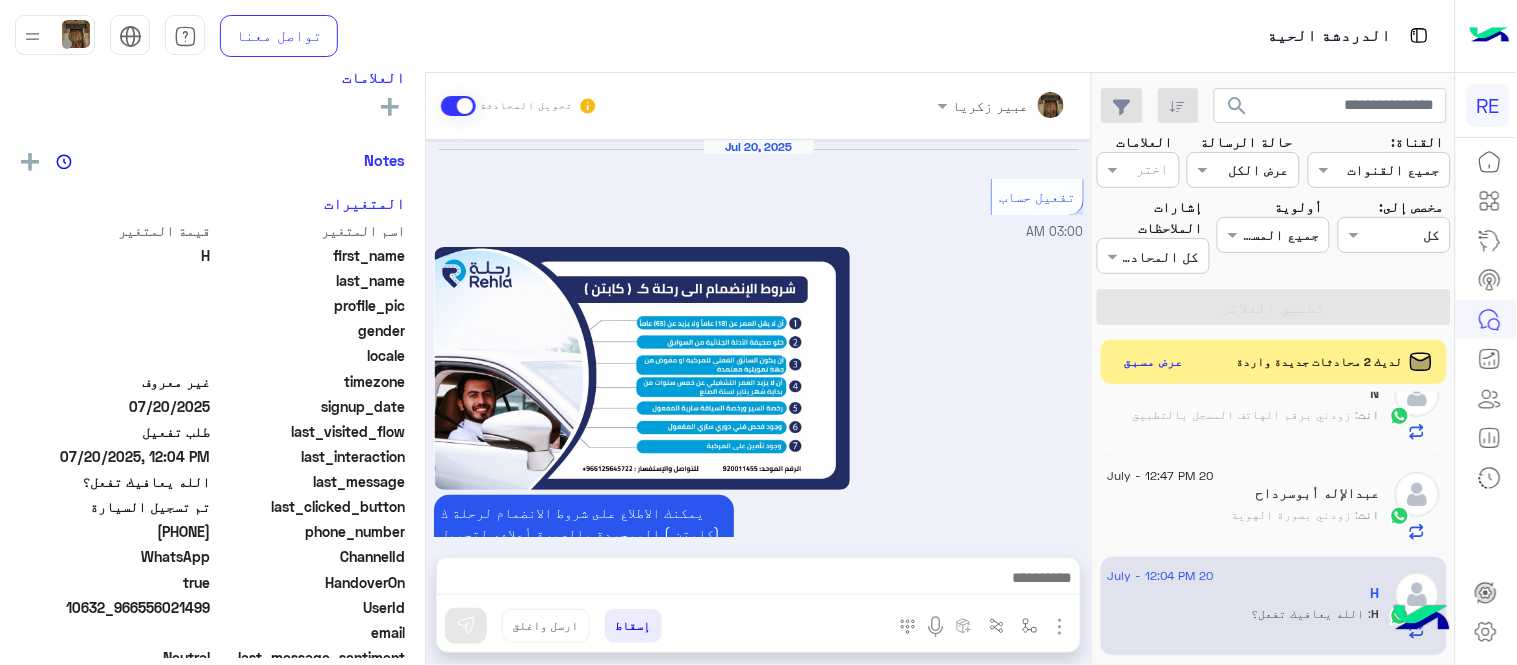 scroll, scrollTop: 1135, scrollLeft: 0, axis: vertical 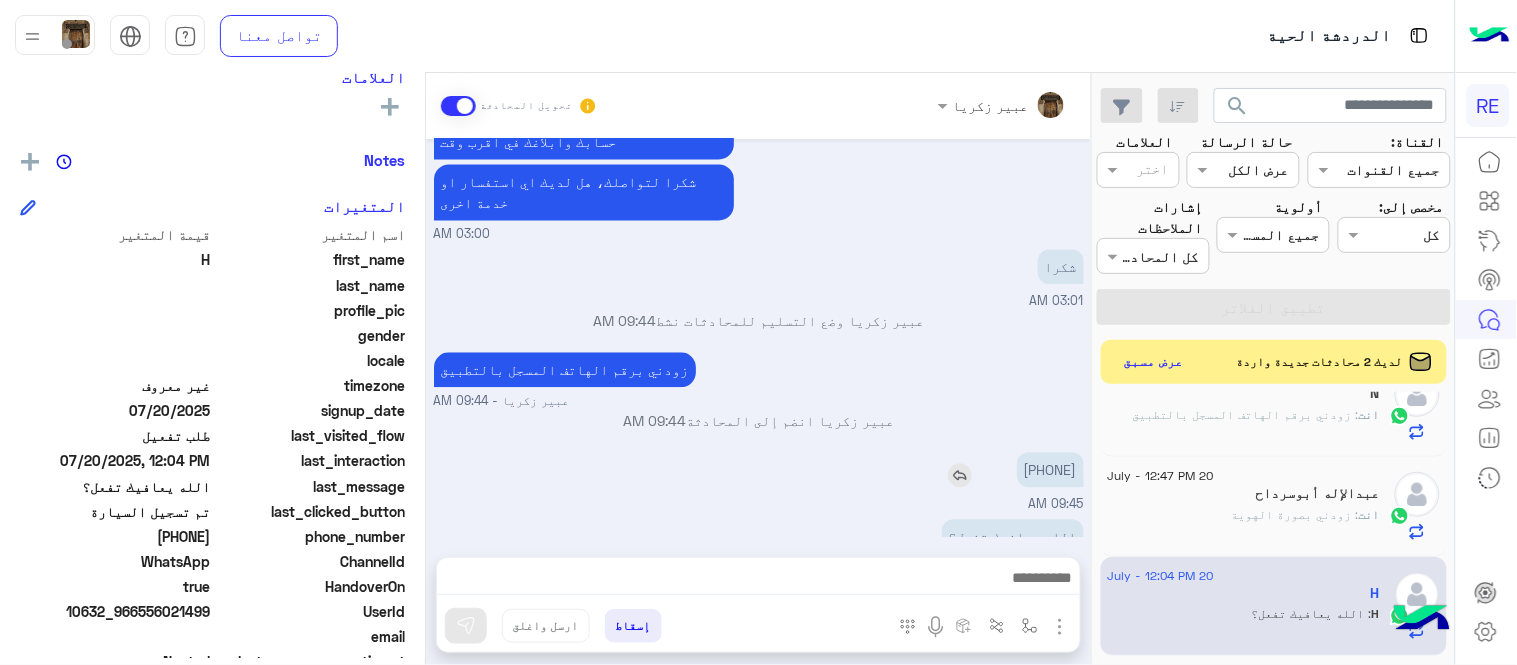 click on "[PHONE]" at bounding box center (1050, 469) 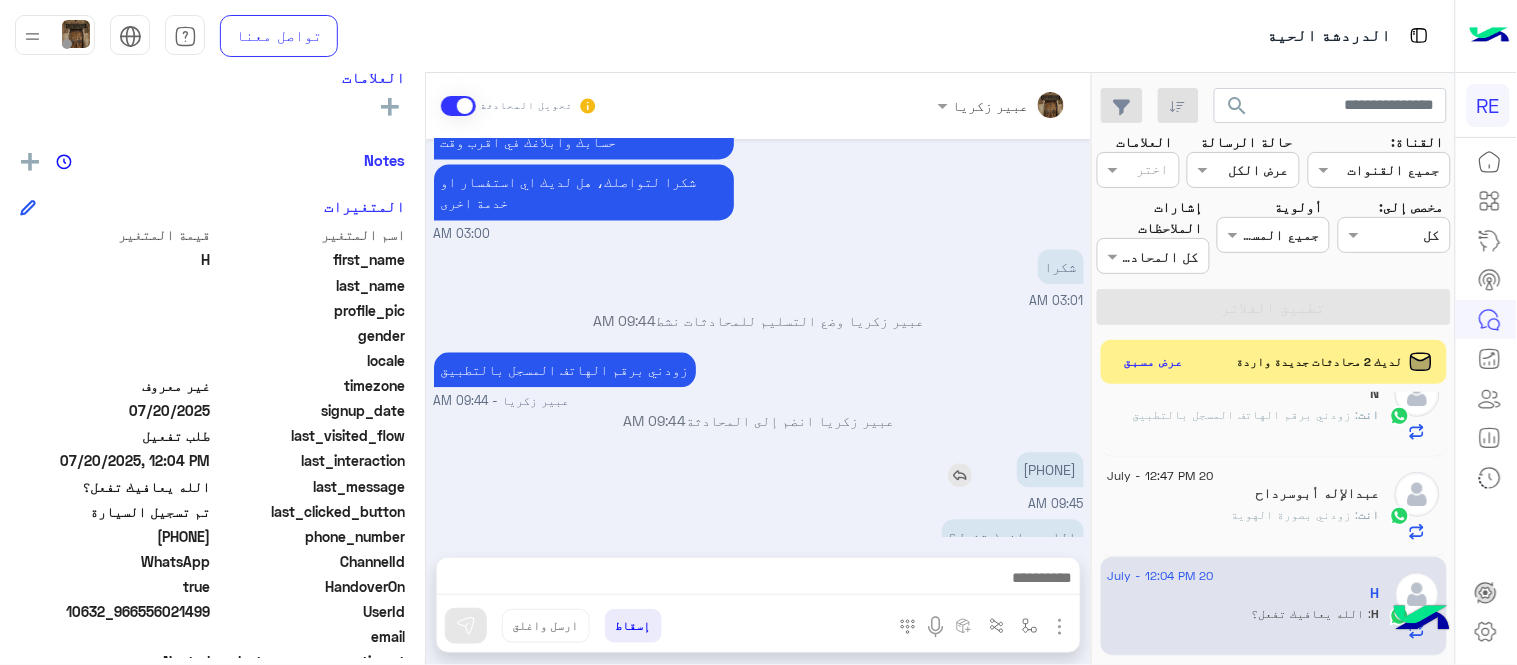 copy on "[PHONE]" 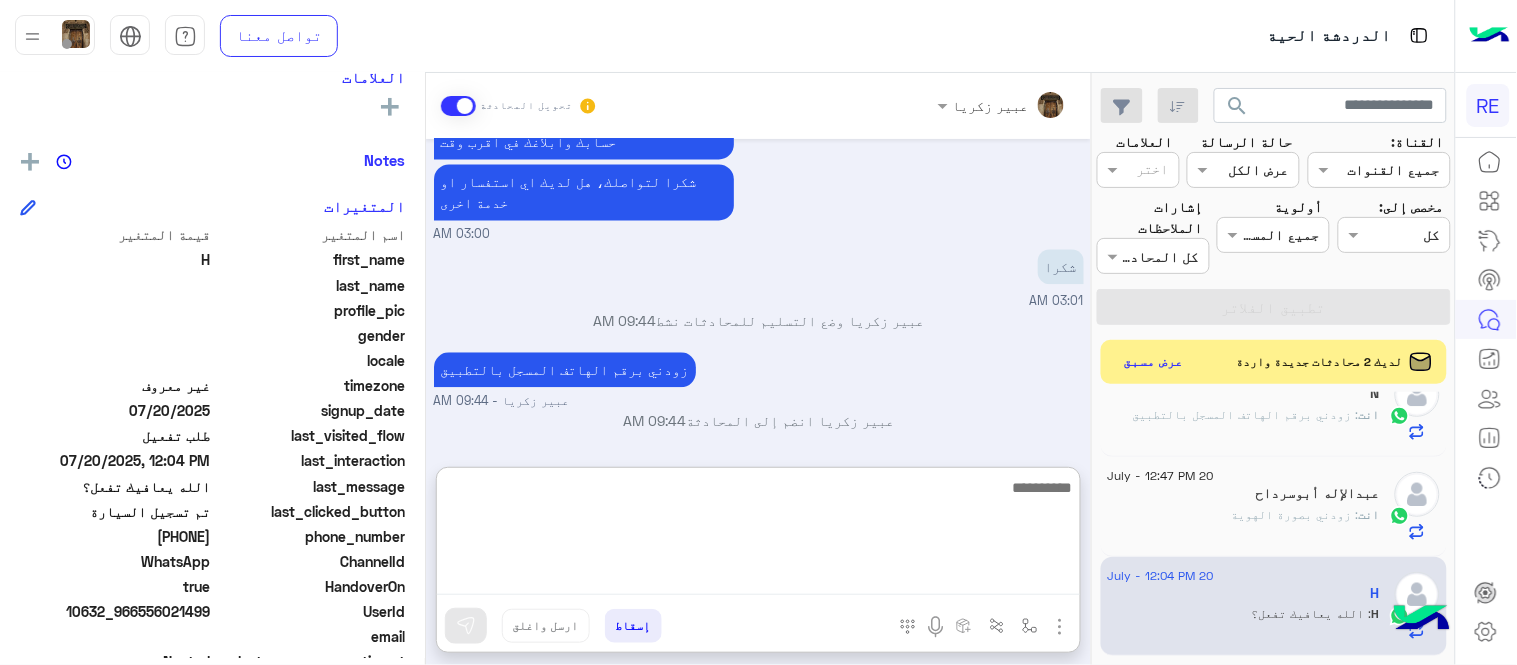 click at bounding box center (758, 535) 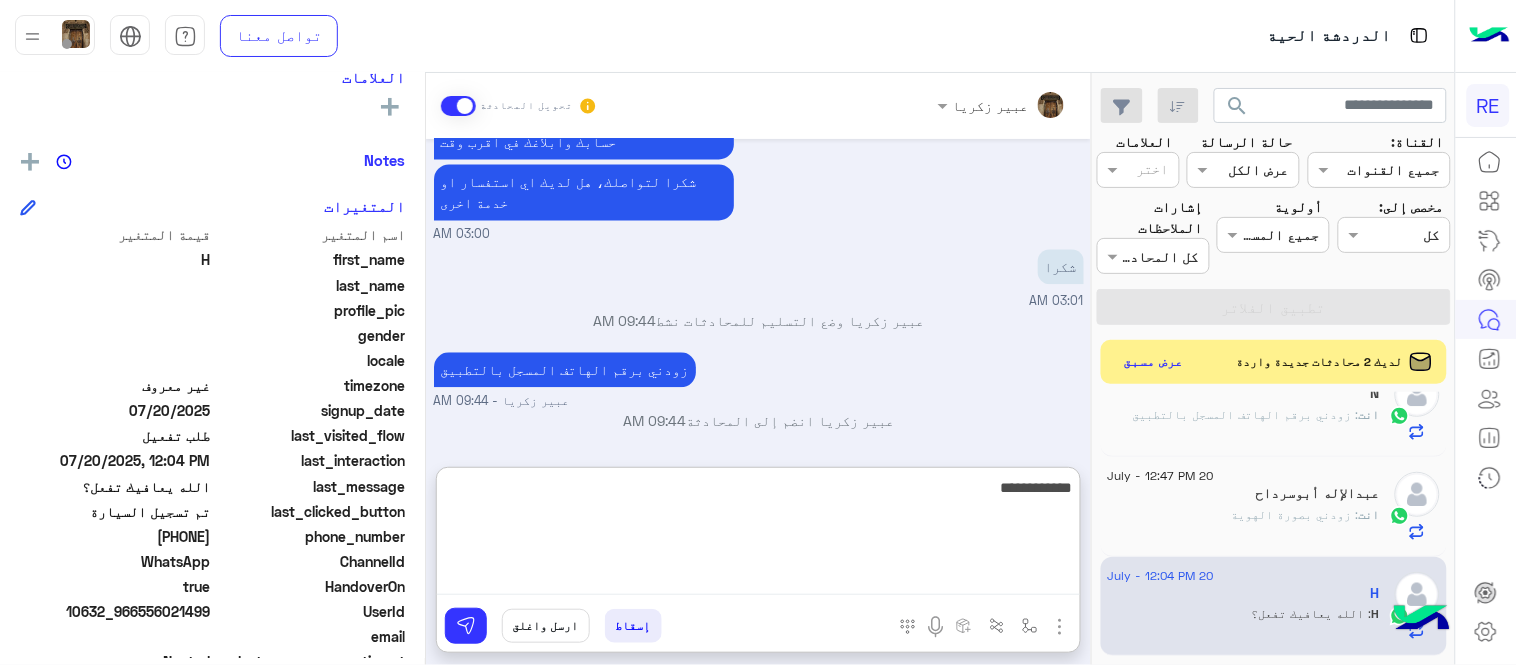 type on "**********" 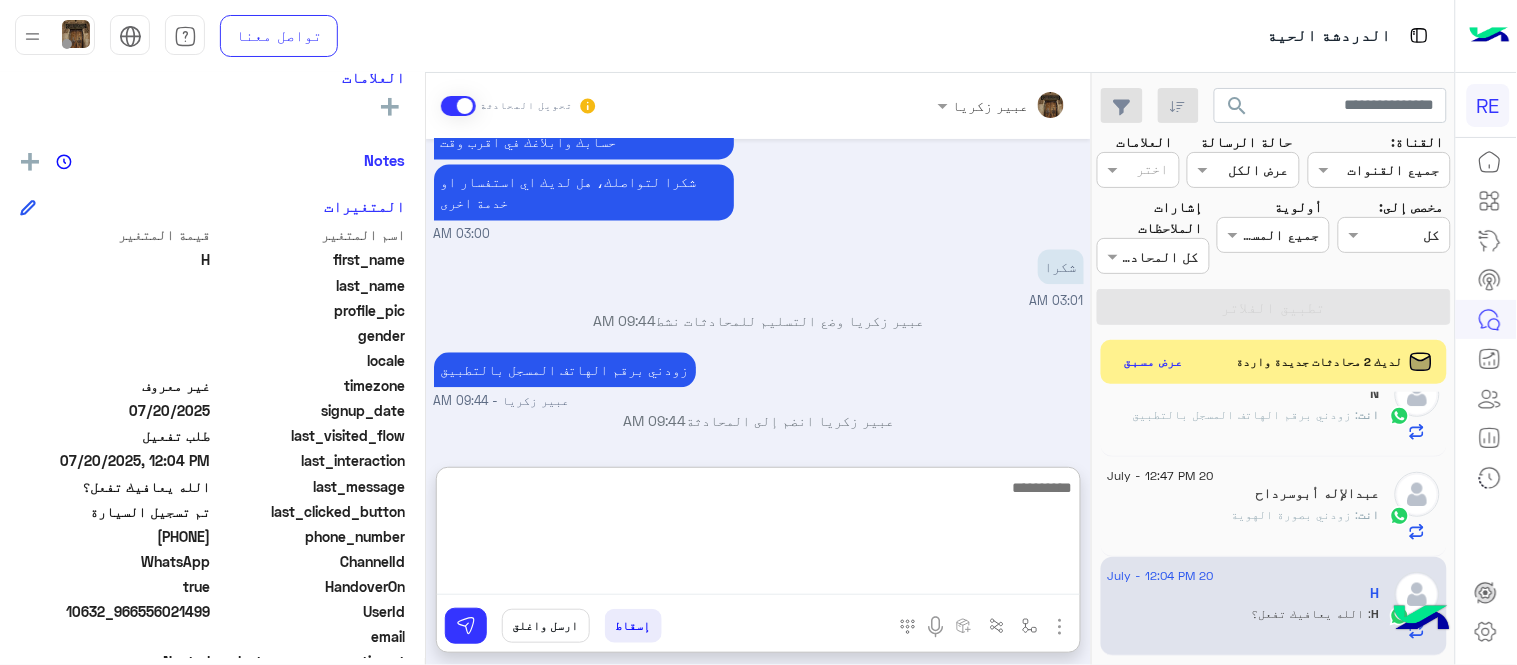 scroll, scrollTop: 1288, scrollLeft: 0, axis: vertical 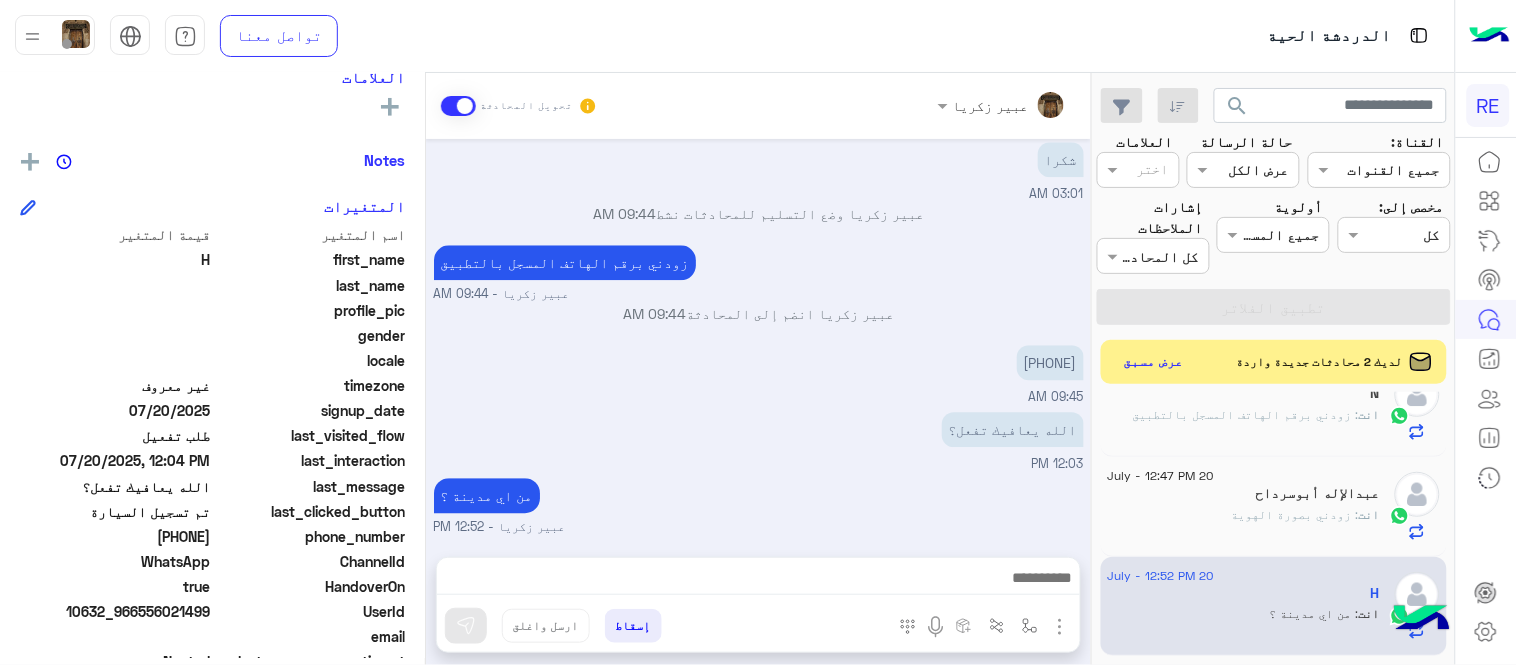 click on "[DATE]   تفعيل حساب    03:00 AM  يمكنك الاطلاع على شروط الانضمام لرحلة ك (كابتن ) الموجودة بالصورة أعلاه،
لتحميل التطبيق عبر الرابط التالي : 📲
http://onelink.to/Rehla    يسعدنا انضمامك لتطبيق رحلة يمكنك اتباع الخطوات الموضحة لتسجيل بيانات سيارتك بالفيديو التالي  : عزيزي الكابتن، فضلًا ، للرغبة بتفعيل الحساب قم برفع البيانات عبر التطبيق والتواصل معنا  تم تسجيل السيارة   اواجه صعوبة بالتسجيل  اي خدمة اخرى ؟  الرجوع للقائمة الرئ   لا     03:00 AM   تم تسجيل السيارة    03:00 AM  اهلا بك عزيزنا الكابتن، سيتم مراجعة حسابك وابلاغك في اقرب وقت شكرا لتواصلك، هل لديك اي استفسار او خدمة اخرى    03:00 AM" at bounding box center (758, 338) 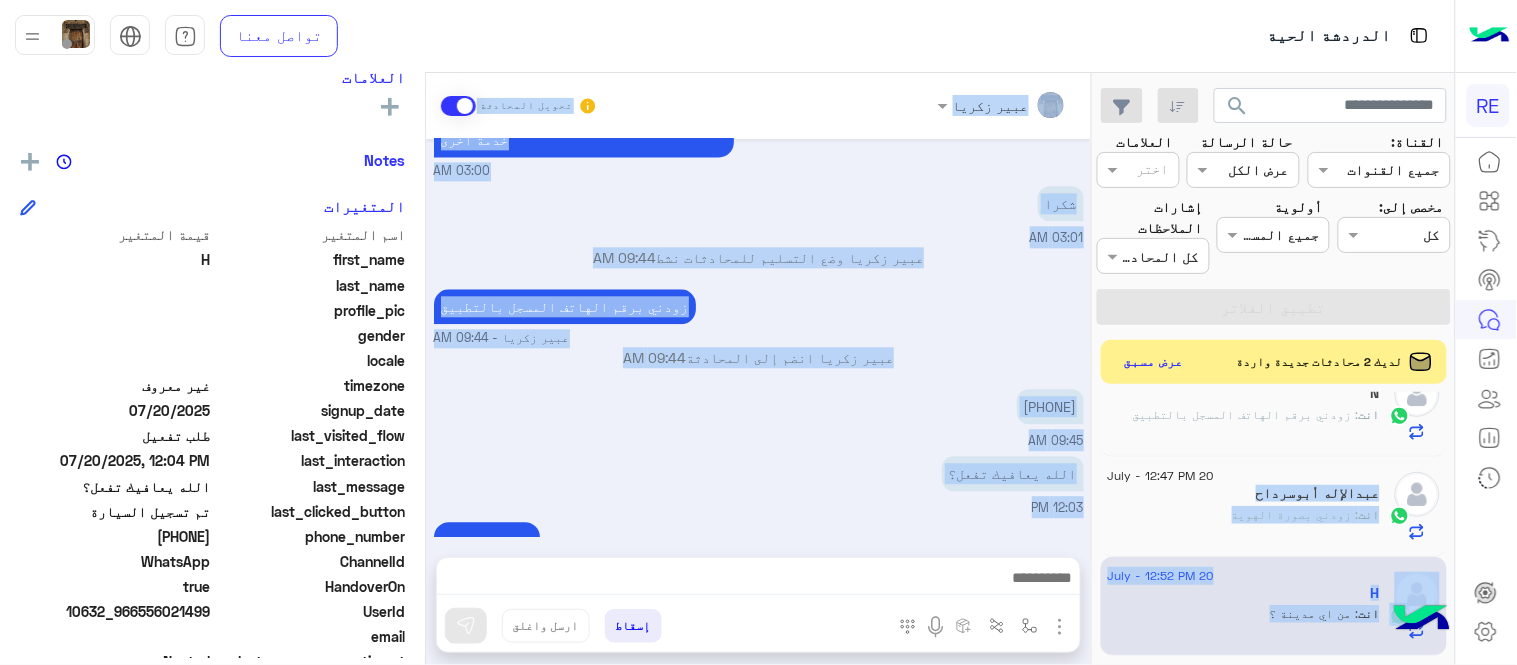 drag, startPoint x: 1100, startPoint y: 475, endPoint x: 1026, endPoint y: 493, distance: 76.15773 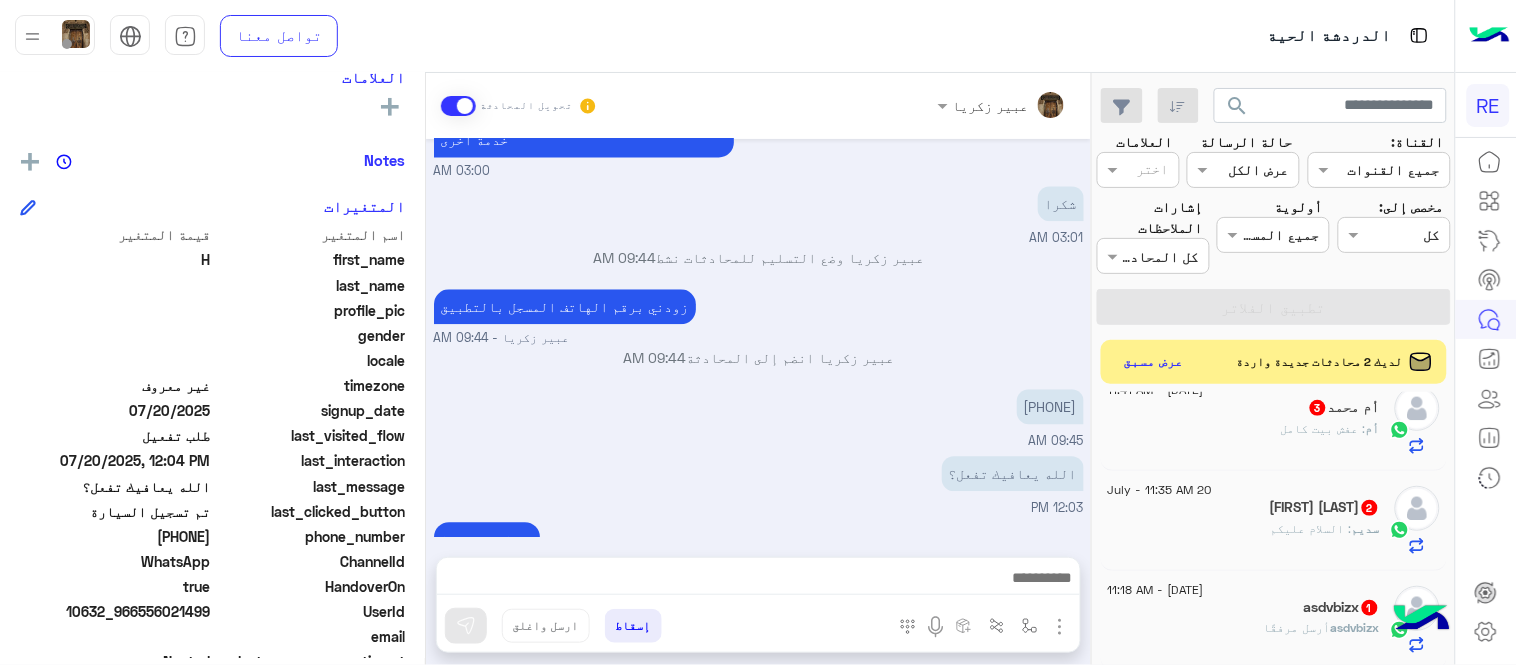 scroll, scrollTop: 816, scrollLeft: 0, axis: vertical 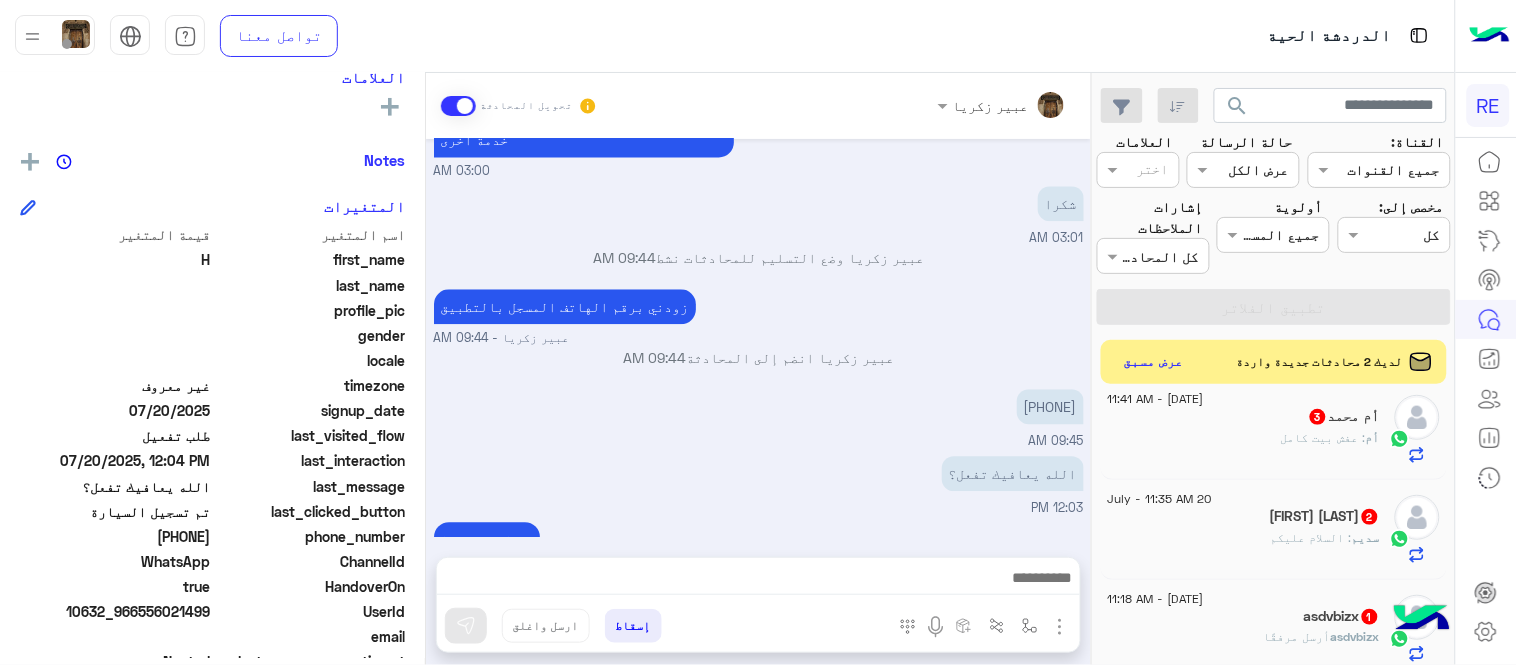 click on "[NAME] [LAST]  3" 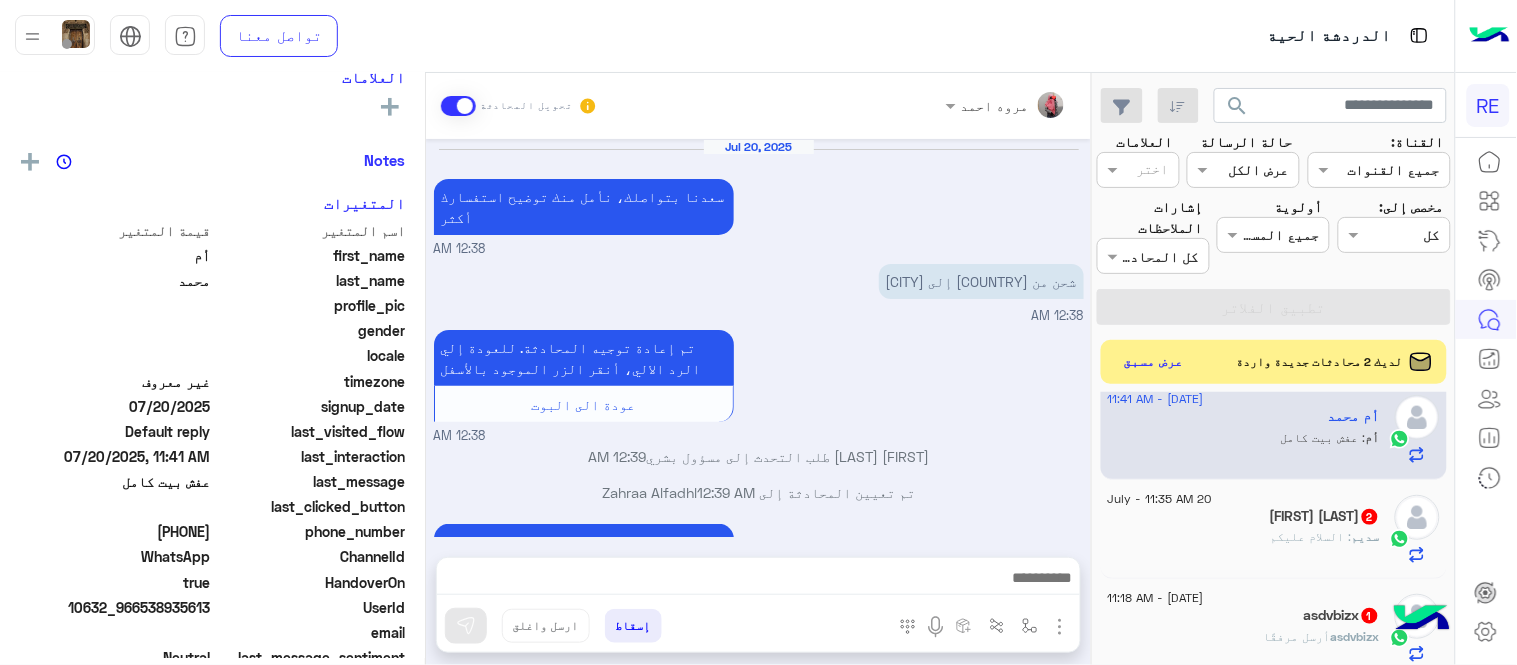 scroll, scrollTop: 680, scrollLeft: 0, axis: vertical 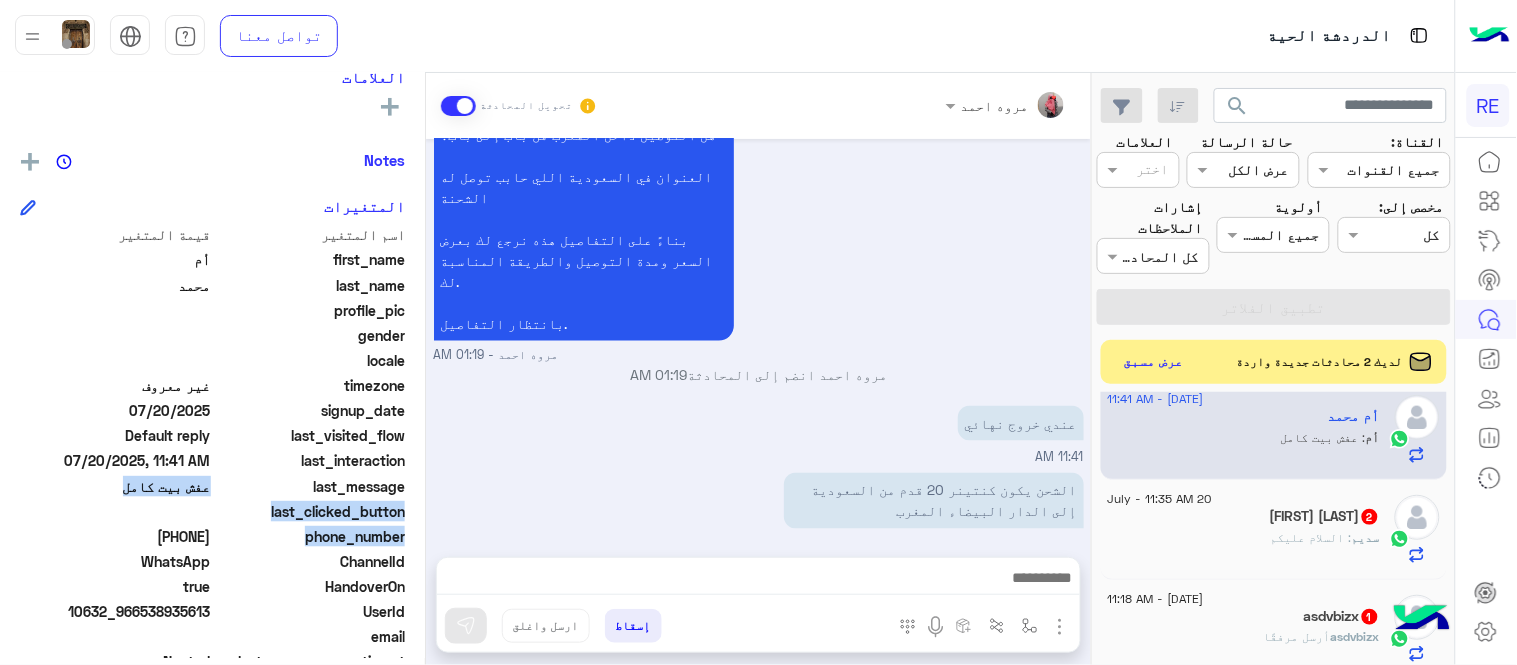 drag, startPoint x: 423, startPoint y: 531, endPoint x: 421, endPoint y: 495, distance: 36.05551 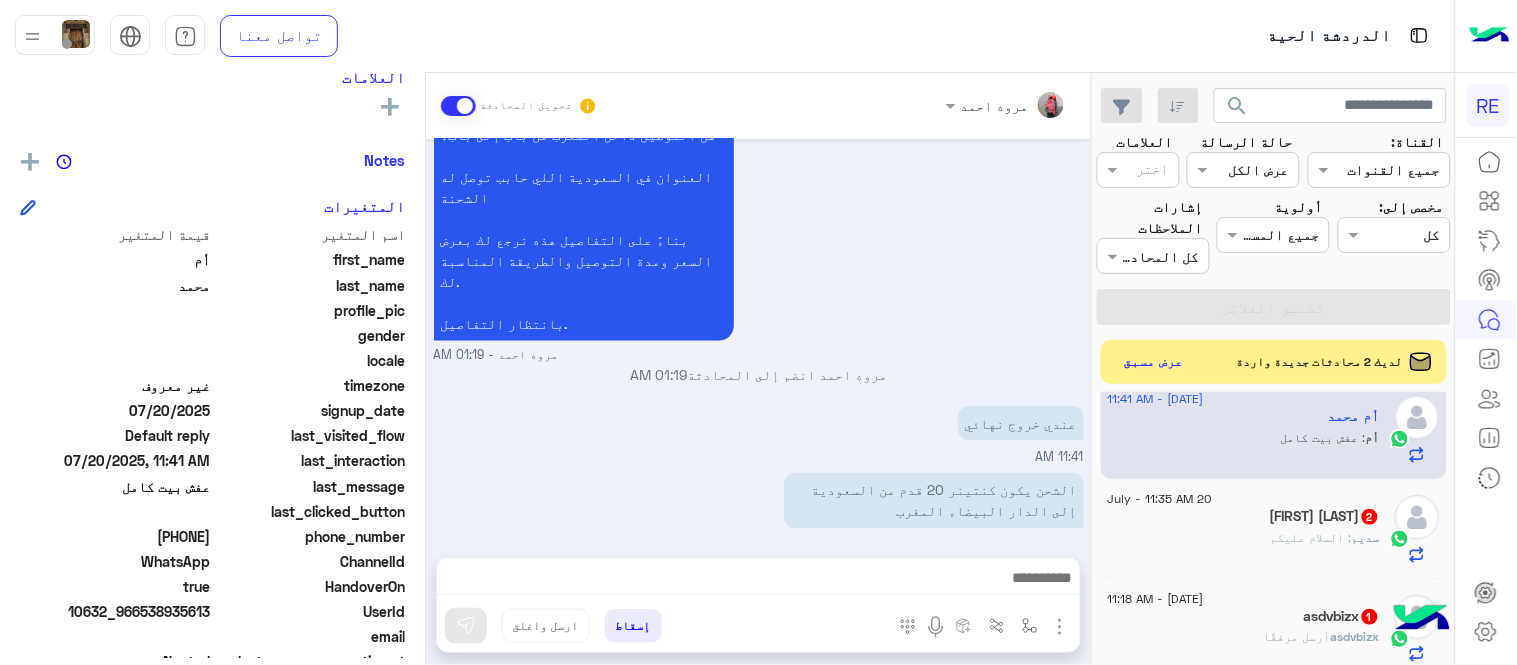 click on "Jul 20, 2025  سعدنا بتواصلك، نأمل منك توضيح استفسارك أكثر    12:38 AM  شحن من [COUNTRY] إلى [CITY]   12:38 AM  تم إعادة توجيه المحادثة. للعودة إلي الرد الالي، أنقر الزر الموجود بالأسفل  عودة الى البوت     12:38 AM   [FIRST] [LAST] طلب التحدث إلى مسؤول بشري   12:39 AM       تم تعيين المحادثة إلى [FIRST] [LAST]   12:39 AM      وعليكم السلام ورحمة الله وبركاته، أهلاً وسهلاً بك. نقدر نخدمك إن شاء الله، فقط نحتاج بعض التفاصيل عشان نقدر نعطيك السعر والمدة بدقة: نوع الأغراض اللي حابب تشحنها الوزن التقريبي عدد الكراتين أو الطرود هل التوصيل داخل [COUNTRY] من باب إلى باب؟ بانتظار التفاصيل.  [FIRST] [LAST] -  01:19 AM   01:19 AM" at bounding box center [758, 338] 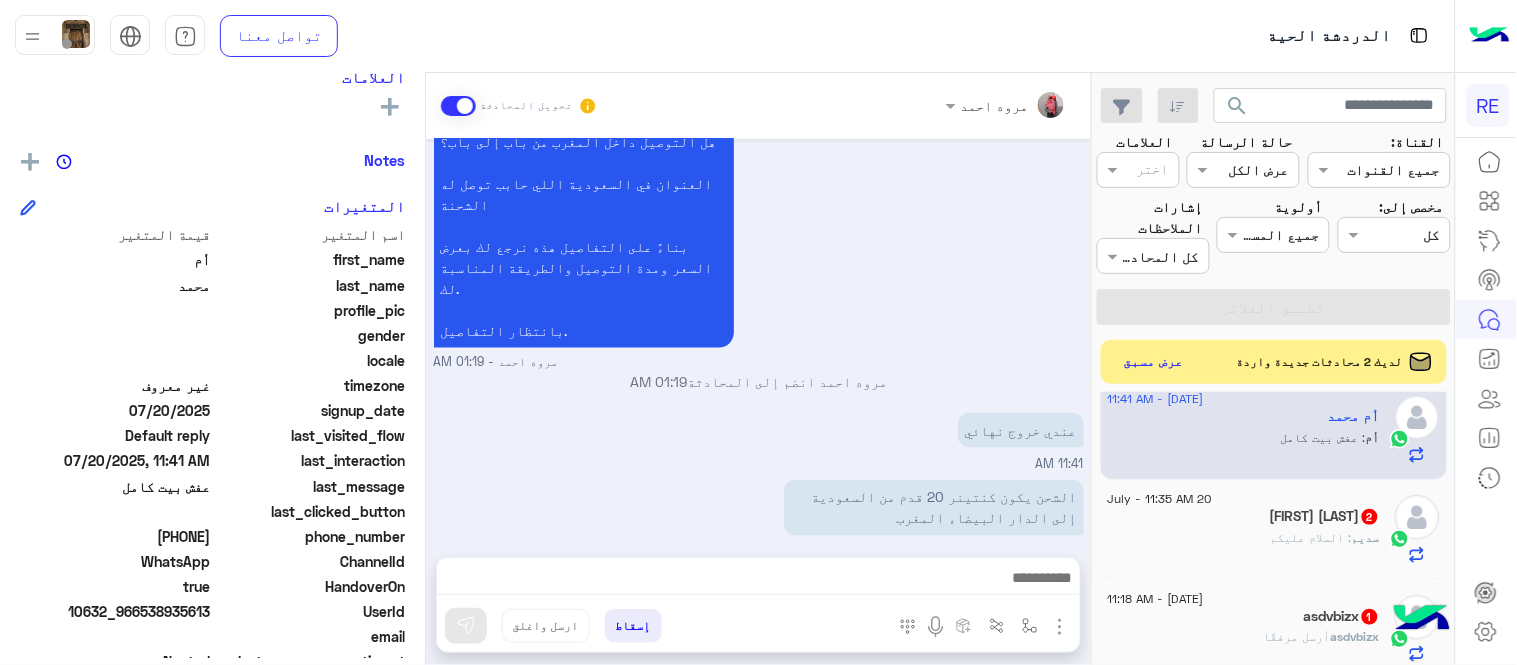 scroll, scrollTop: 680, scrollLeft: 0, axis: vertical 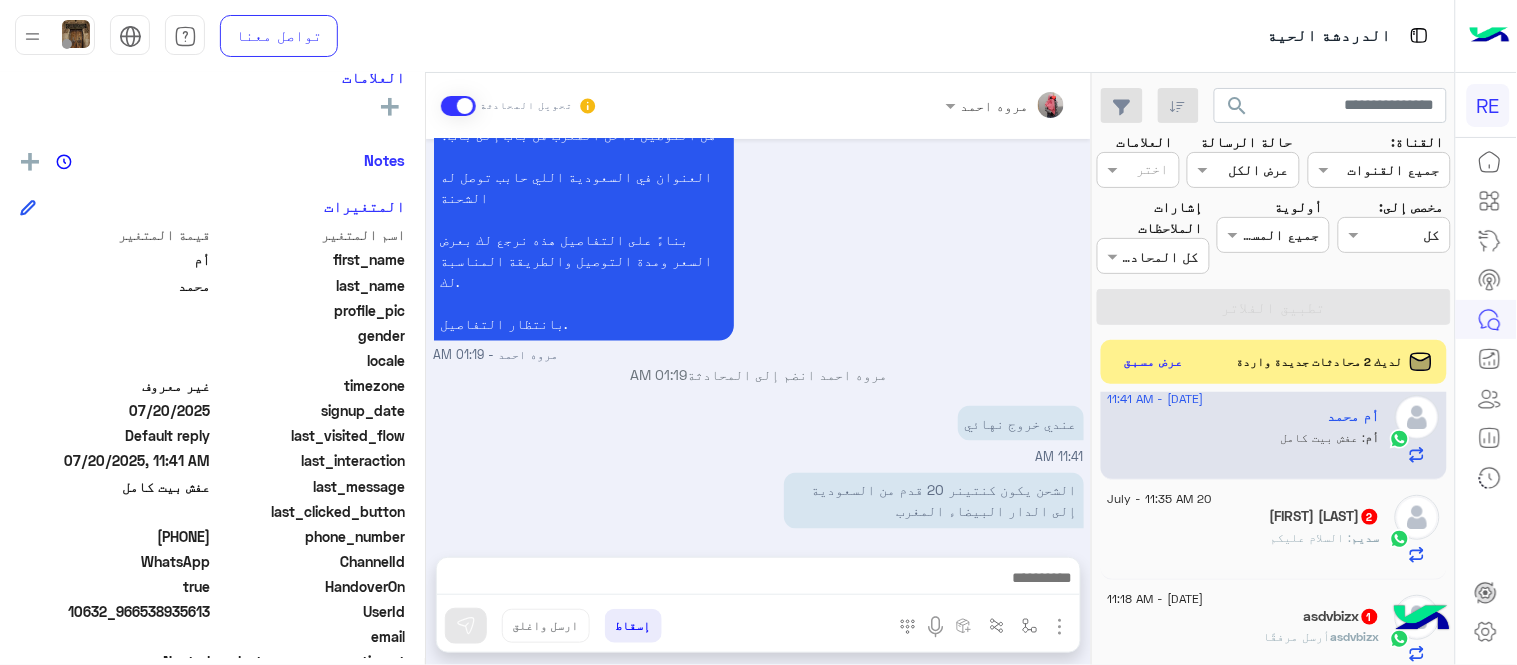click on "[PHONE]" 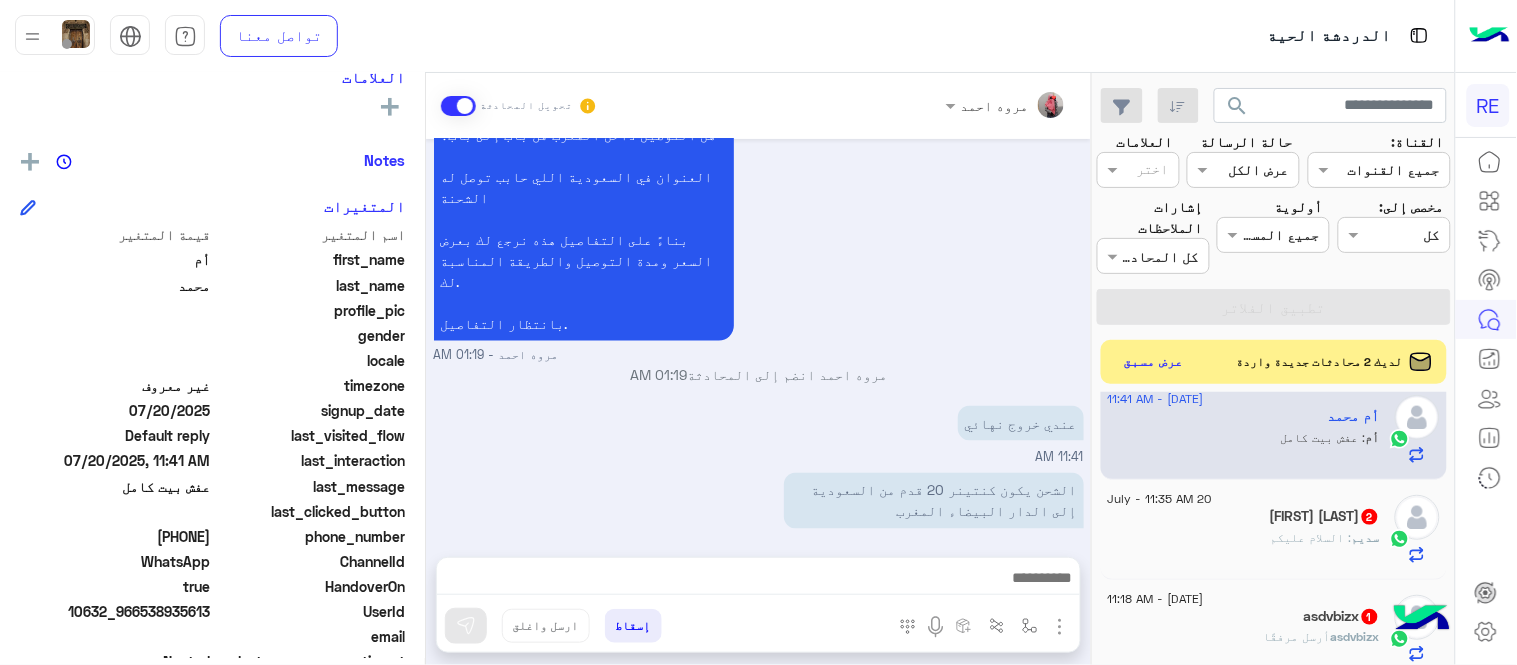 copy on "[PHONE]" 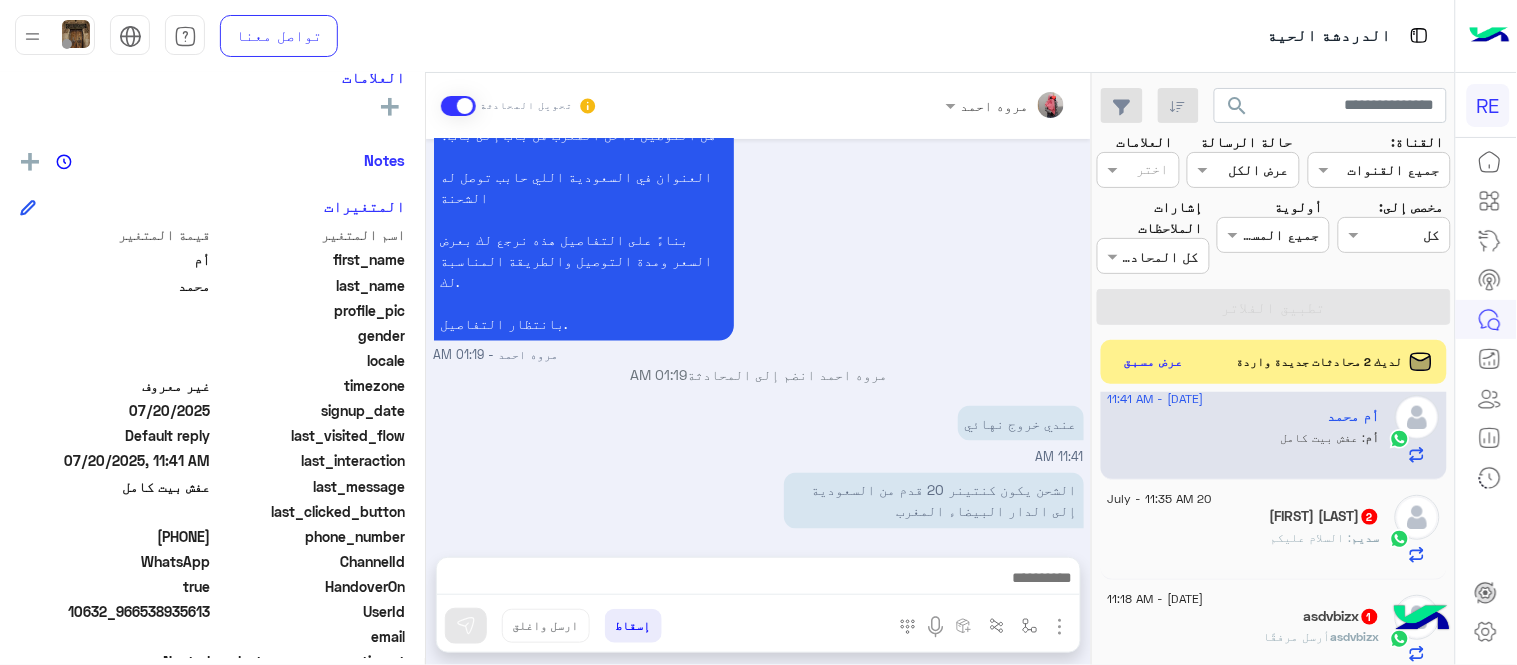click on "سديم : السلام عليكم" 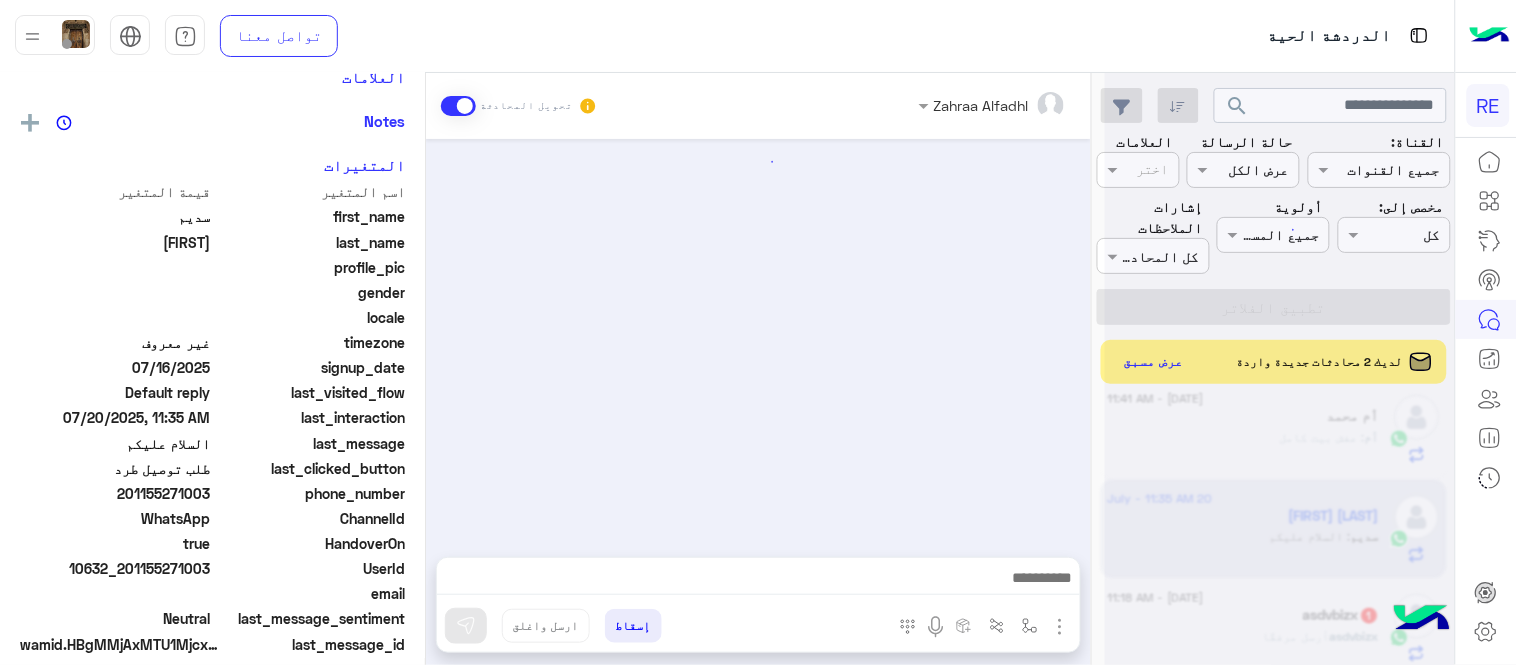scroll, scrollTop: 328, scrollLeft: 0, axis: vertical 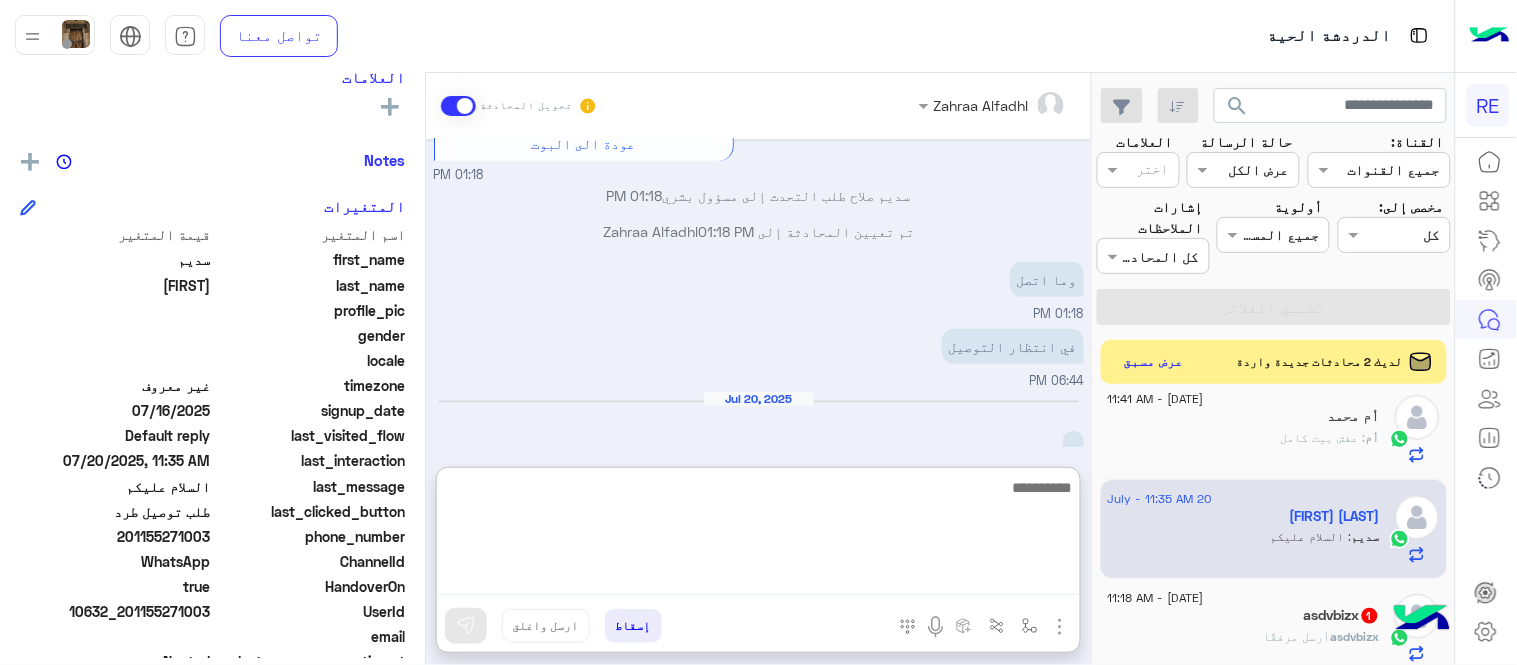 click at bounding box center [758, 535] 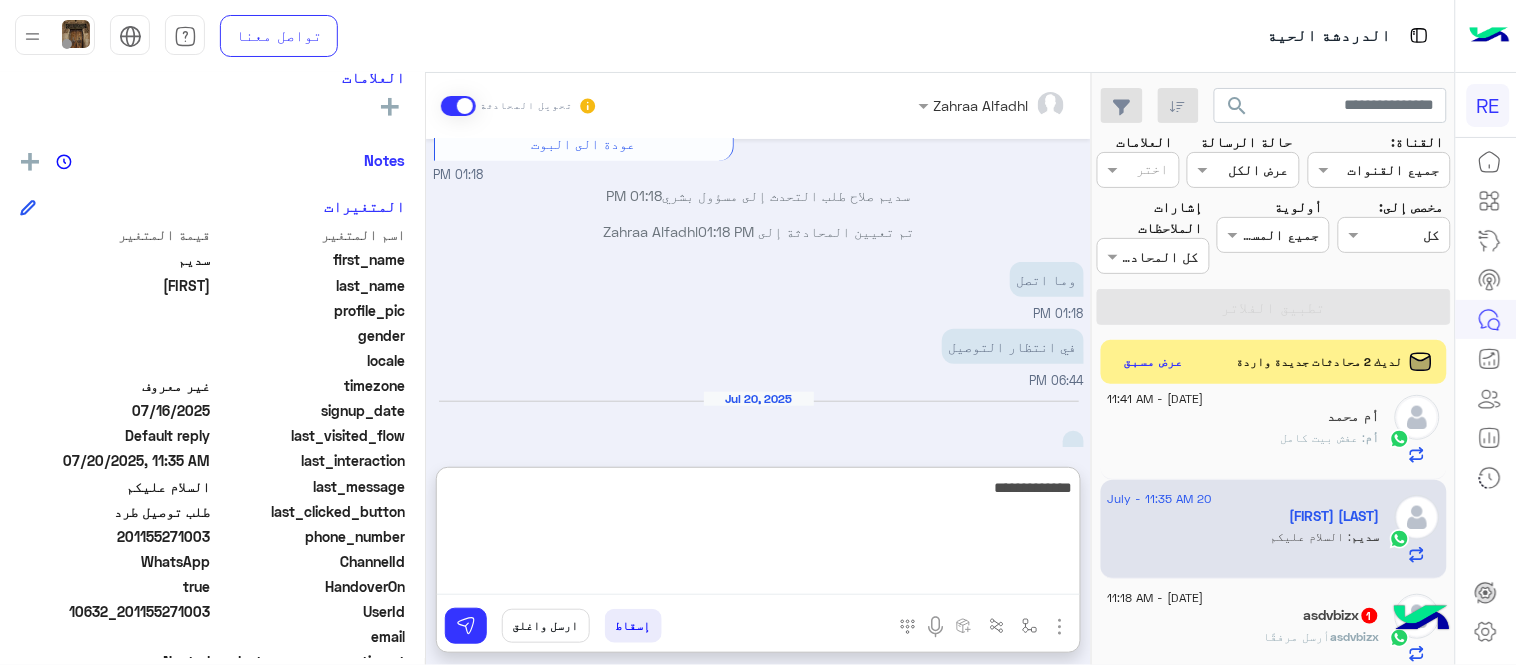 type on "**********" 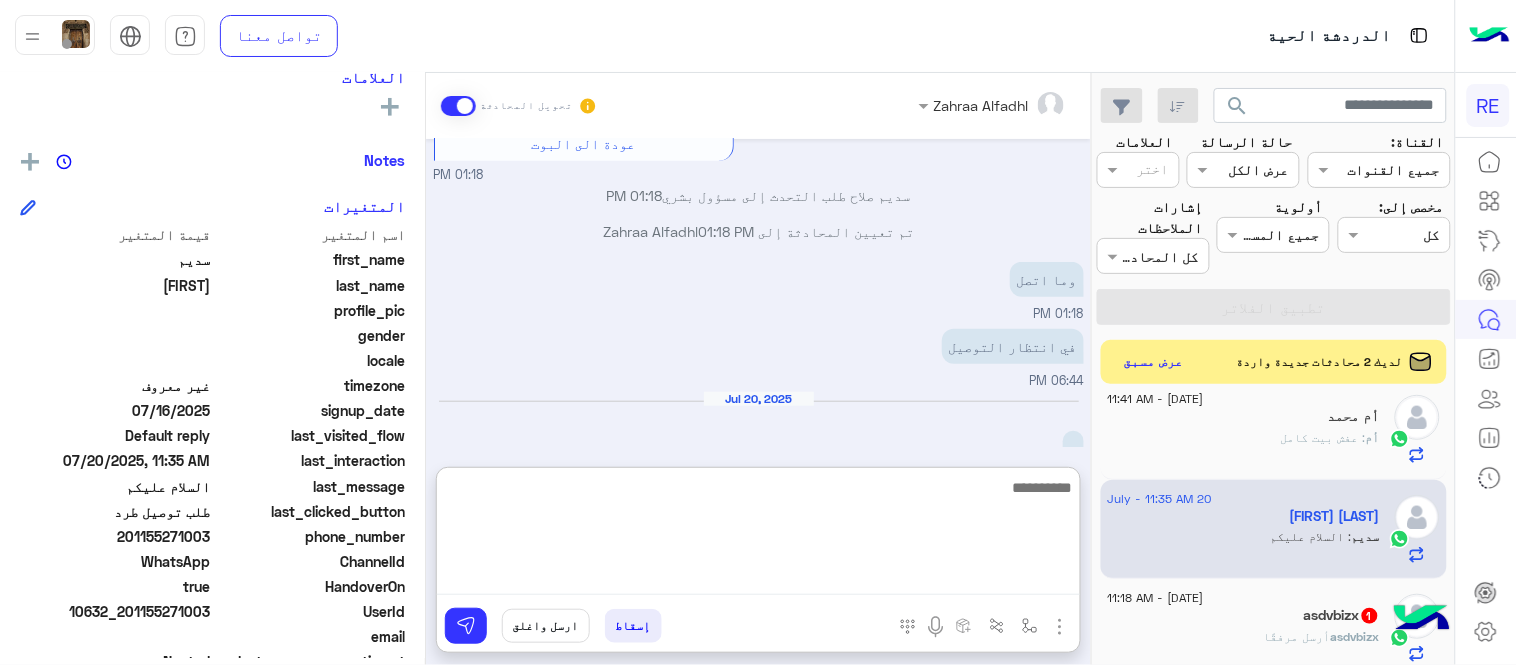 scroll, scrollTop: 482, scrollLeft: 0, axis: vertical 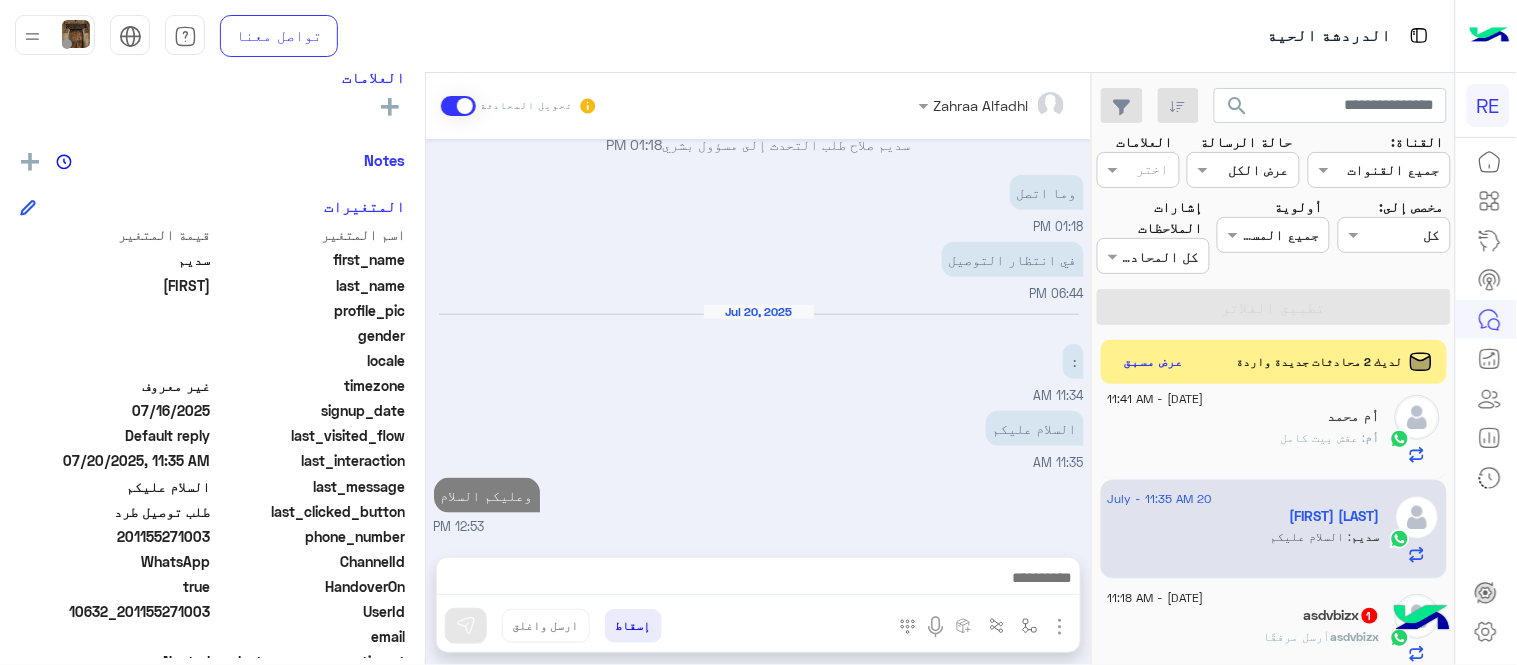 click on "[DATE]  مفروض اليوم المندوب يتصل على المرسل   [TIME]  سعدنا بتواصلك، نأمل منك توضيح استفسارك أكثر    [TIME]  عشان توصل الاحد   [TIME]  تم إعادة توجيه المحادثة. للعودة إلي الرد الالي، أنقر الزر الموجود بالأسفل  عودة الى البوت     [TIME]   تم تعيين المحادثة إلى Zahraa Alfadhl   [TIME]       [FIRST] [LAST] طلب التحدث إلى مسؤول بشري   [TIME]      وما اتصل   [TIME]  في انتظار التوصيل   [TIME]   [DATE]  ،؟؟؟   [TIME]  السلام عليكم   [TIME]  وعليكم السلام  [TIME]" at bounding box center (758, 338) 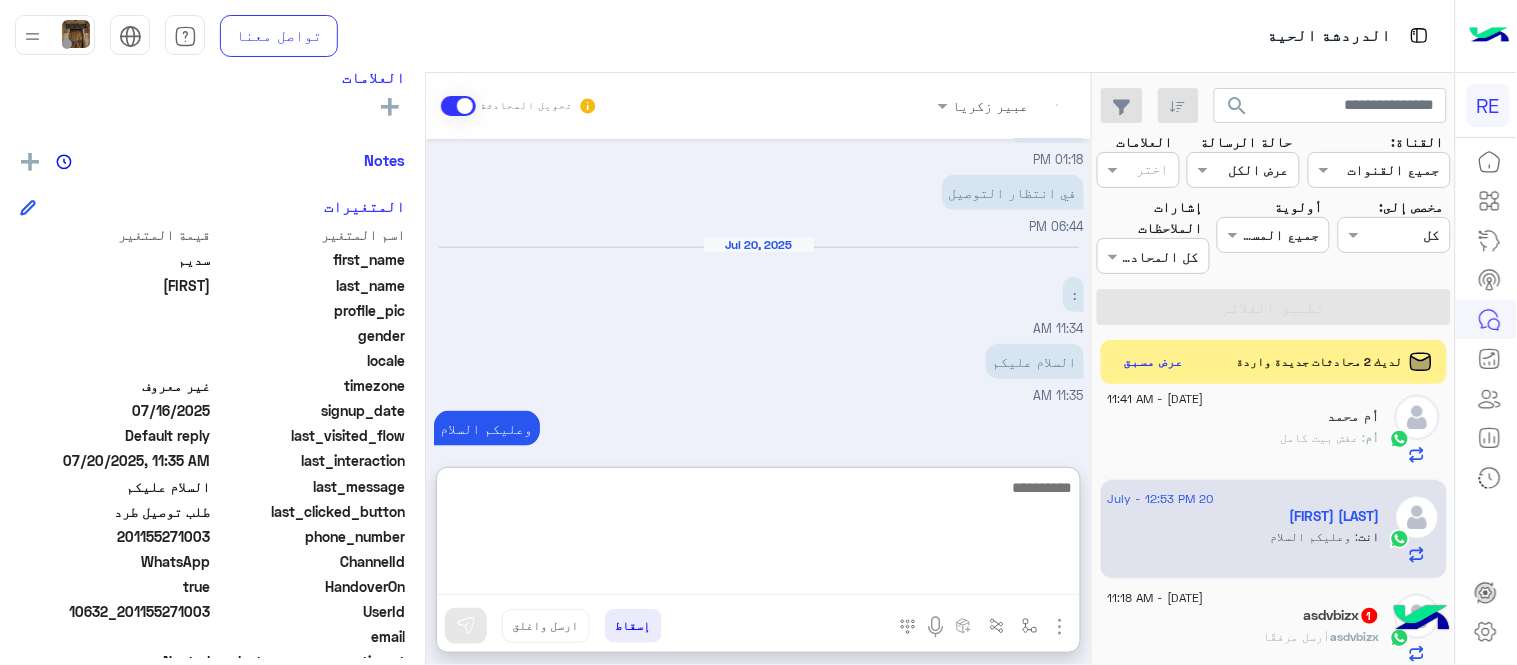 click at bounding box center [758, 535] 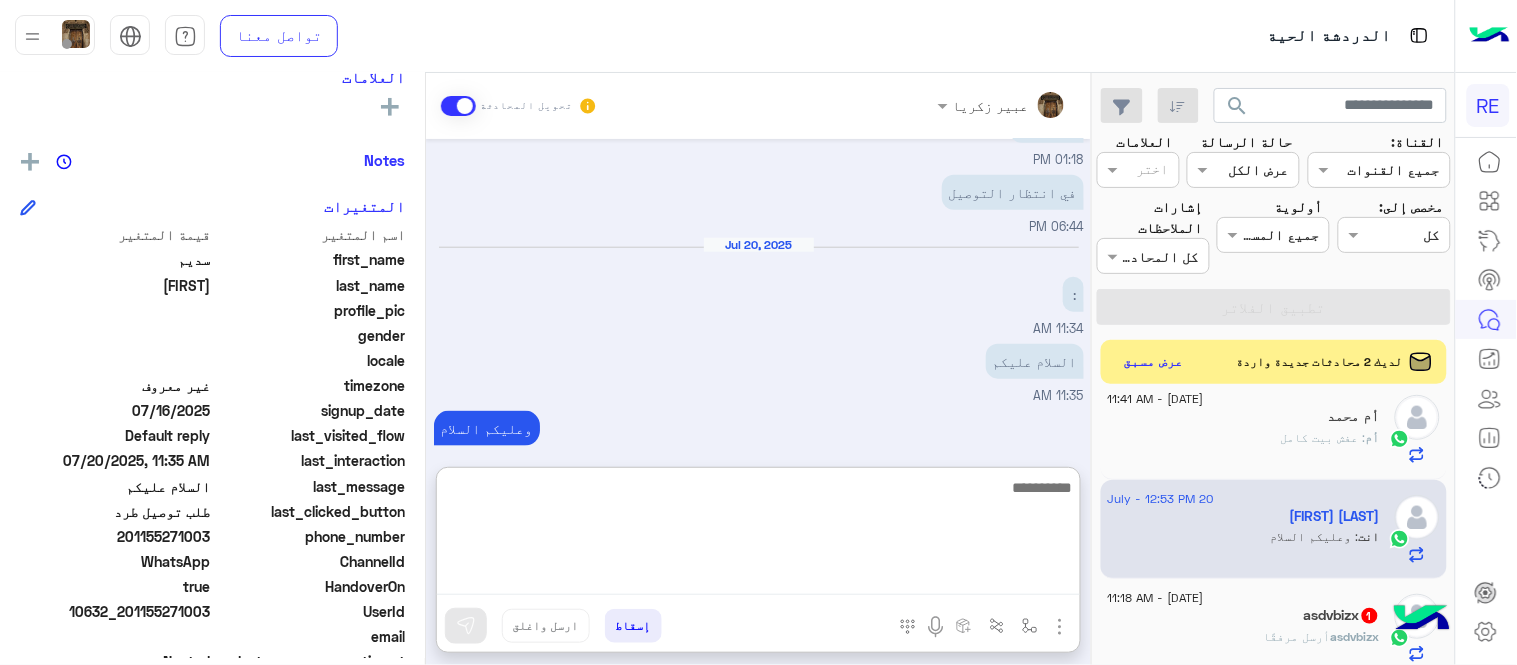 scroll, scrollTop: 482, scrollLeft: 0, axis: vertical 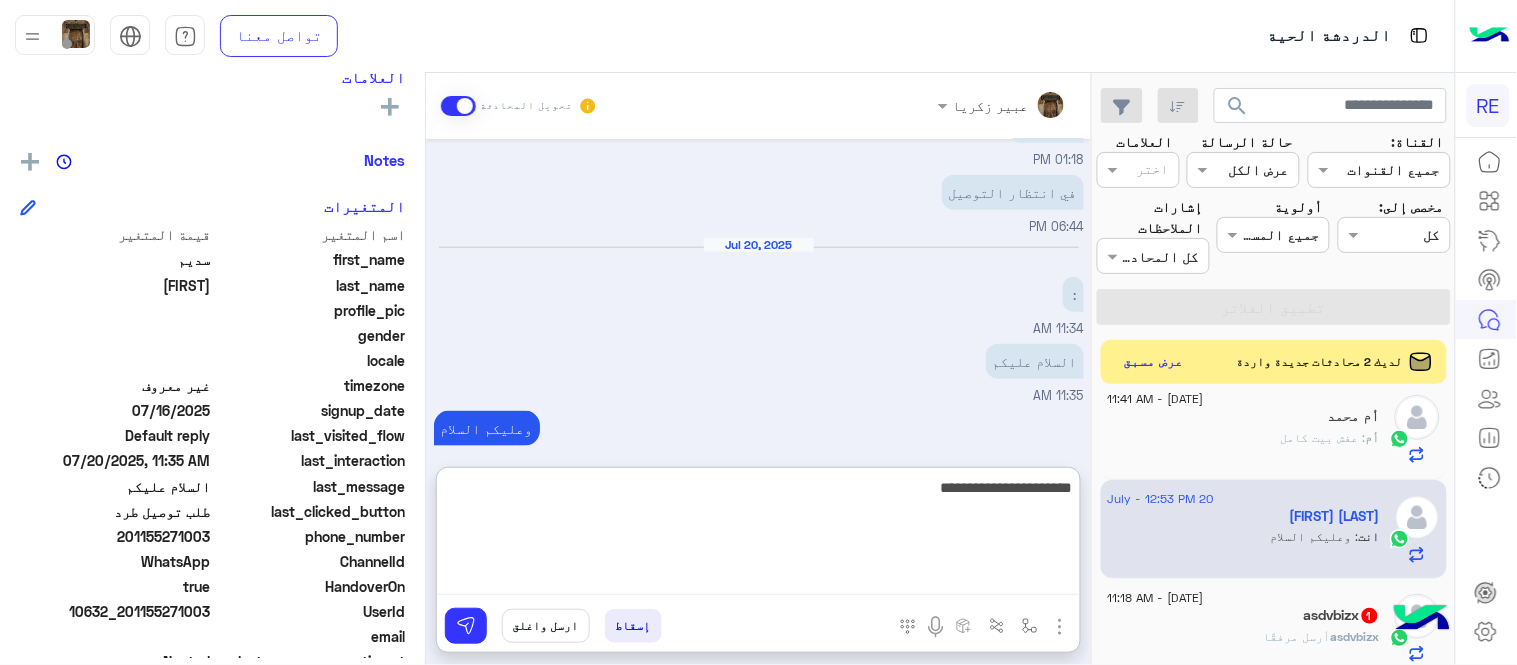 click on "**********" at bounding box center (758, 535) 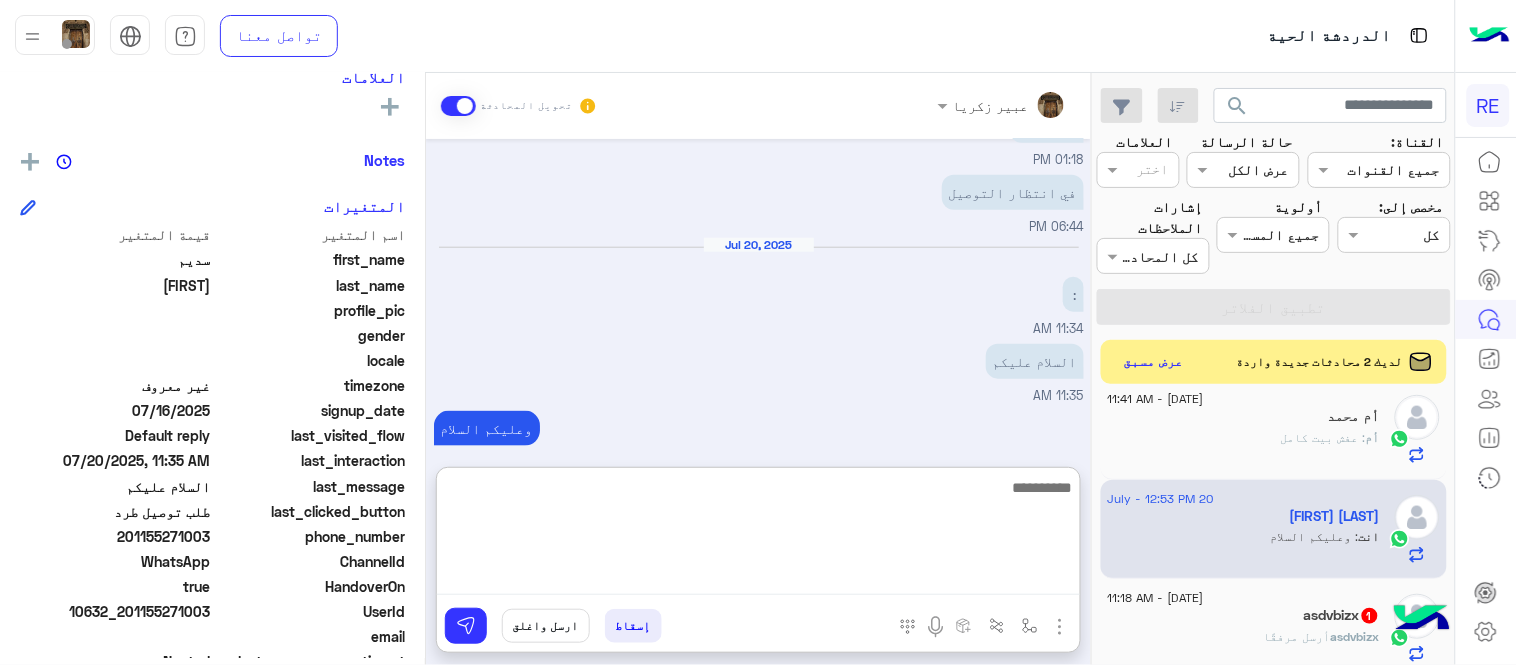 scroll, scrollTop: 582, scrollLeft: 0, axis: vertical 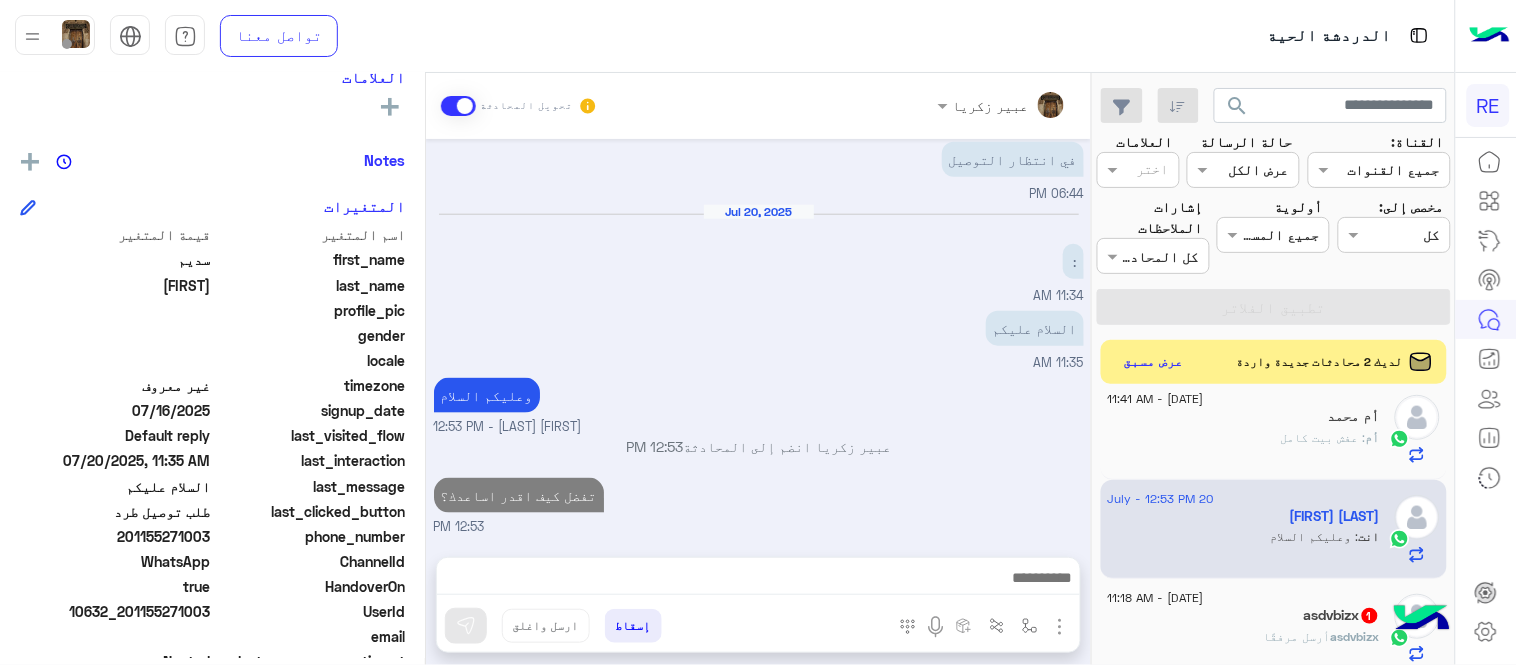 click on "[DATE]  مفروض اليوم المندوب يتصل على المرسل   01:18 PM  سعدنا بتواصلك، نأمل منك توضيح استفسارك أكثر    01:18 PM  عشان توصل الاحد   01:18 PM  تم إعادة توجيه المحادثة. للعودة إلي الرد الالي، أنقر الزر الموجود بالأسفل  عودة الى البوت     01:18 PM   سديم صلاح طلب التحدث إلى مسؤول بشري   01:18 PM       تم تعيين المحادثة إلى Zahraa Alfadhl   01:18 PM  وما اتصل   01:18 PM  في انتظار التوصيل   06:44 PM   [DATE]  ،؟؟؟   11:34 AM  السلام عليكم   11:35 AM  وعليكم السلام  عبير زكريا -  12:53 PM   عبير زكريا انضم إلى المحادثة   12:53 PM      تفضل كيف اقدر اساعدك؟   12:53 PM" at bounding box center [758, 338] 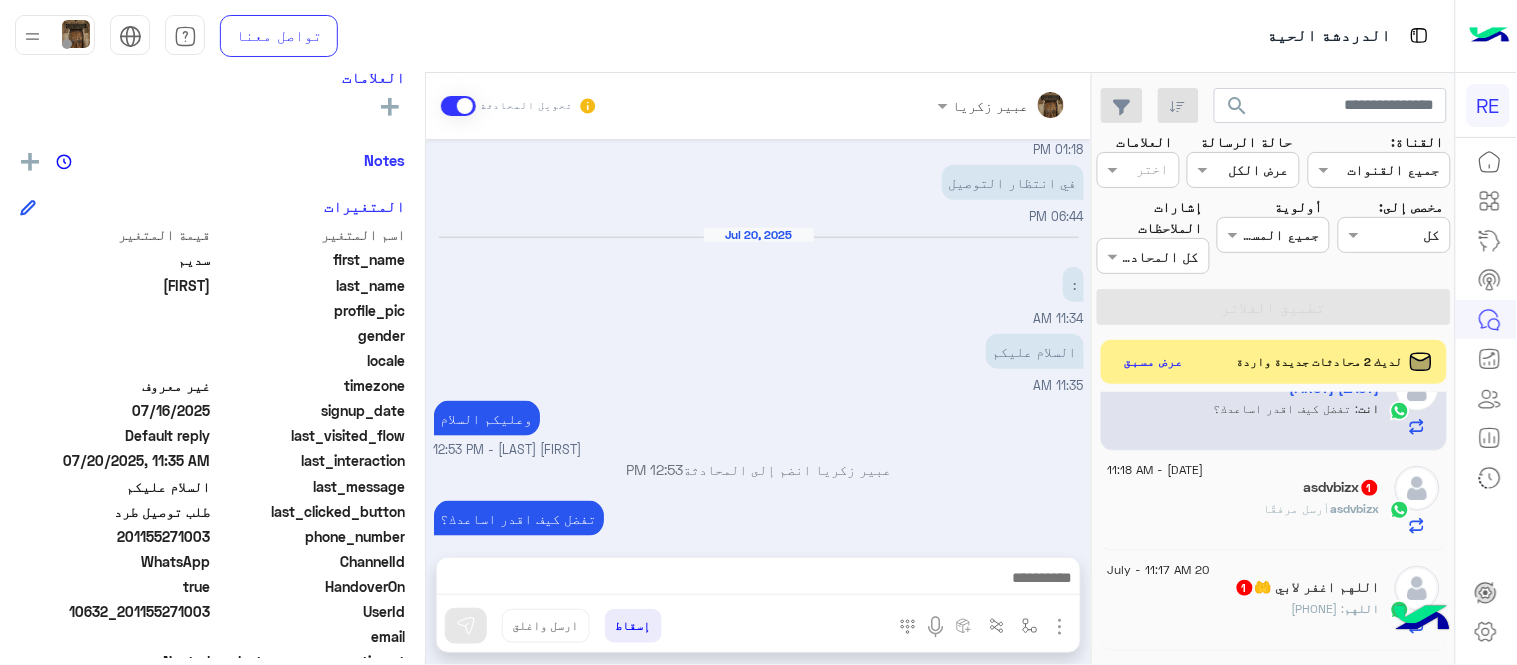 scroll, scrollTop: 952, scrollLeft: 0, axis: vertical 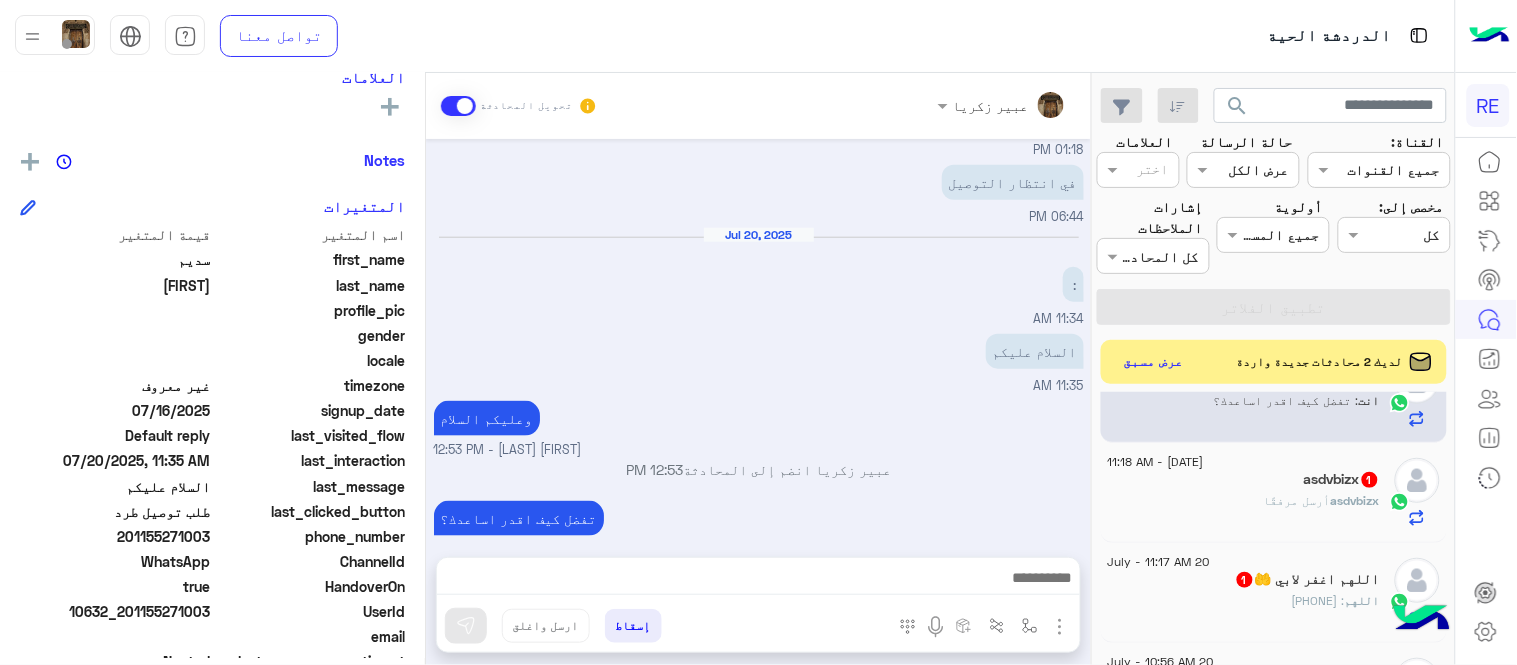 click on "[ID]  أرسل مرفقًا" 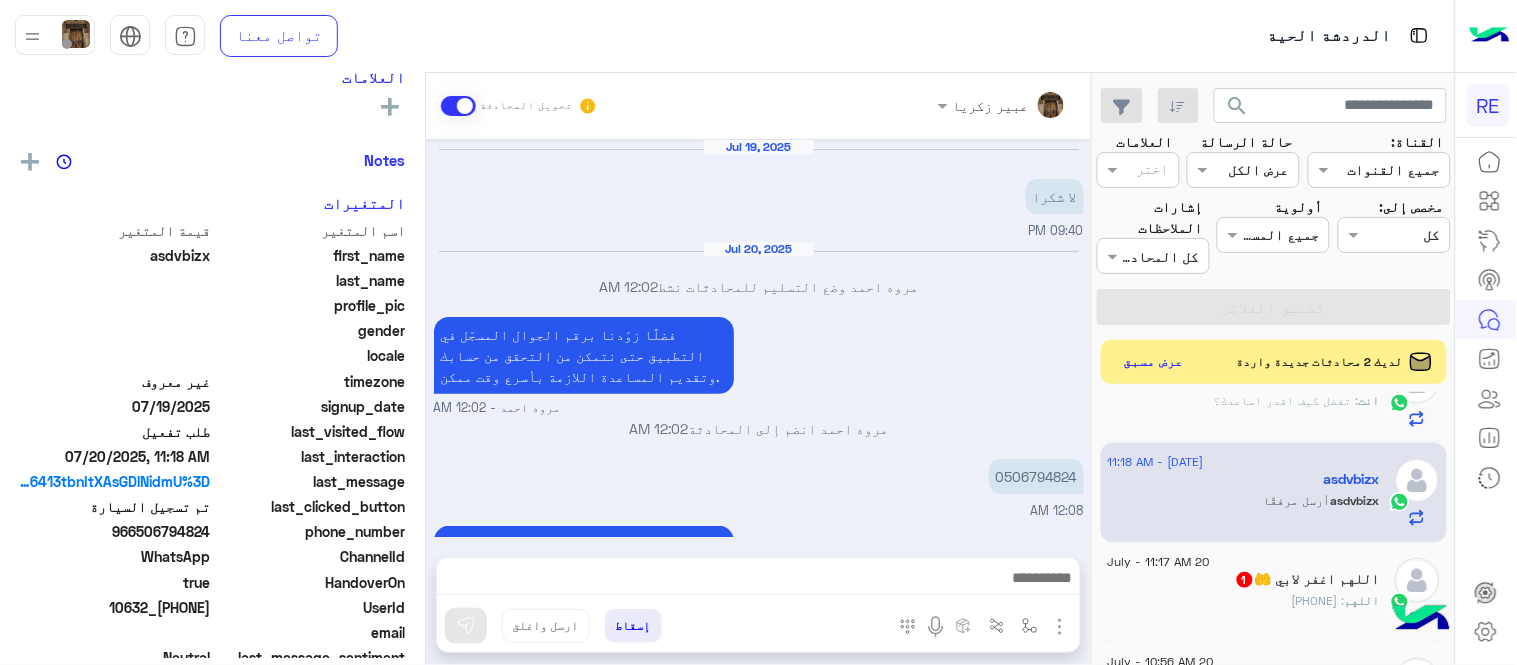 scroll, scrollTop: 1037, scrollLeft: 0, axis: vertical 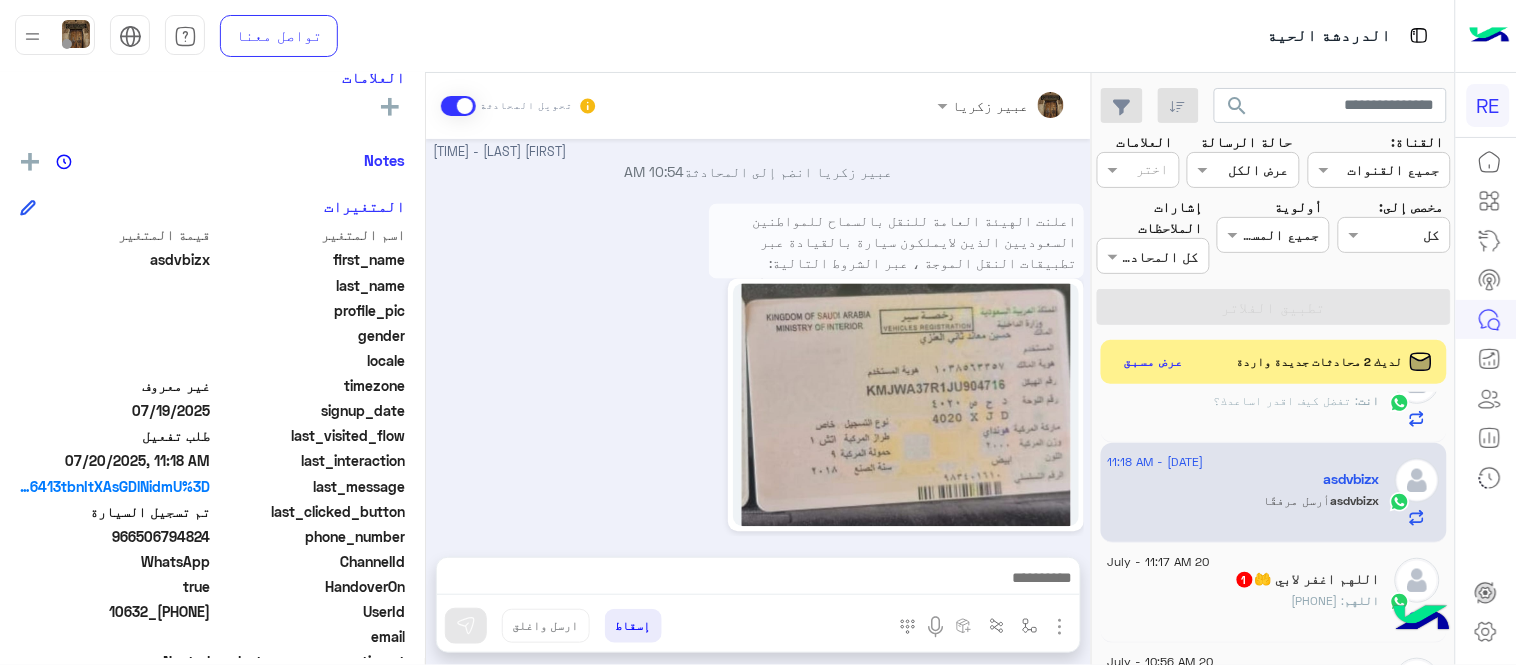 drag, startPoint x: 143, startPoint y: 533, endPoint x: 214, endPoint y: 535, distance: 71.02816 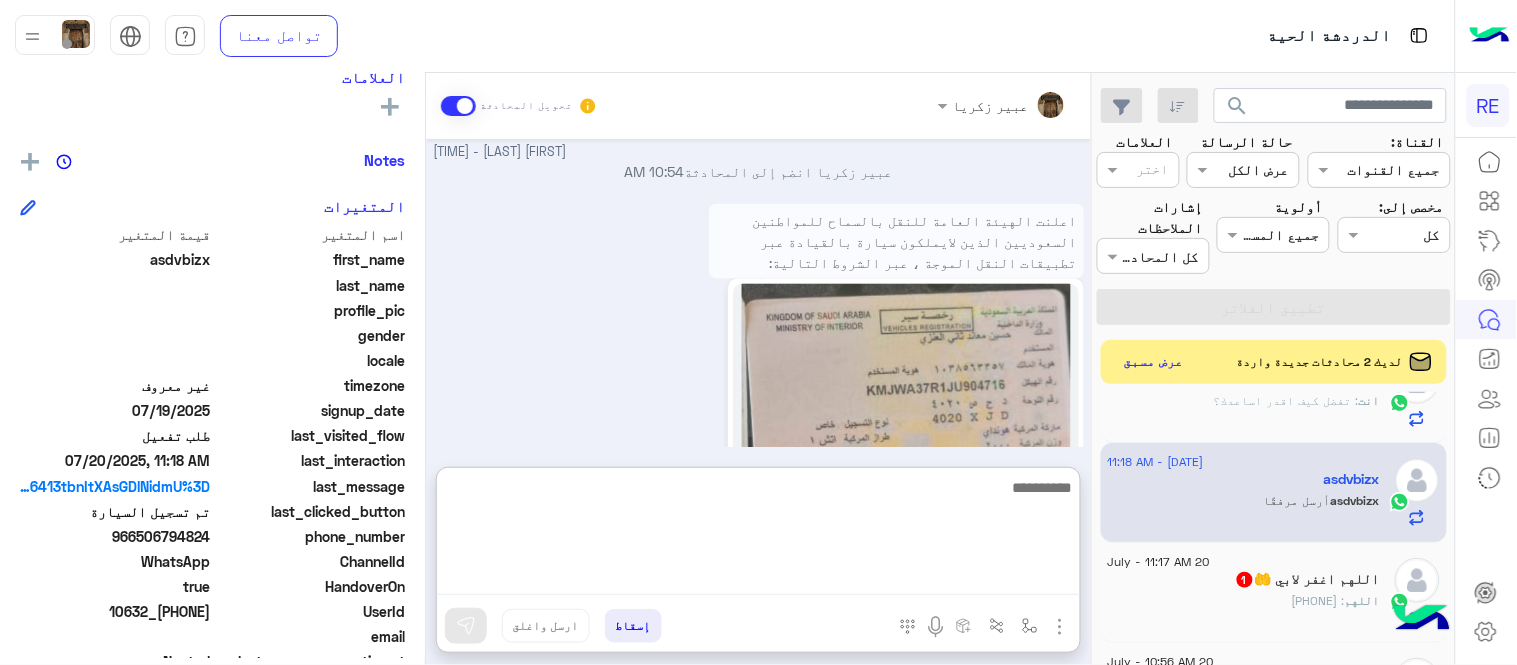 click at bounding box center (758, 535) 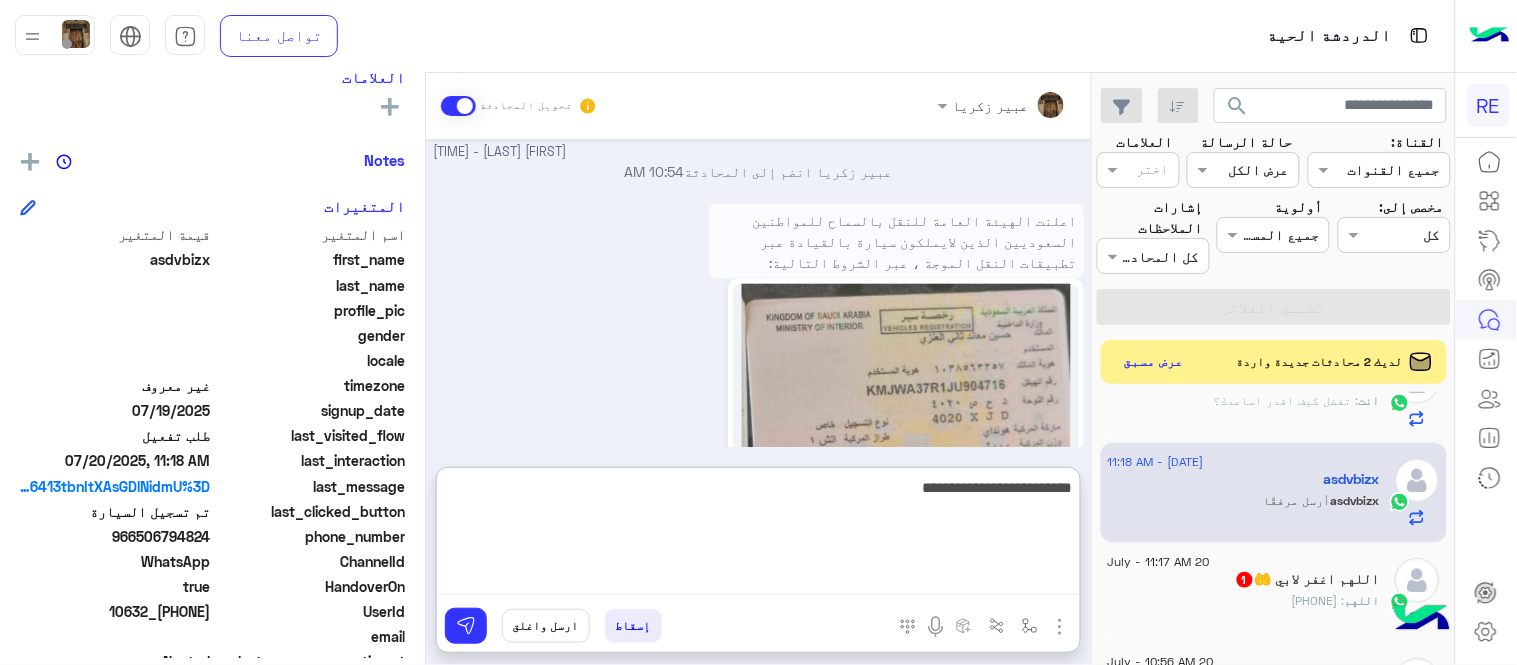 type on "**********" 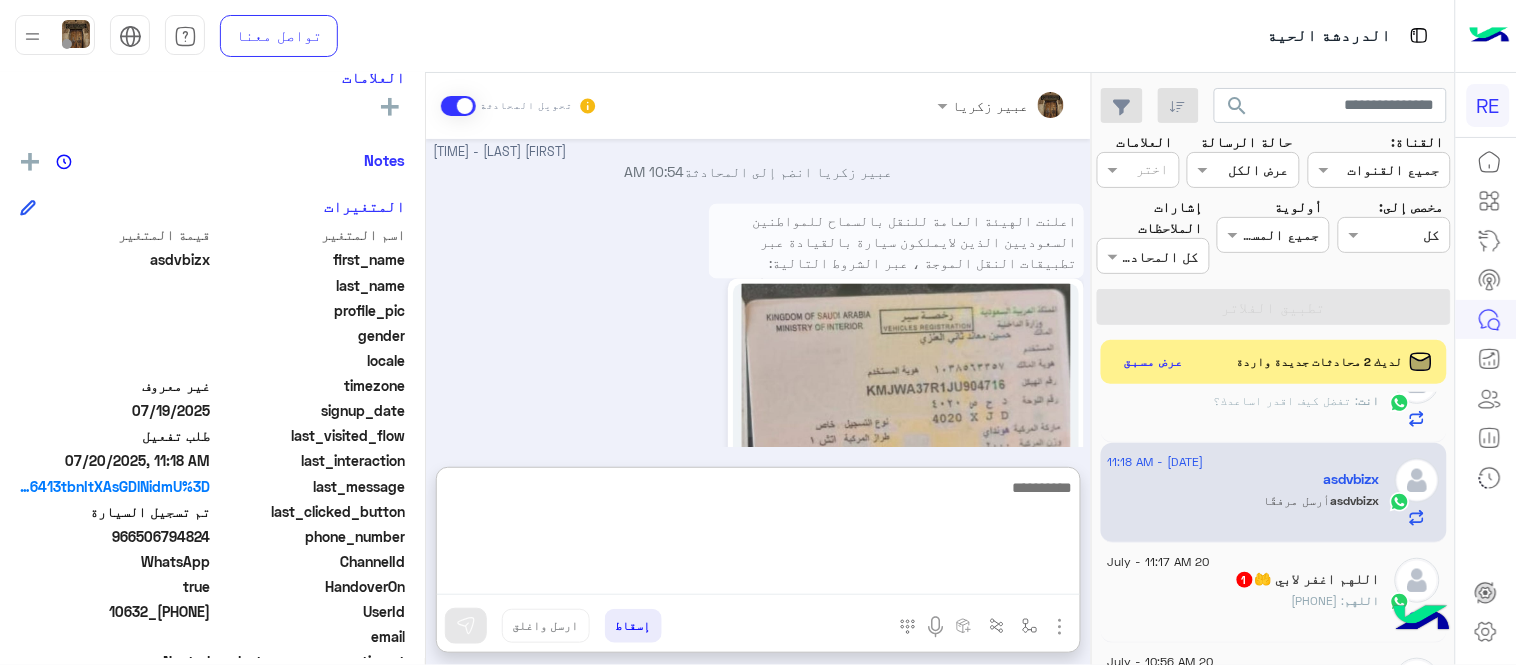 scroll, scrollTop: 1191, scrollLeft: 0, axis: vertical 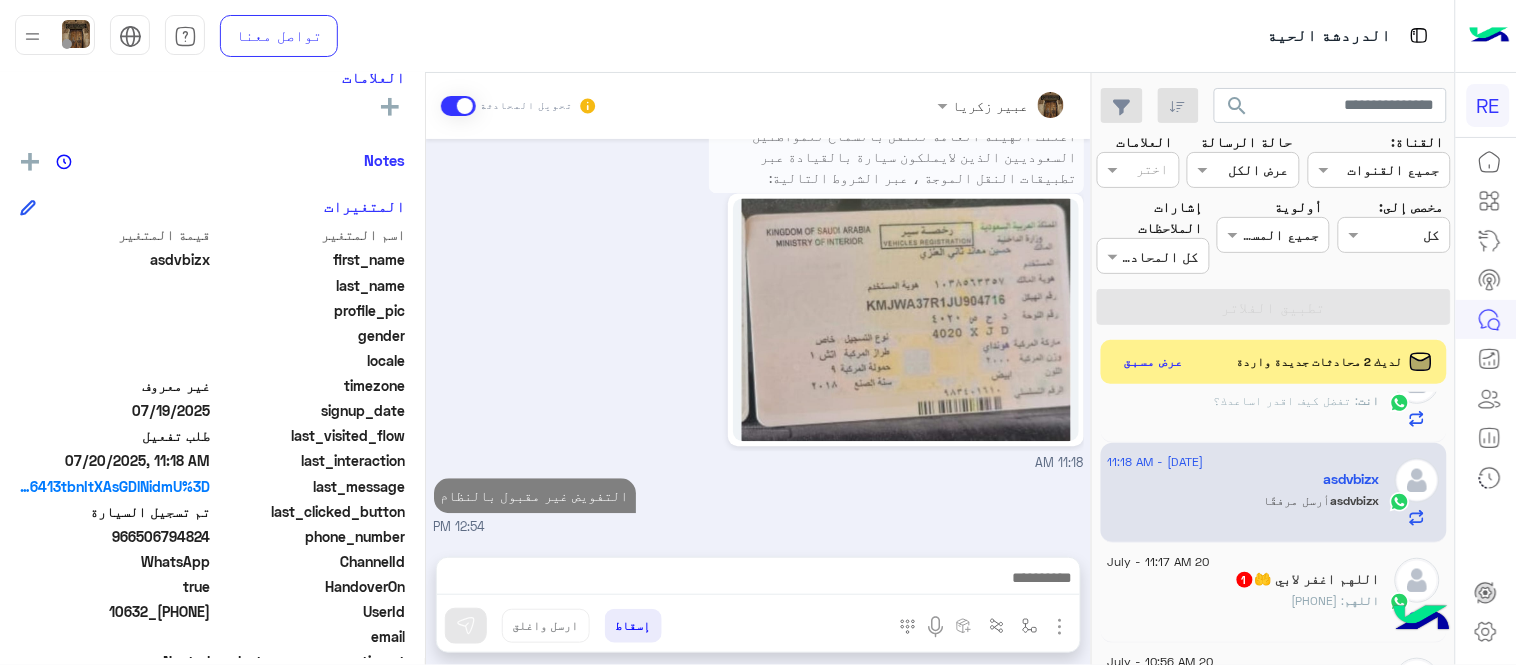 click on "20 July - 11:17 AM" 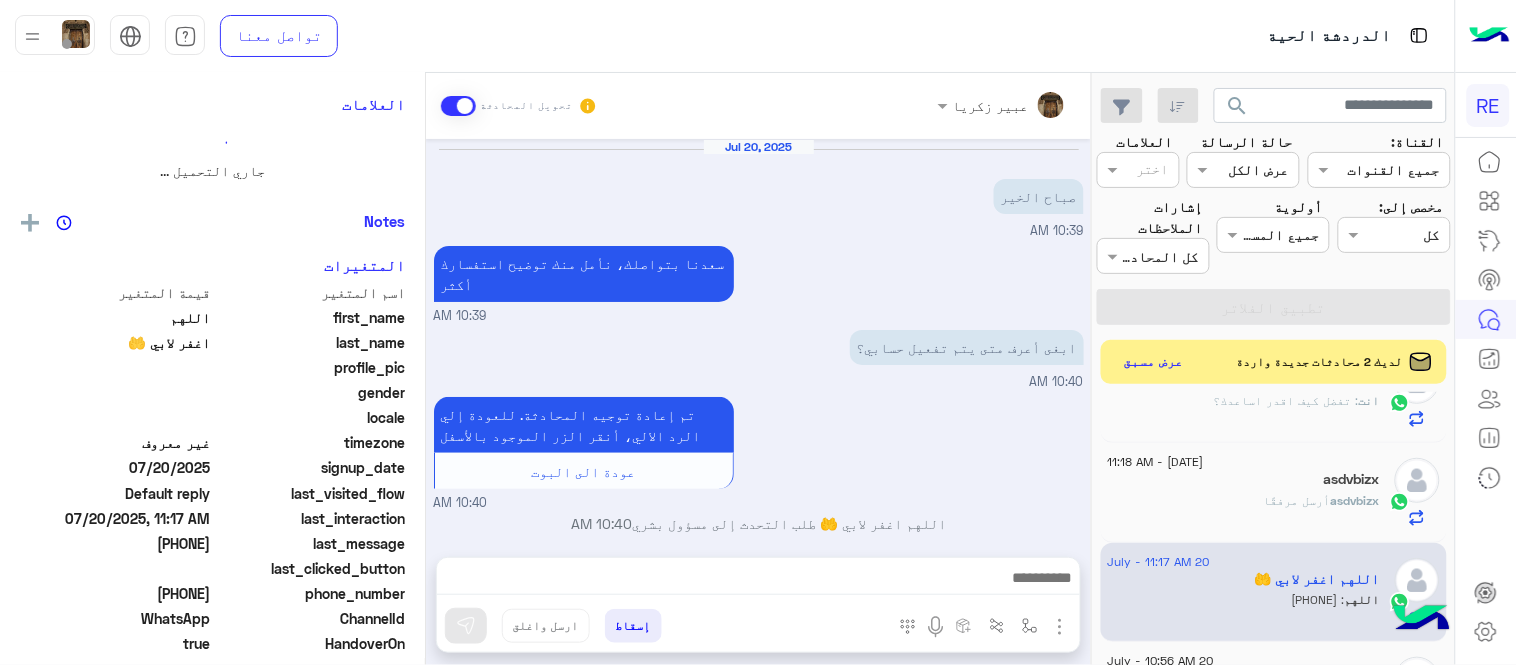 scroll, scrollTop: 194, scrollLeft: 0, axis: vertical 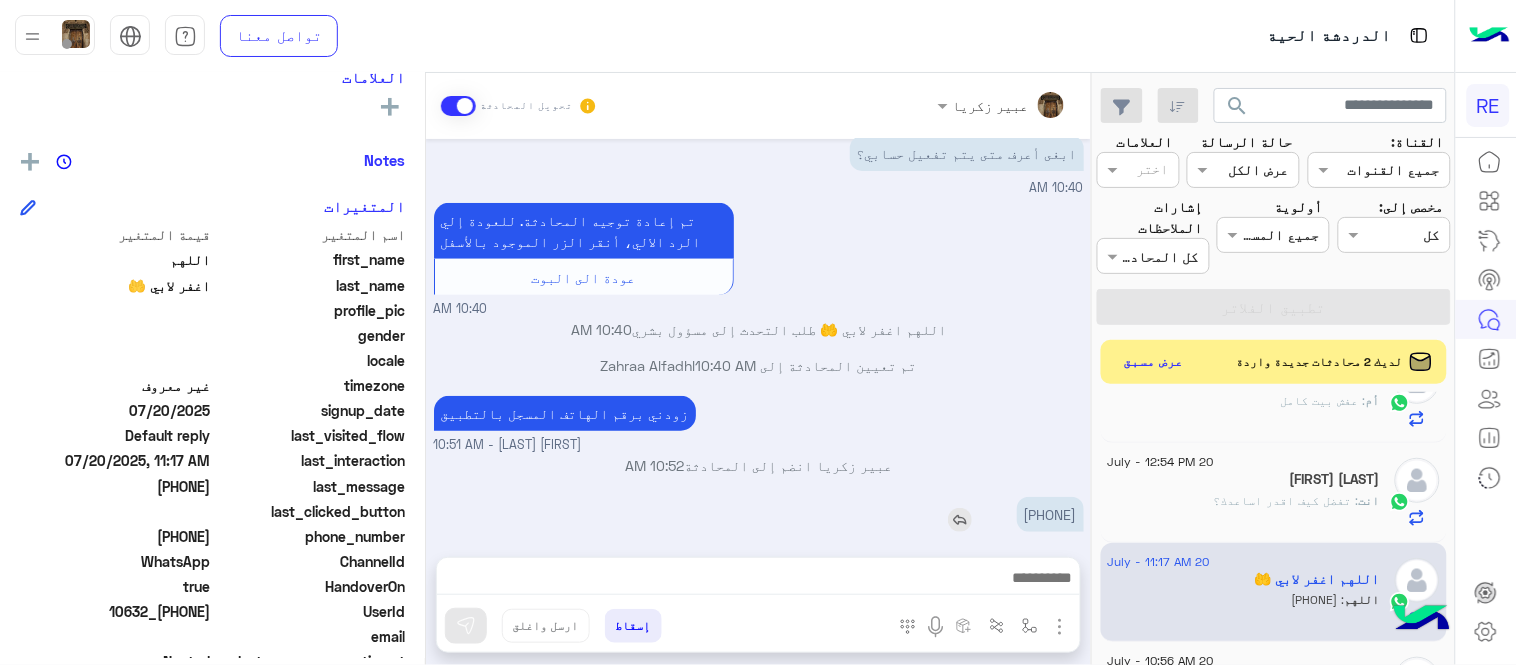 click on "[PHONE]" at bounding box center [1050, 514] 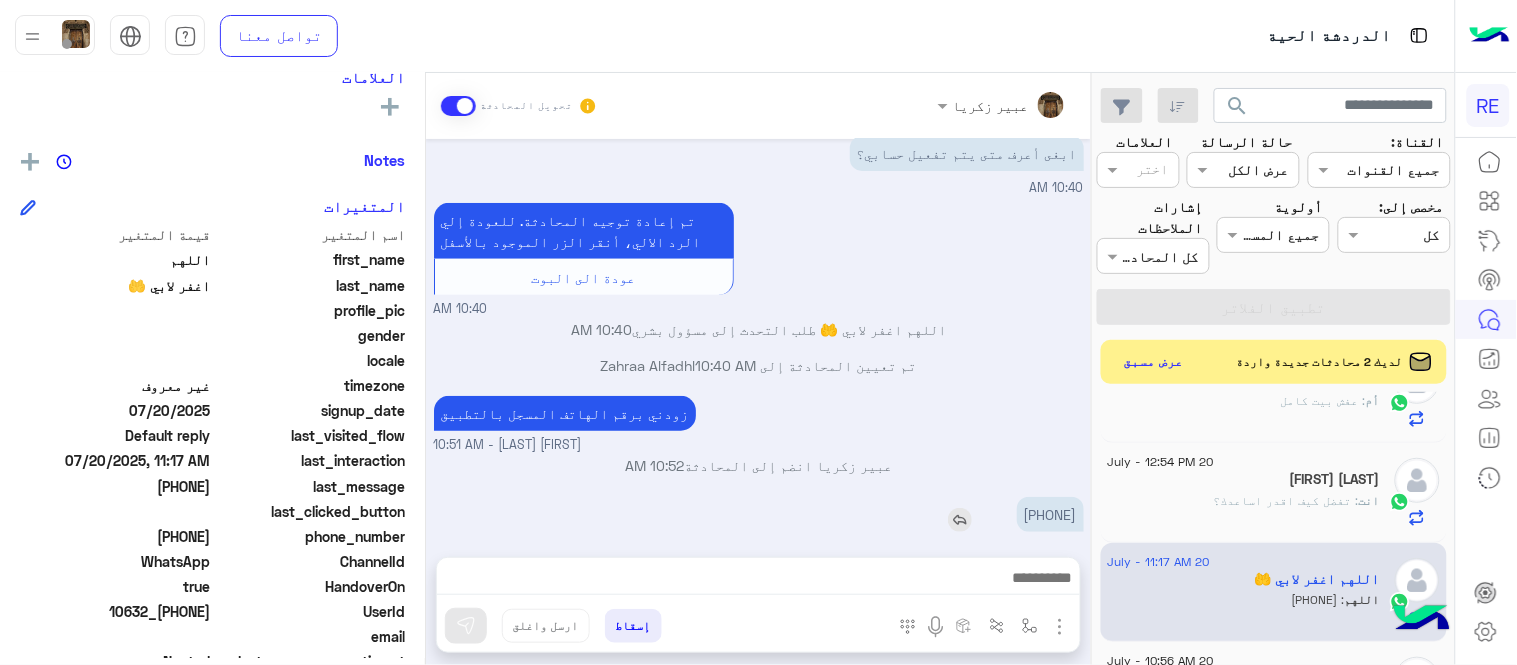 copy on "[PHONE]" 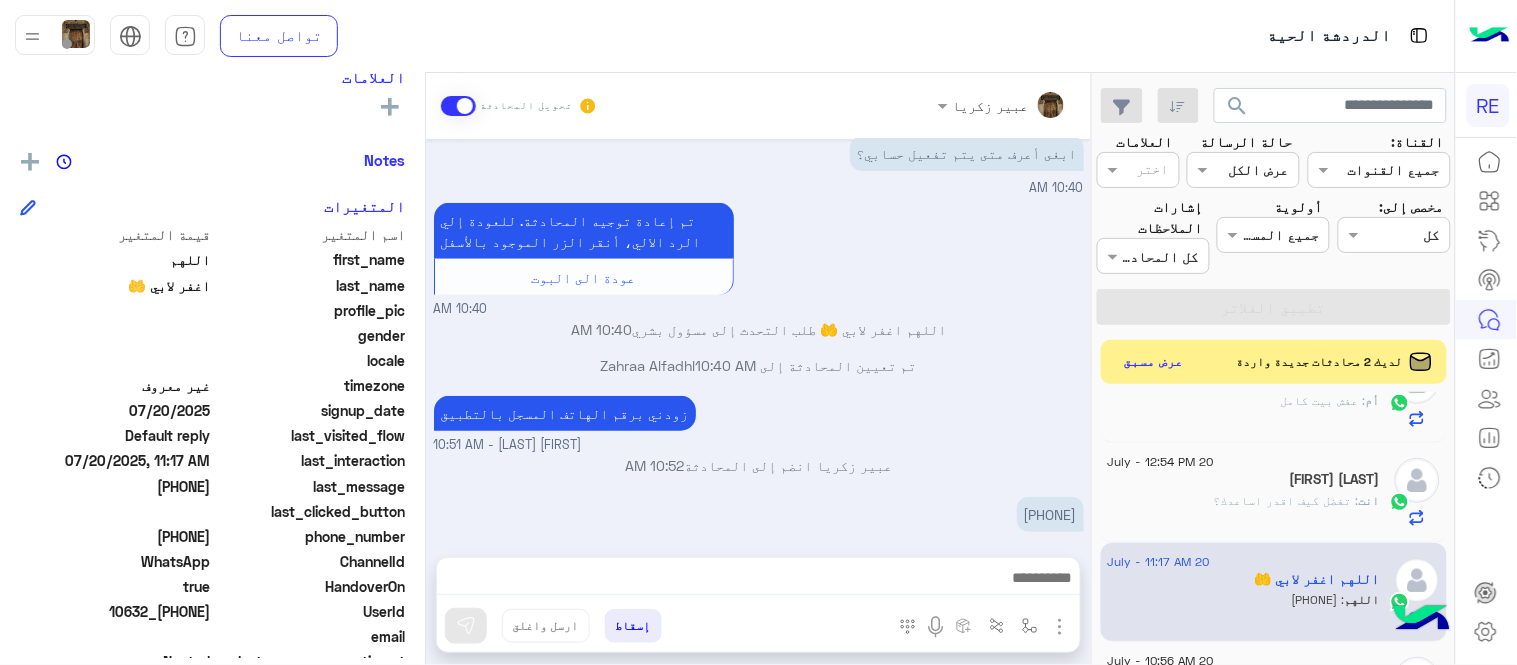 click at bounding box center (758, 583) 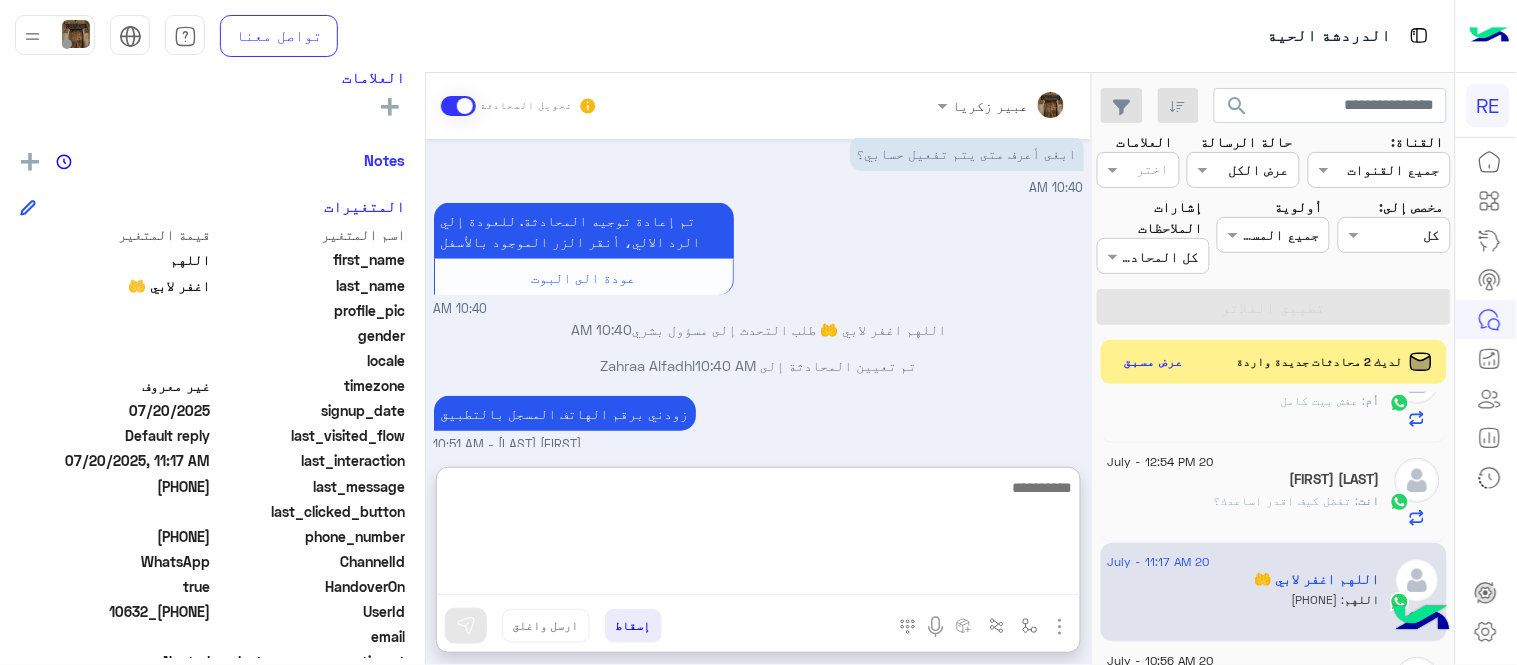 click at bounding box center [758, 535] 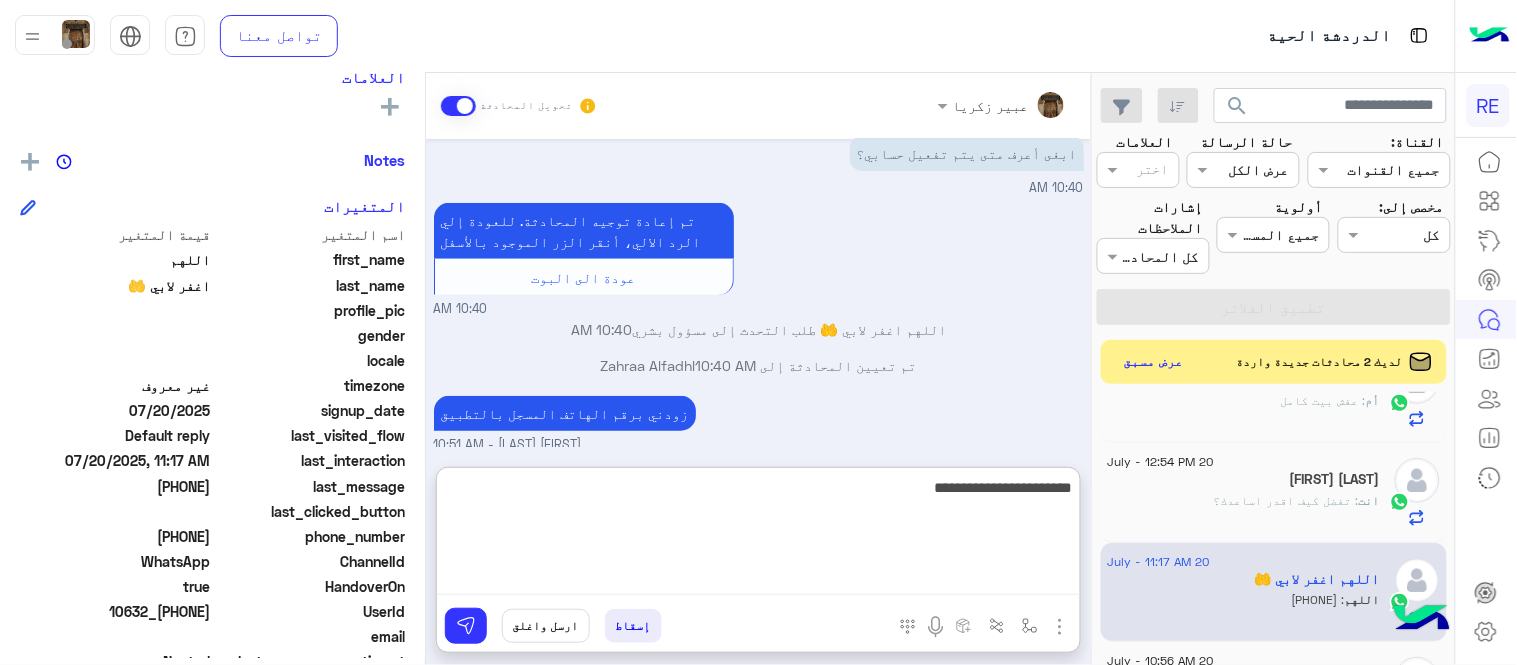 type on "**********" 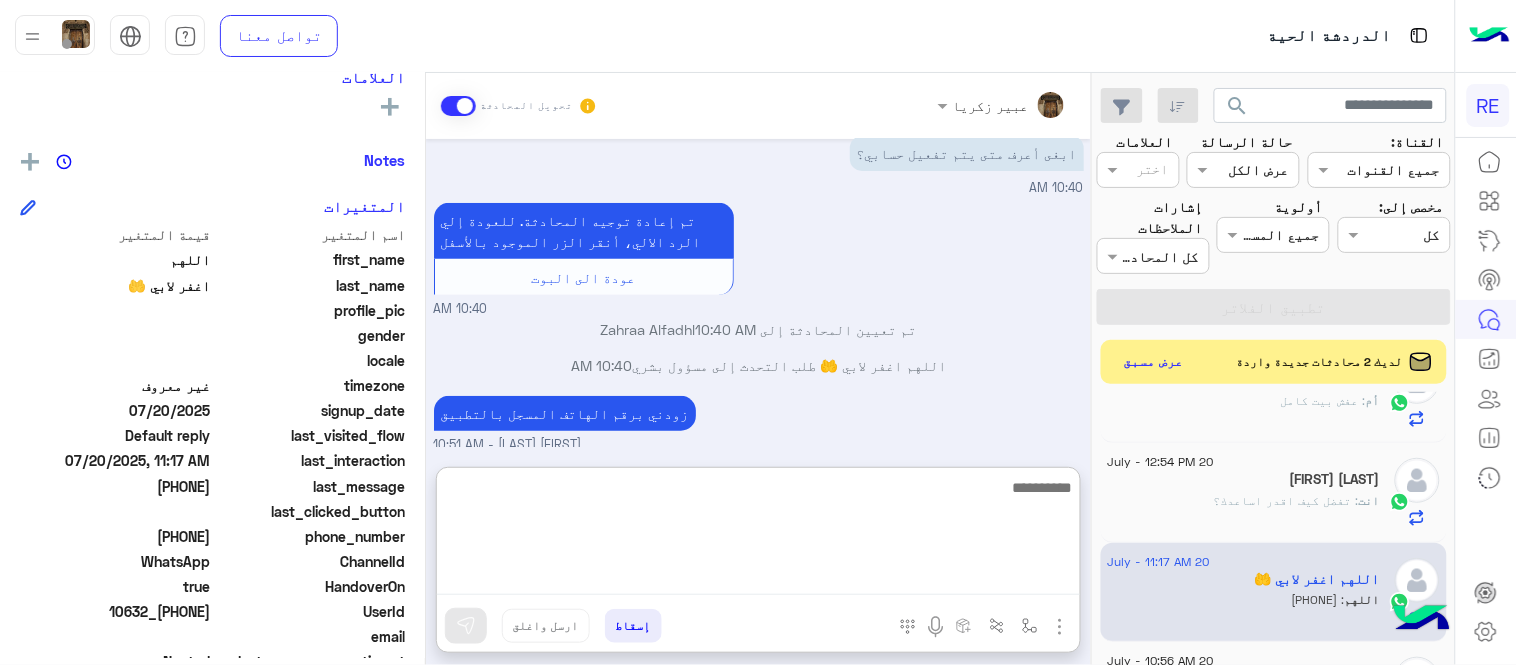 scroll, scrollTop: 347, scrollLeft: 0, axis: vertical 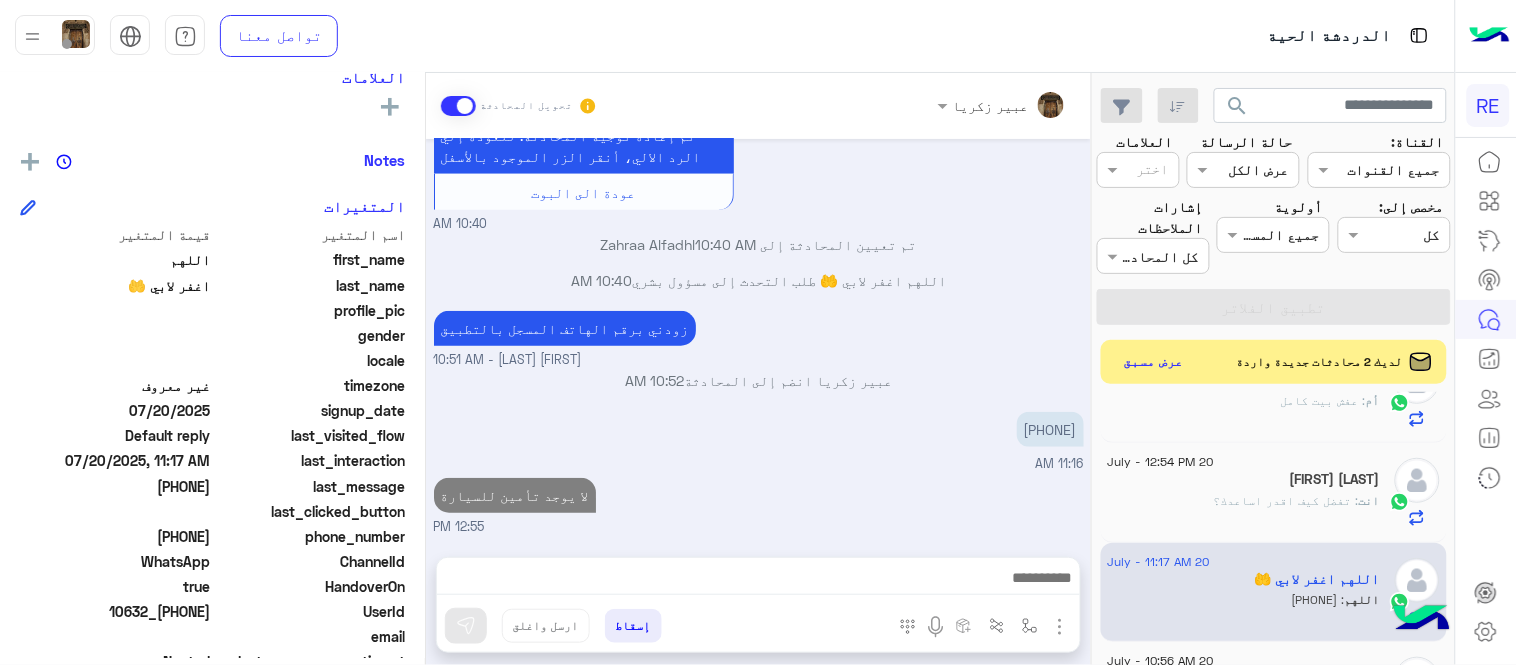 click on "لا يوجد تأمين للسيارة   12:55 PM" at bounding box center [759, 505] 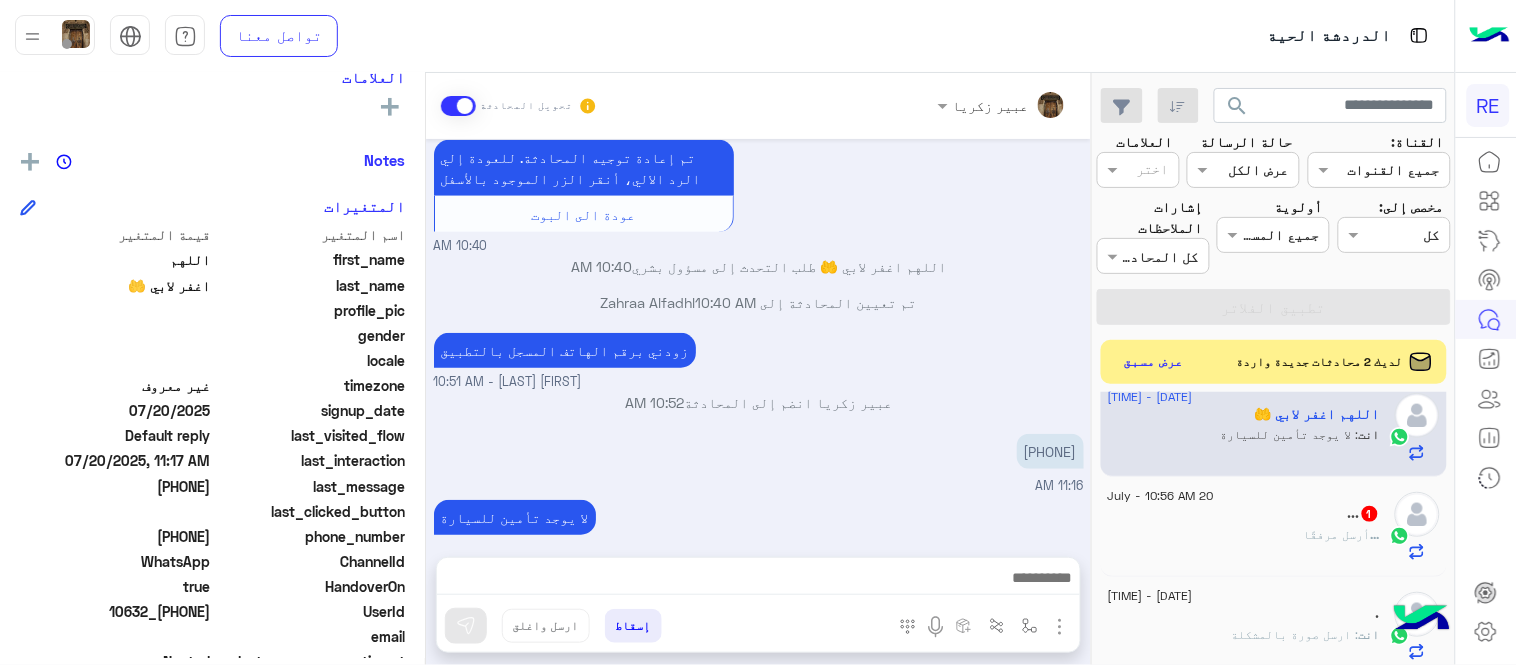 scroll, scrollTop: 1134, scrollLeft: 0, axis: vertical 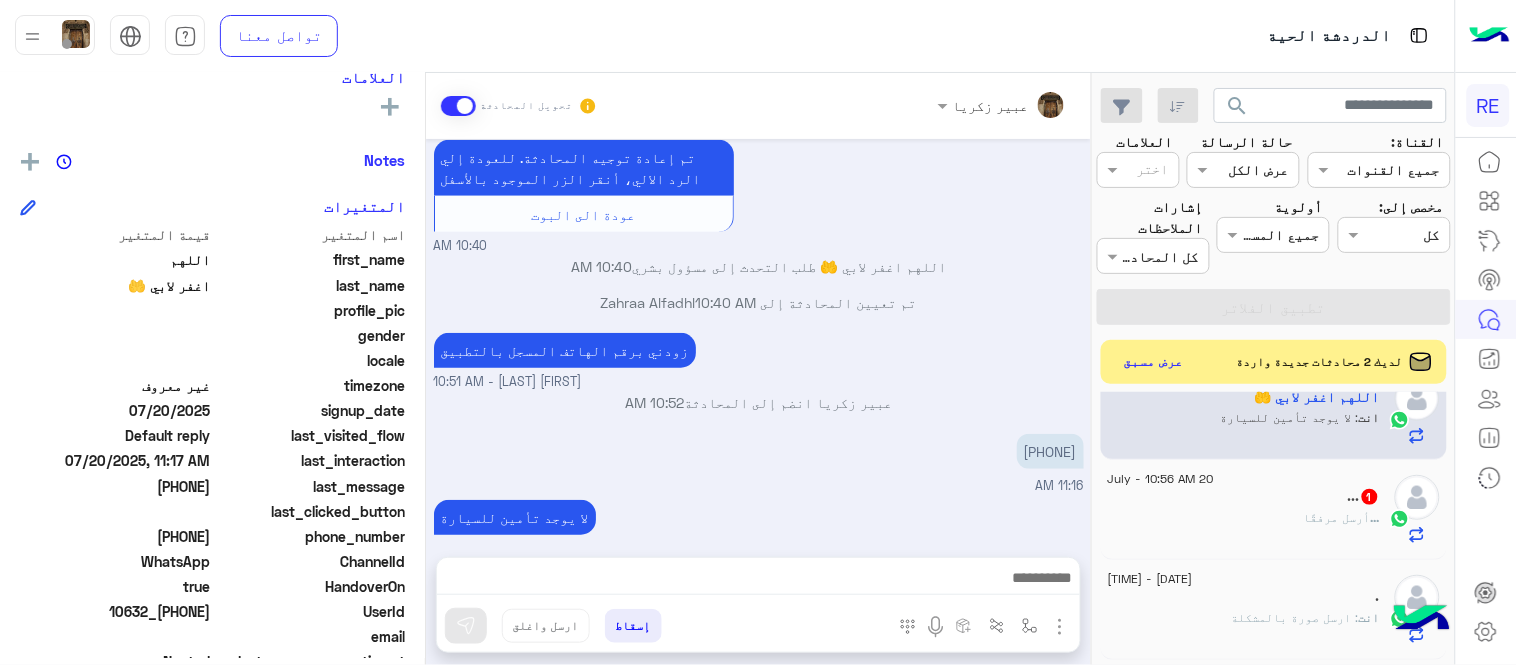 click on "...   1" 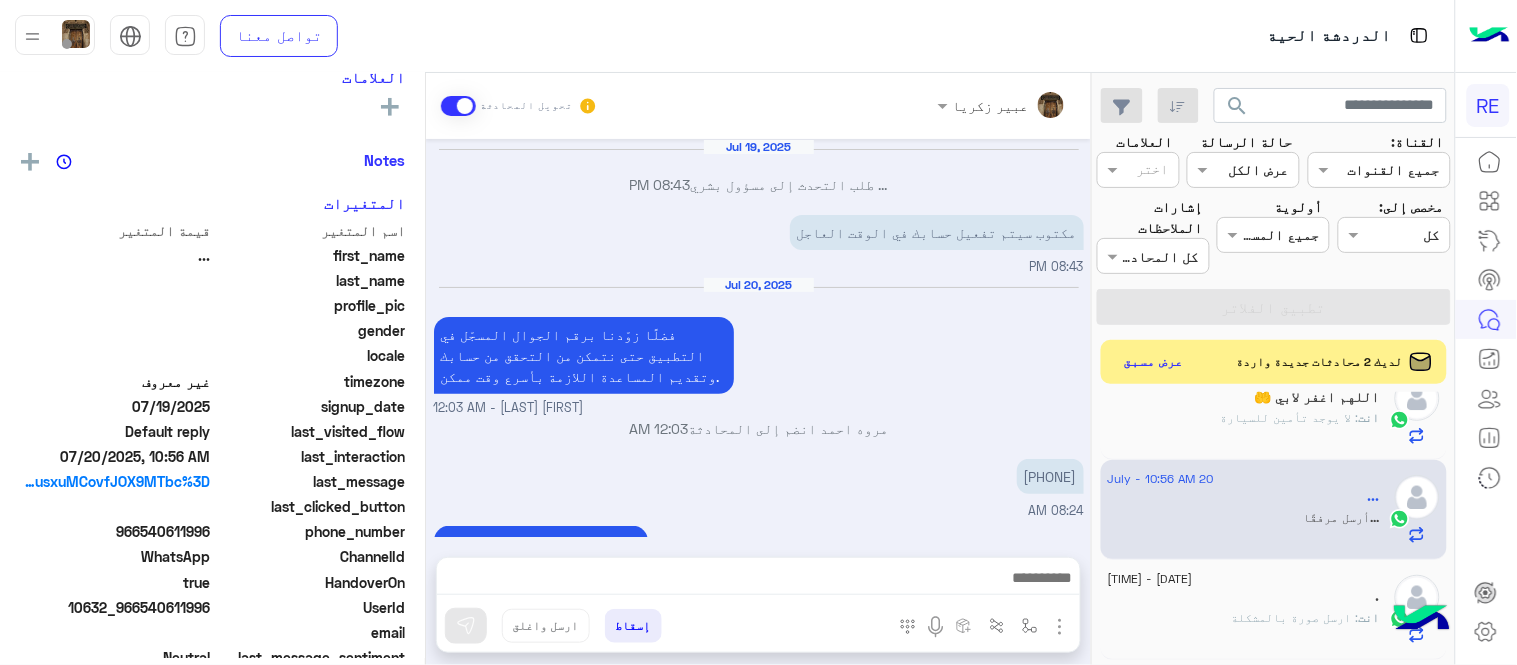 scroll, scrollTop: 498, scrollLeft: 0, axis: vertical 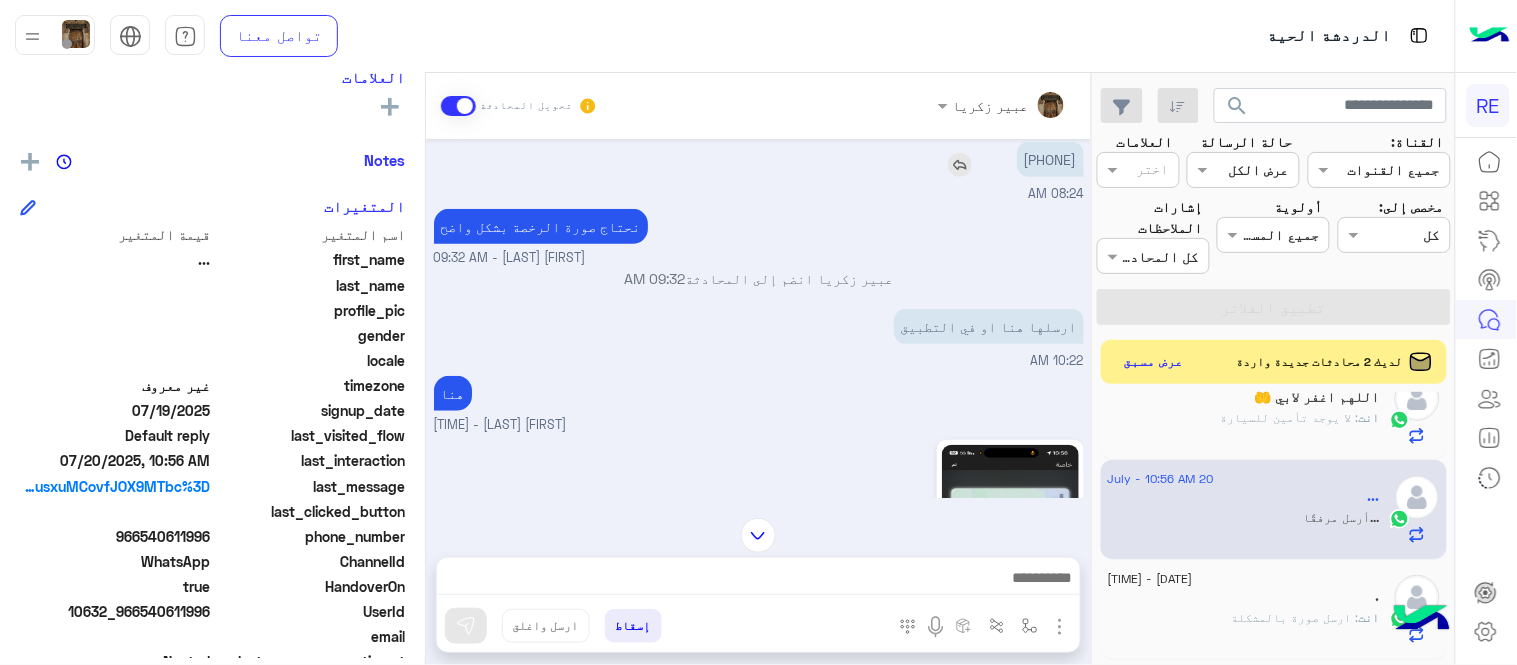 click on "[PHONE]" at bounding box center [1050, 159] 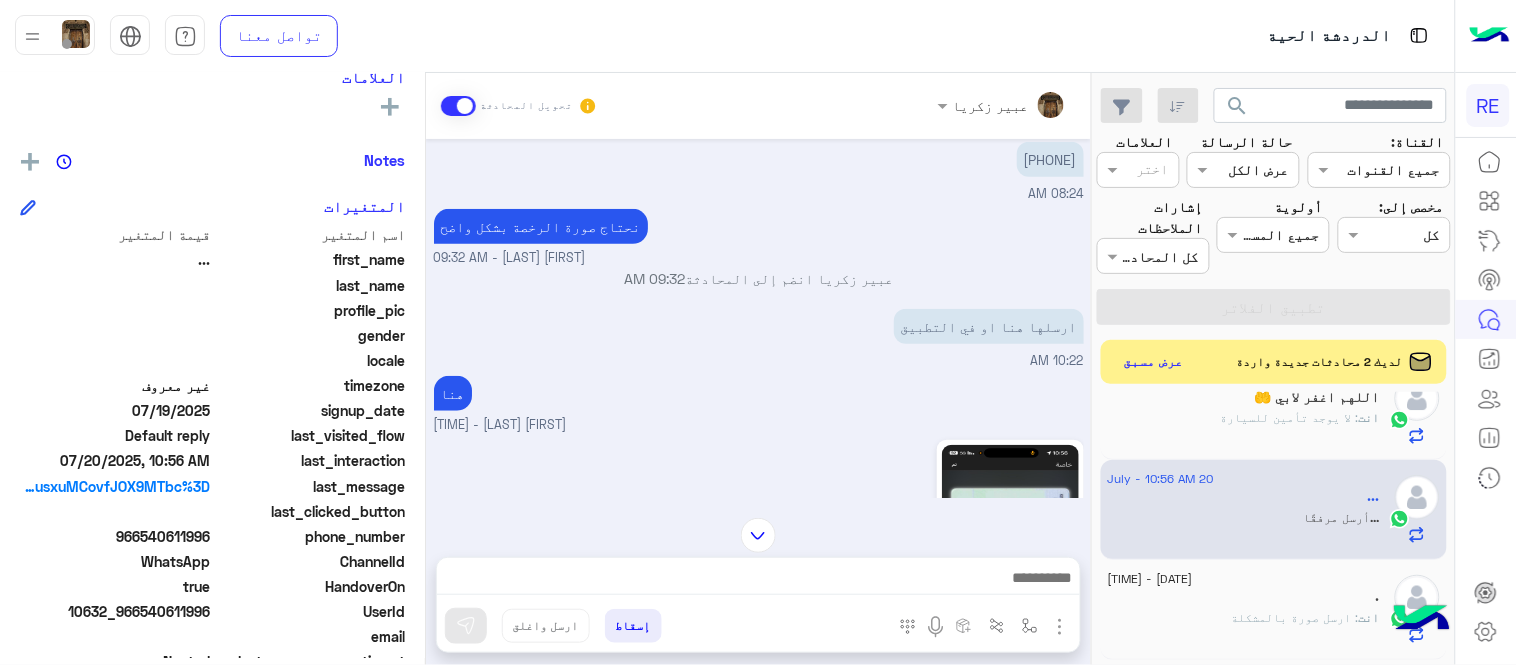 click 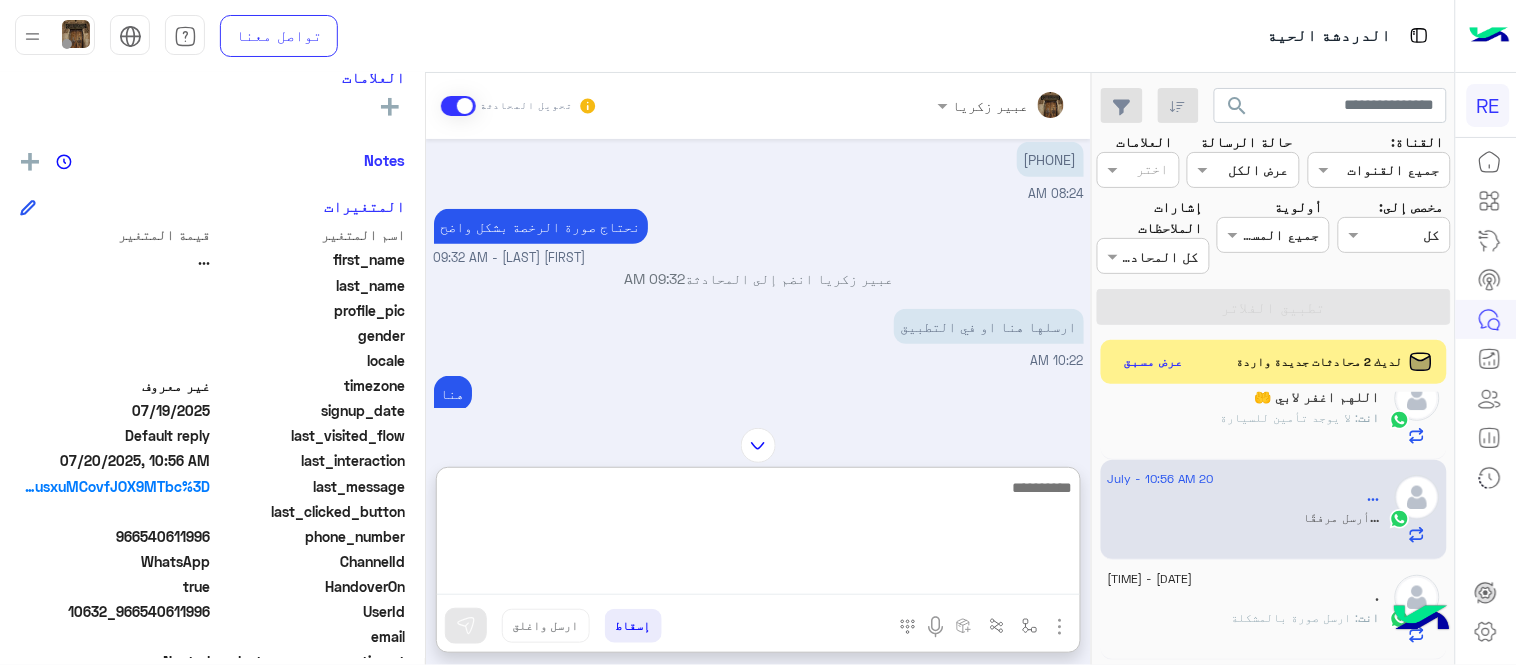 click at bounding box center (758, 535) 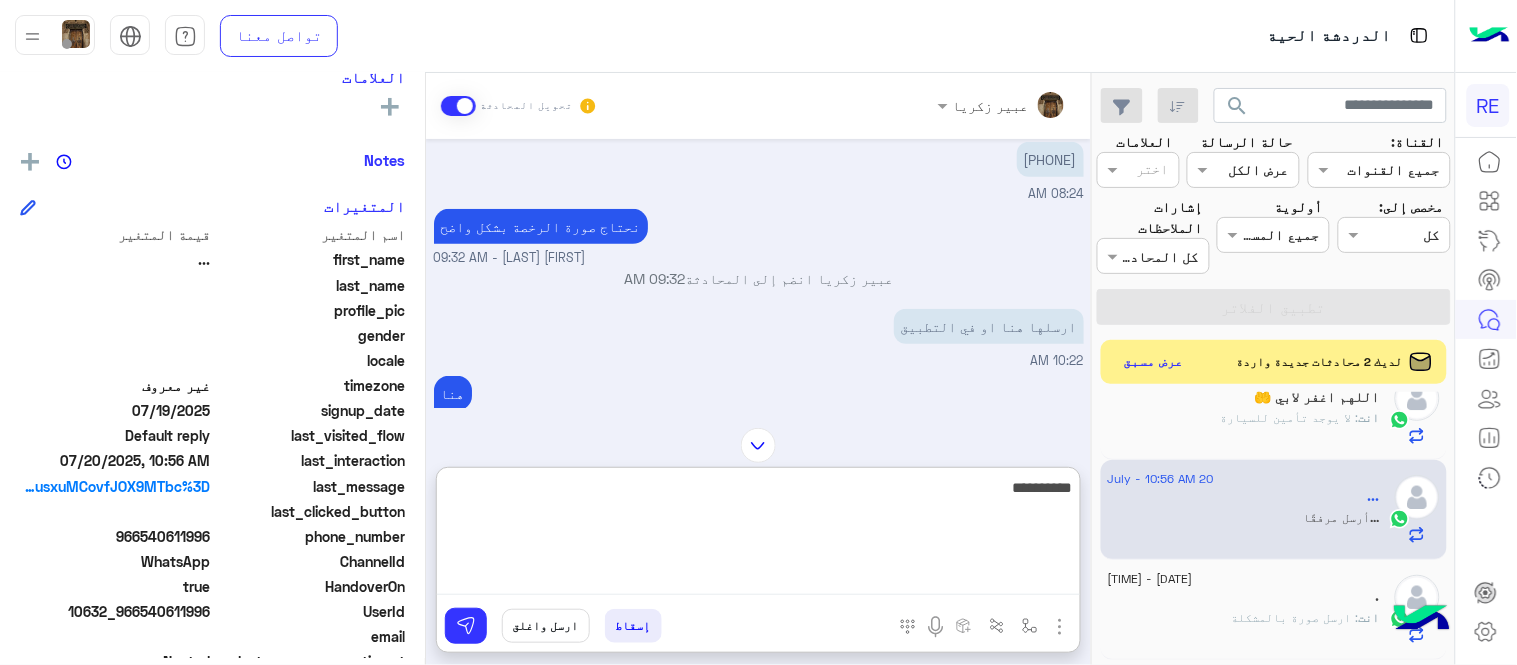 type on "**********" 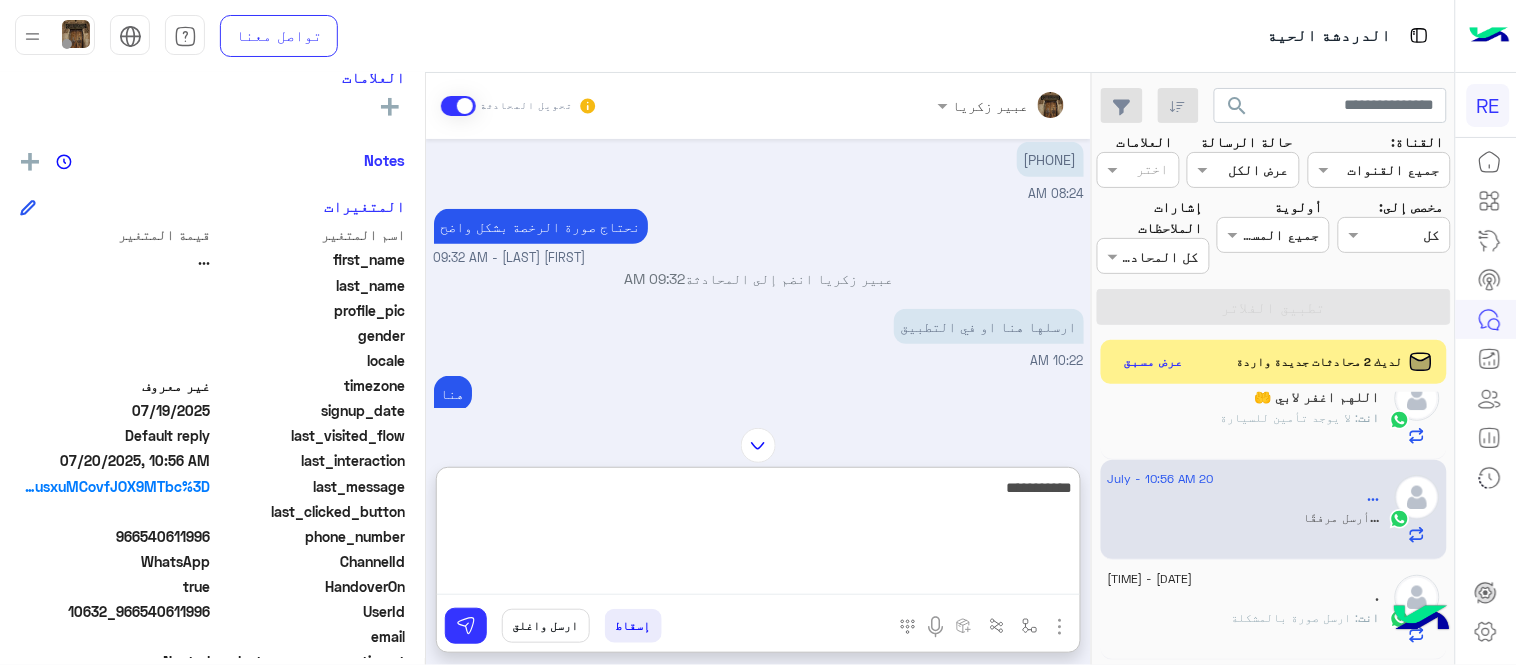 type 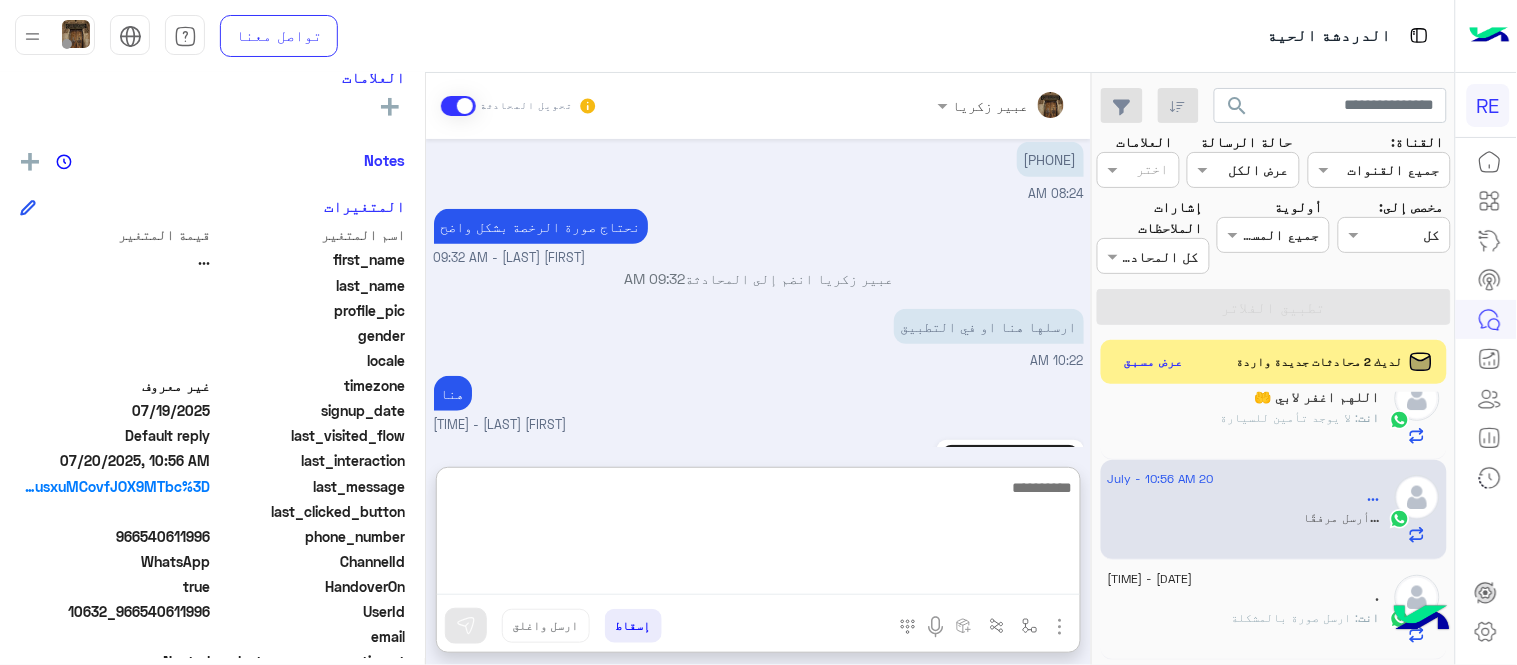 scroll, scrollTop: 652, scrollLeft: 0, axis: vertical 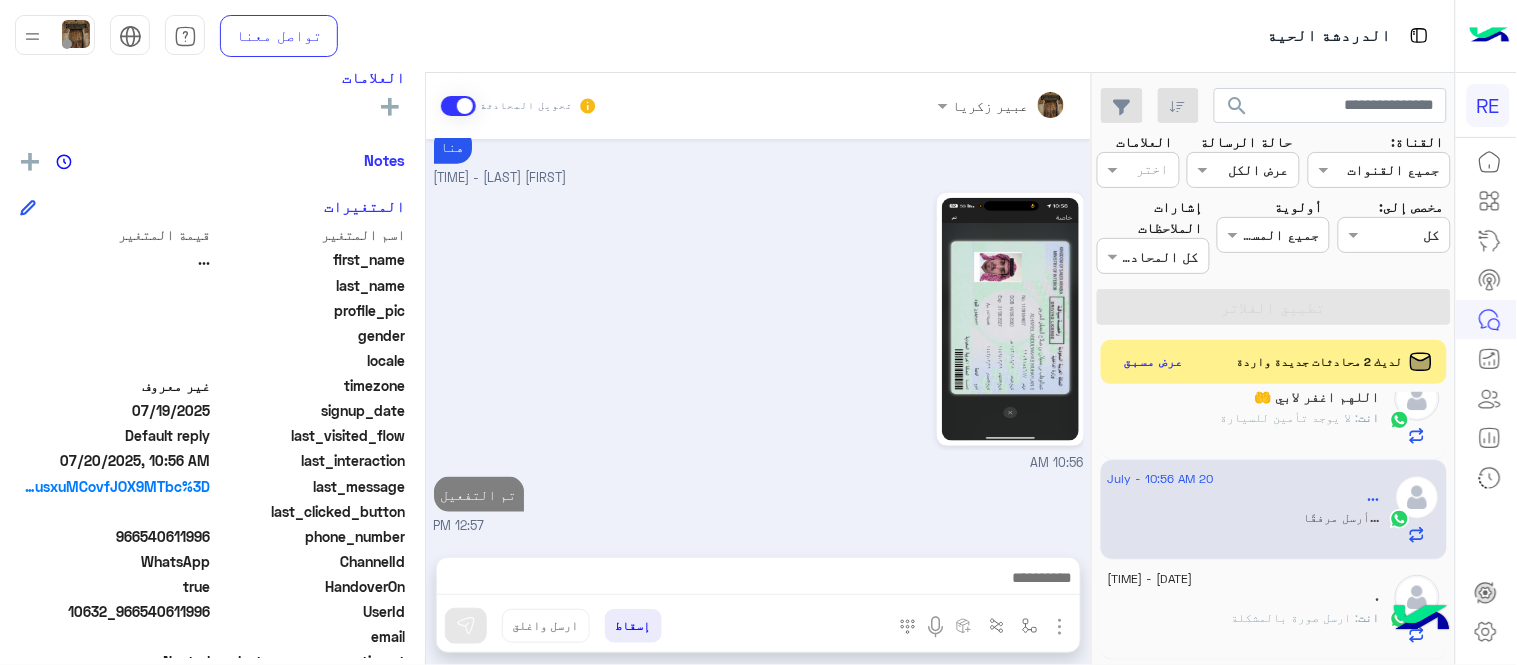 click on "[FIRST] [LAST] تحويل المحادثة     Jul 19, 2025  ...  طلب التحدث إلى مسؤول بشري   08:43 PM      مكتوب سيارة تم تفعيل حسابك في الوقت العاجل   08:43 PM  Jul 20, 2025  فضلًا زوّدنا برقم الجوال المسجّل في التطبيق حتى نتمكن من التحقق من حسابك وتقديم المساعدة اللازمة بأسرع وقت ممكن.  [FIRST] [LAST] -  12:03 AM   [FIRST] [LAST] انضم إلى المحادثة   12:03 AM      [PHONE]   08:24 AM  نحتاج صورة الرخصة بشكل واضح  [FIRST] [LAST] -  09:32 AM   [FIRST] [LAST] انضم إلى المحادثة   09:32 AM      ارسلها هنا او في التطبيق   10:22 AM  هنا  [FIRST] [LAST] -  10:53 AM    10:56 AM  تم التفعيل   12:57 PM  أدخل اسم مجموعة الرسائل  إسقاط   ارسل واغلق" at bounding box center (758, 373) 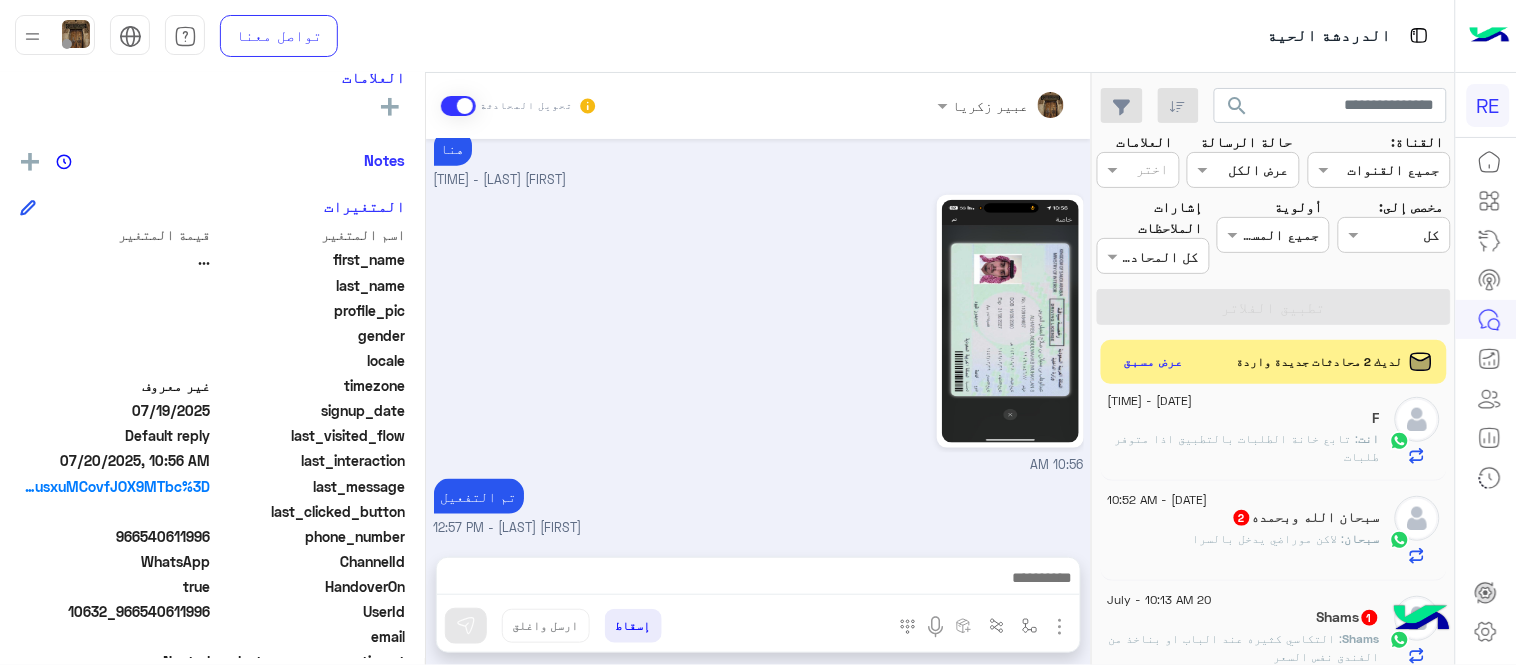 scroll, scrollTop: 1418, scrollLeft: 0, axis: vertical 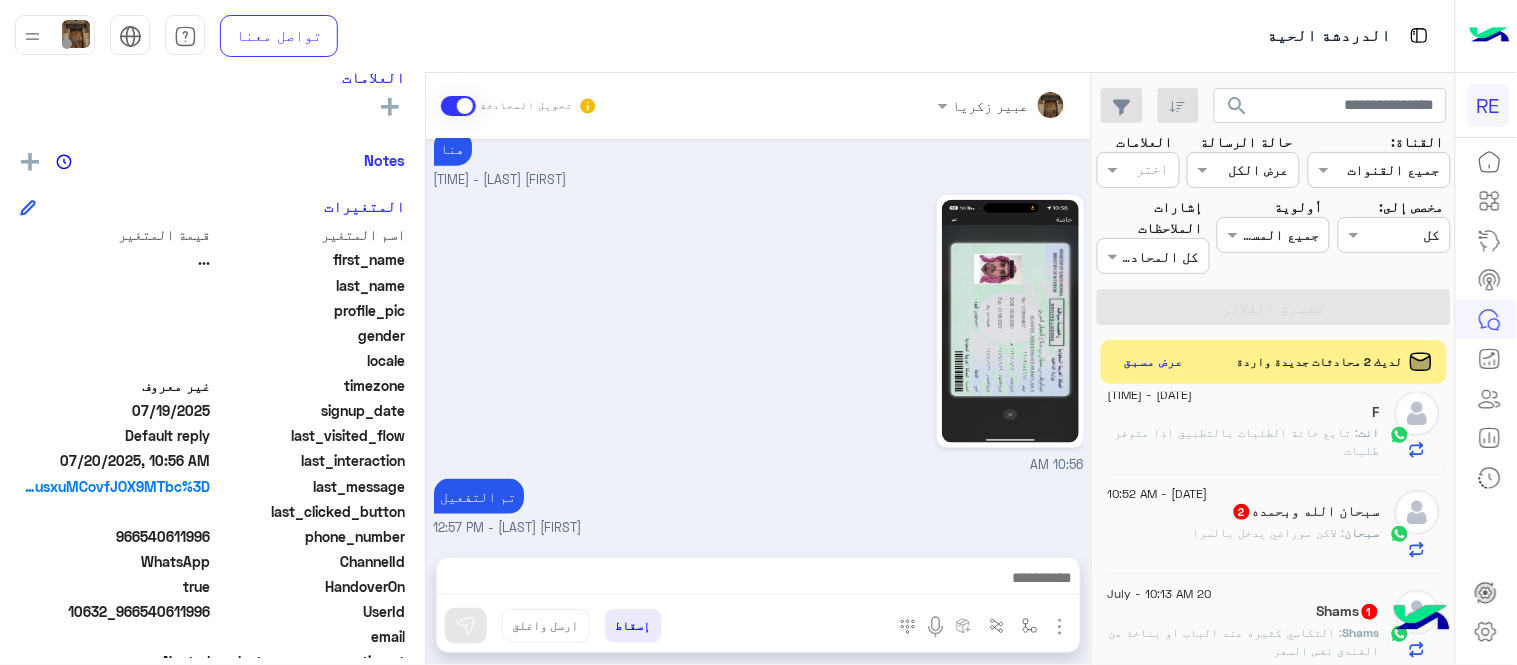 click on ": لاكن موراضي يدخل بالسرا" 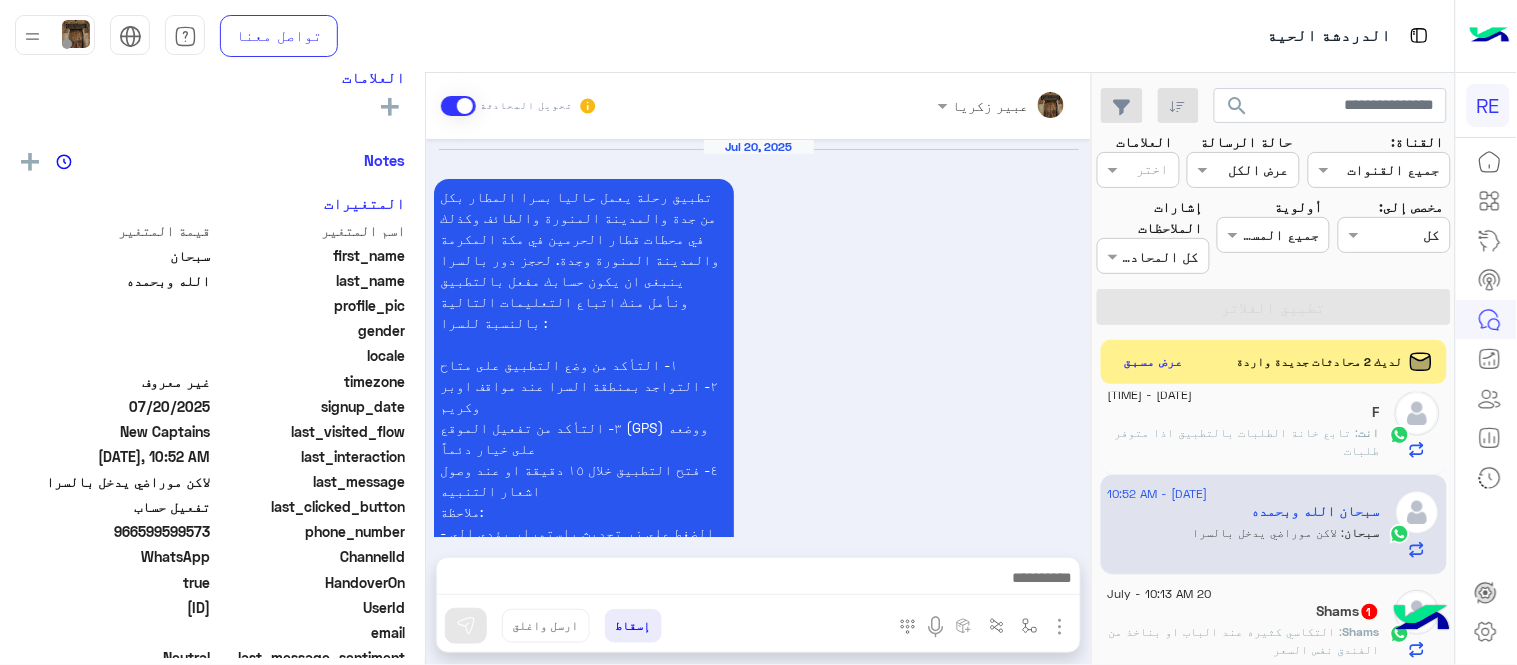scroll, scrollTop: 1786, scrollLeft: 0, axis: vertical 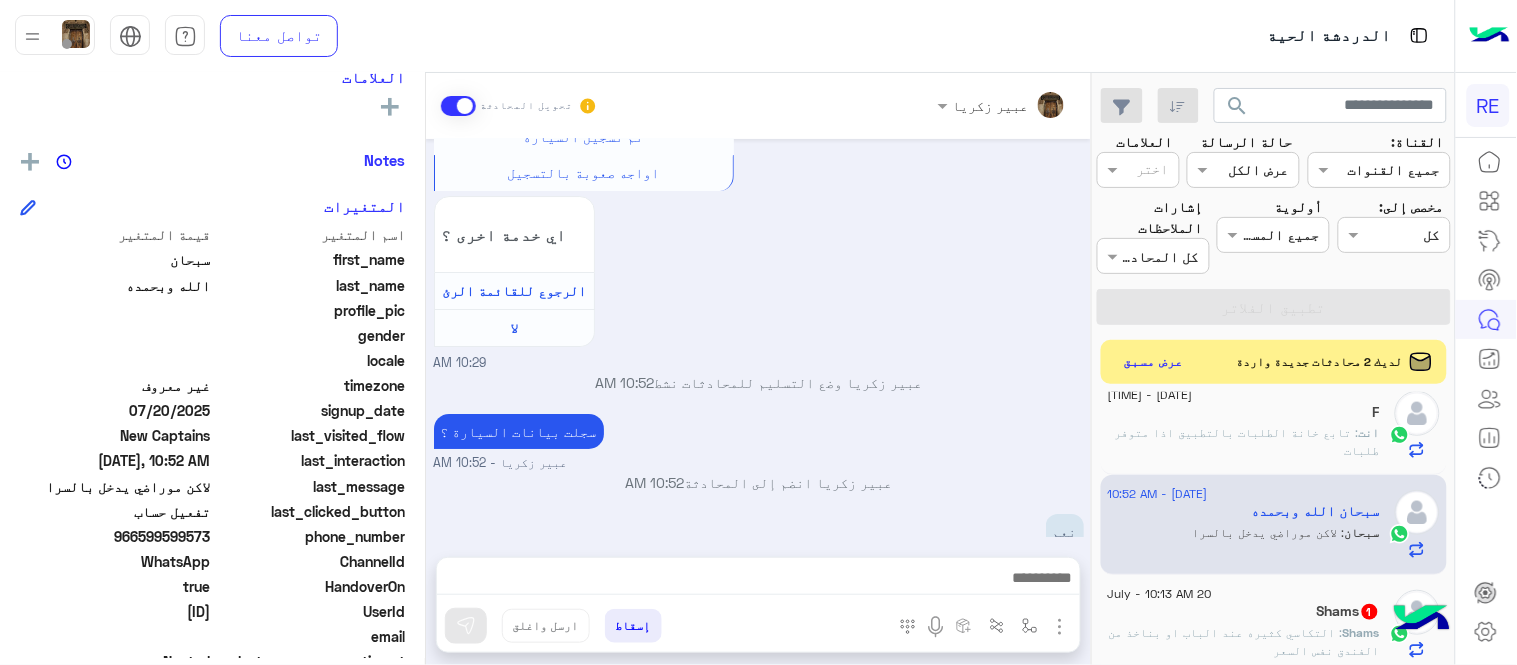 drag, startPoint x: 141, startPoint y: 530, endPoint x: 212, endPoint y: 540, distance: 71.70077 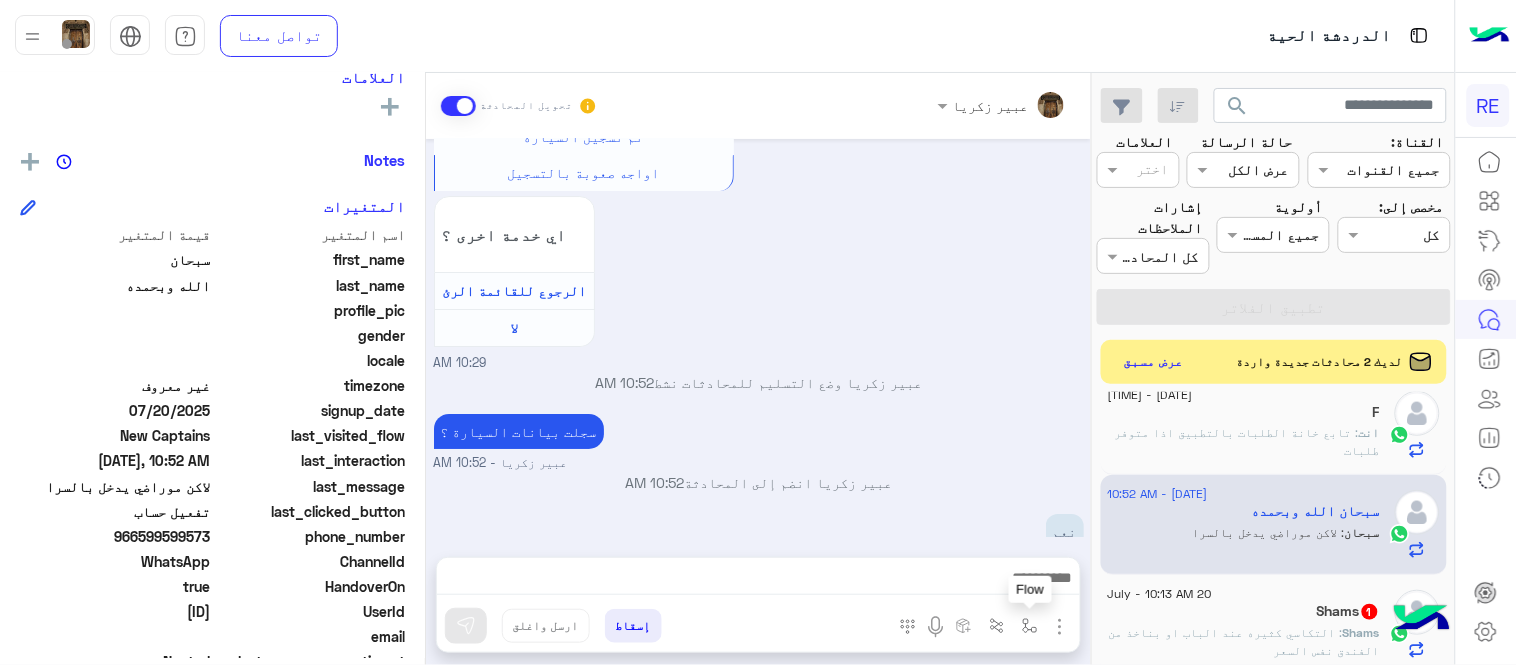 click at bounding box center (1030, 625) 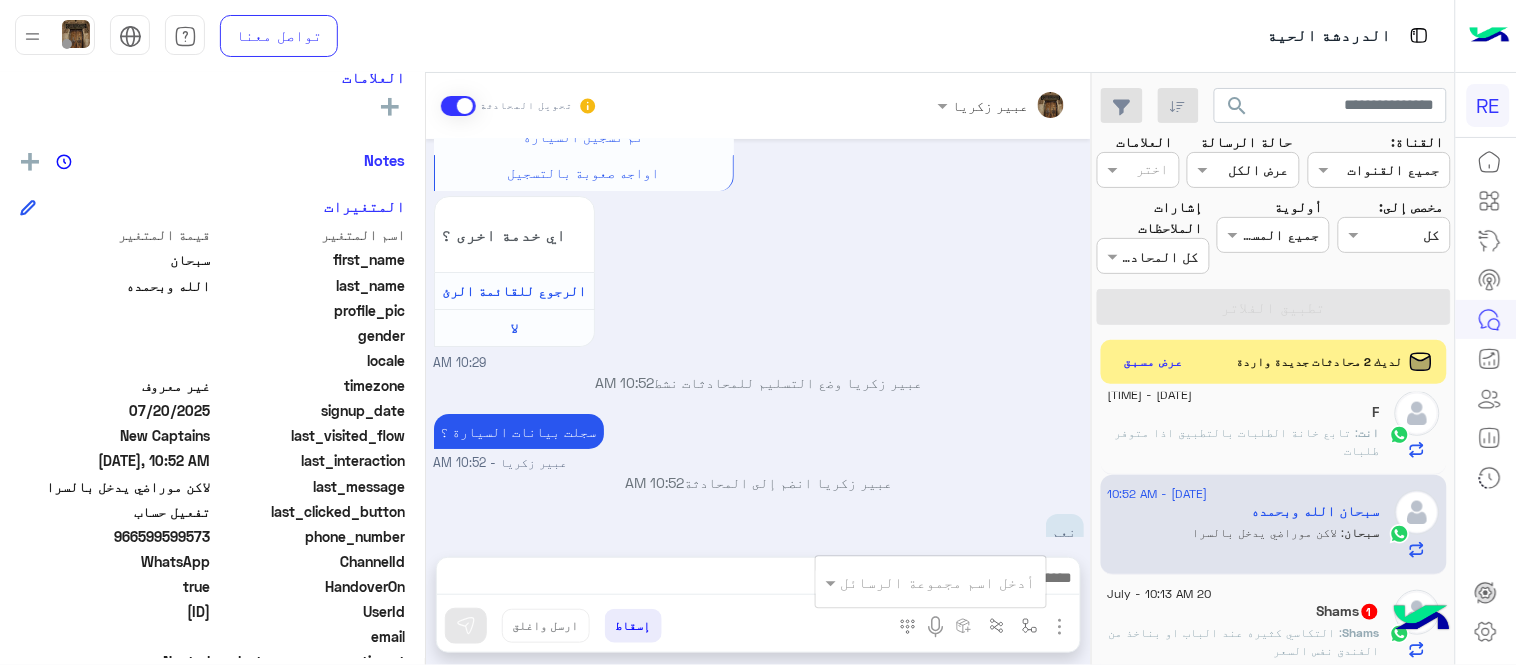 click on "أدخل اسم مجموعة الرسائل" at bounding box center (931, 582) 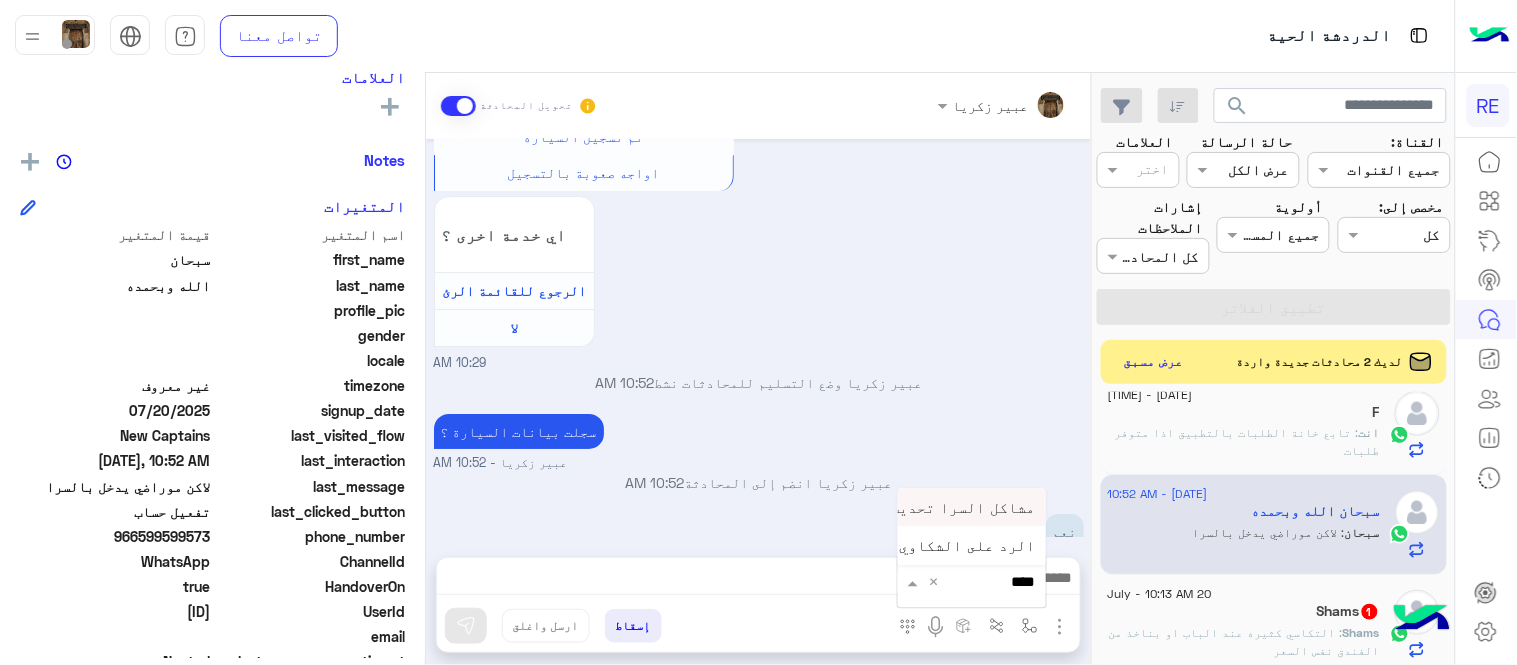 type on "*****" 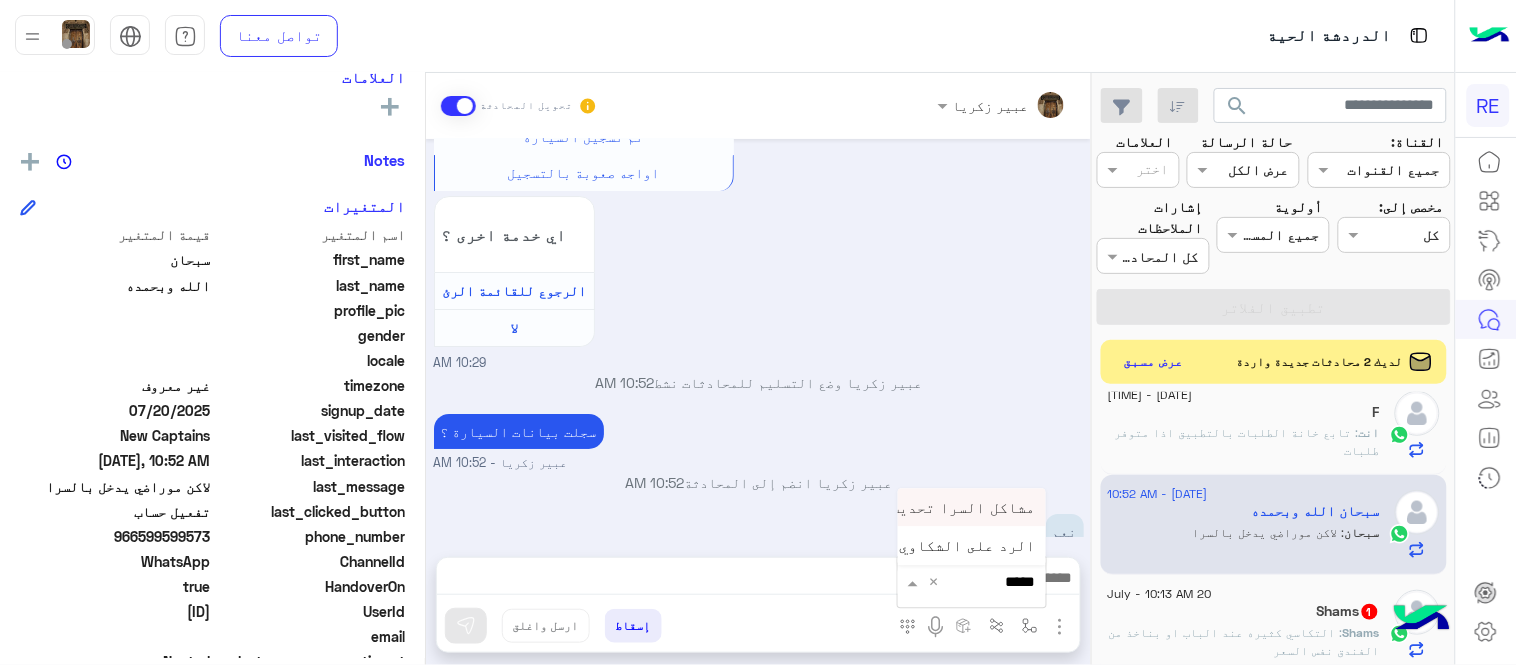 click on "مشاكل السرا تحديث" at bounding box center [963, 507] 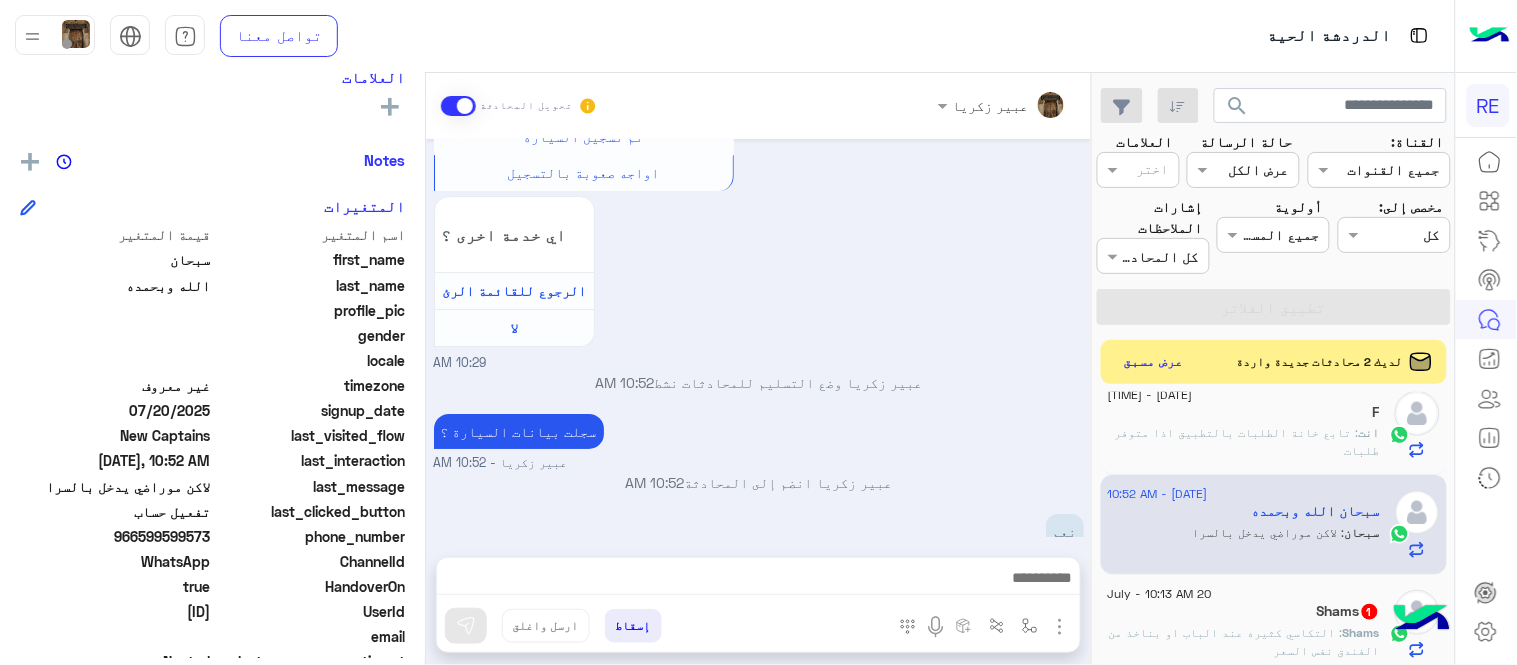type on "**********" 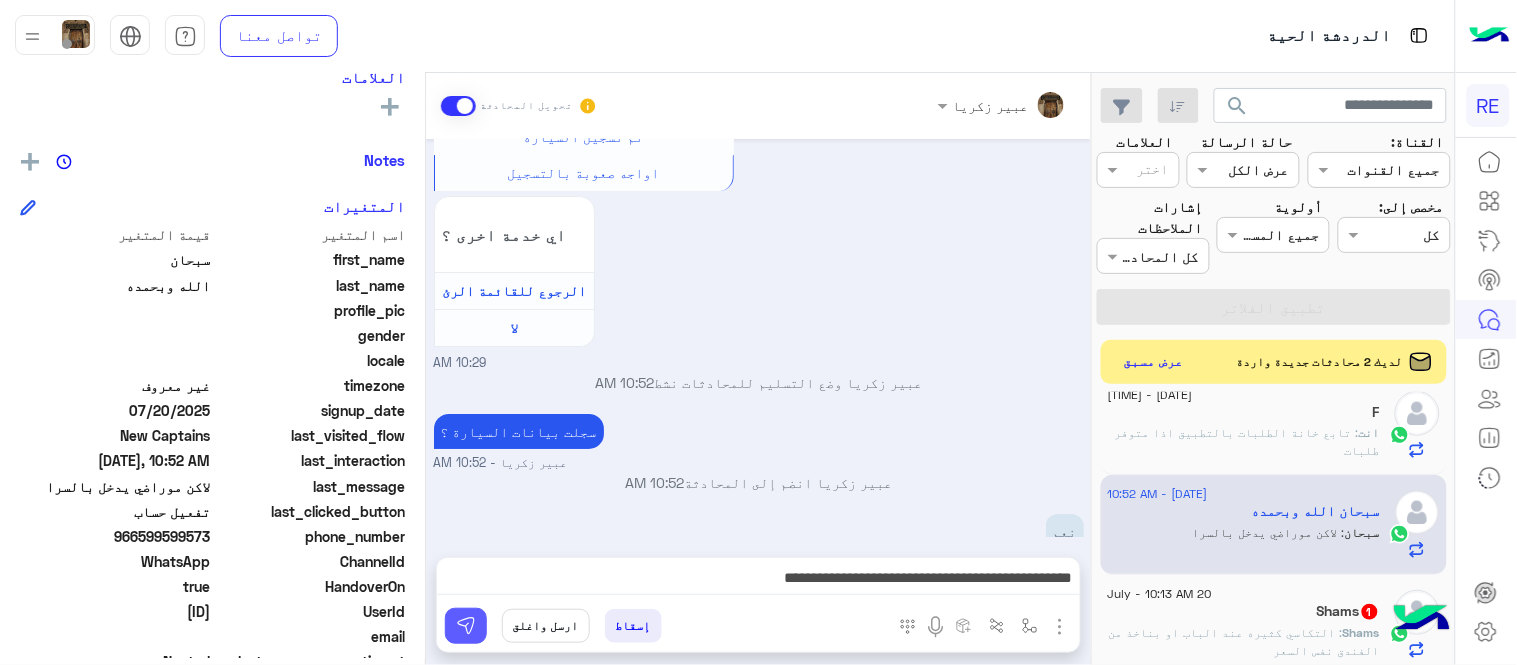click at bounding box center (466, 626) 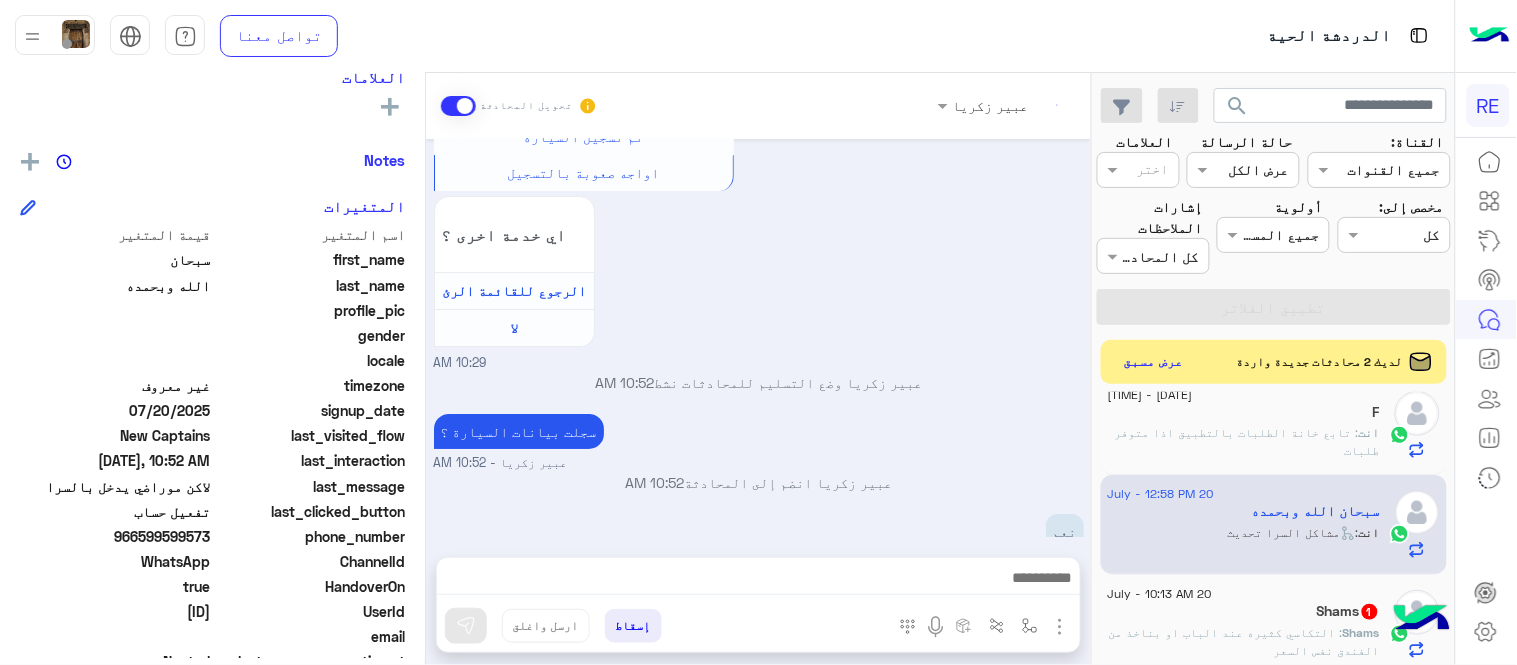 scroll, scrollTop: 2143, scrollLeft: 0, axis: vertical 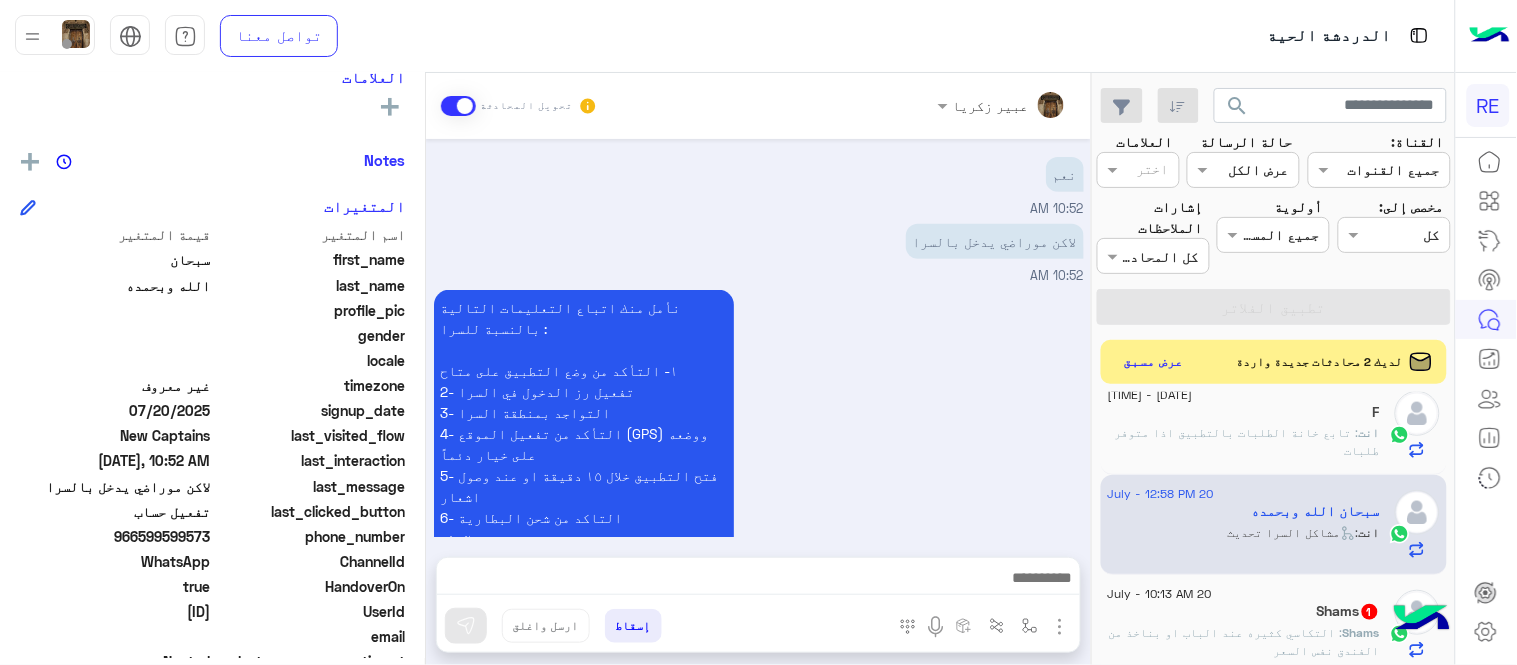 click on ": التكاسي كثيره عند الباب او بناخذ من الفندق نفس السعر" 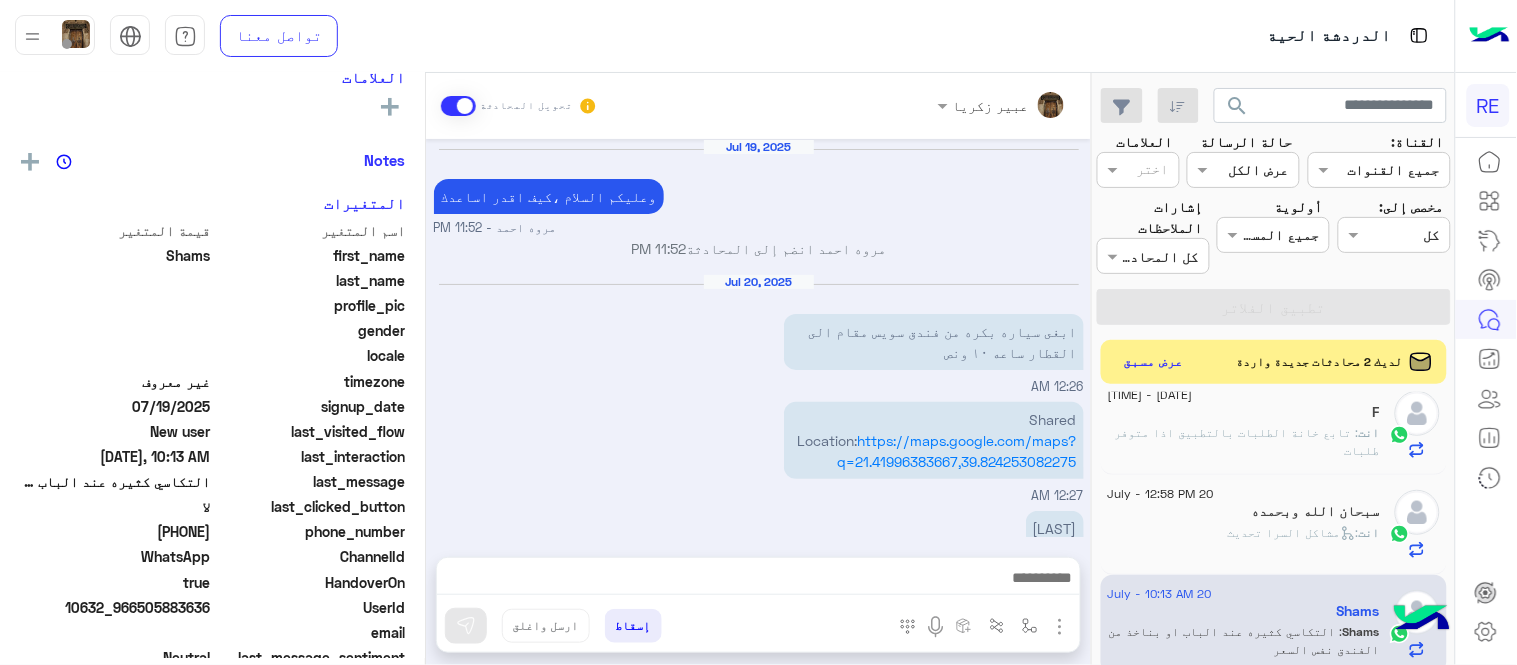 scroll, scrollTop: 352, scrollLeft: 0, axis: vertical 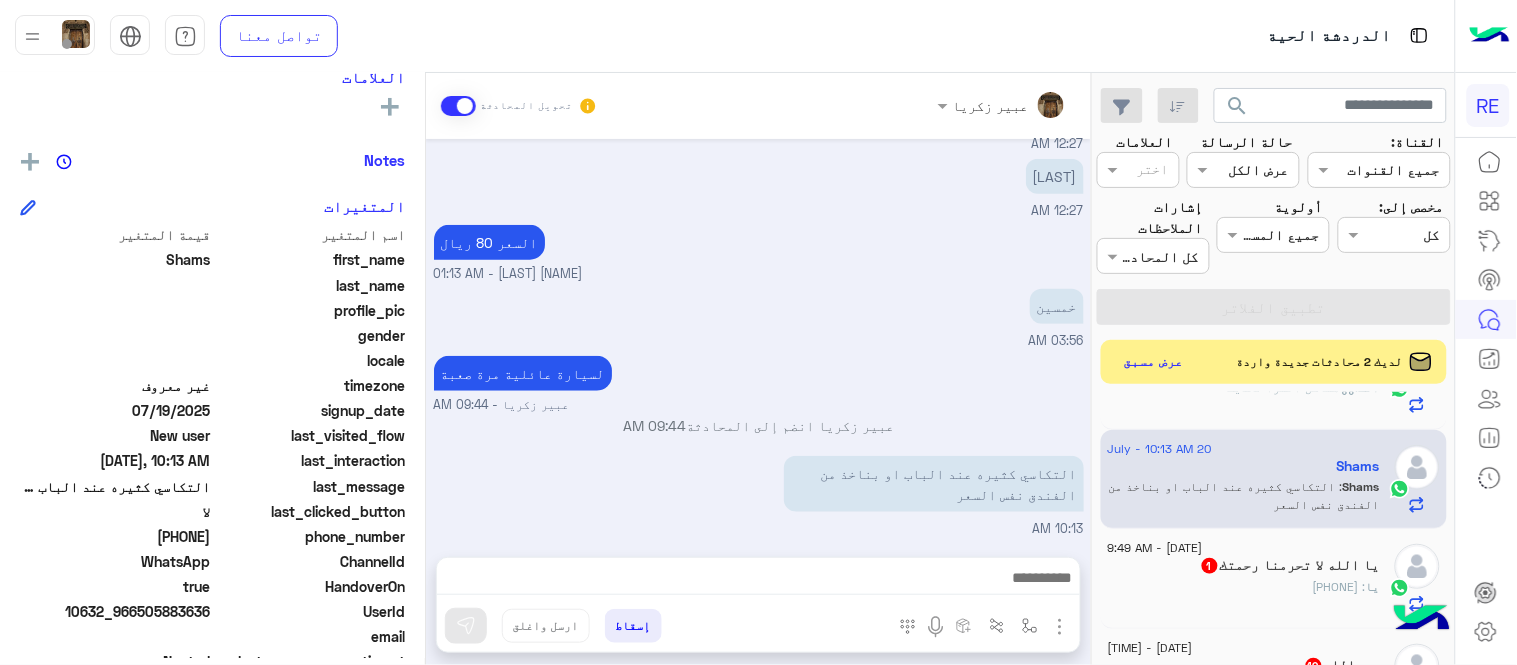 click on "يا : [PHONE]" 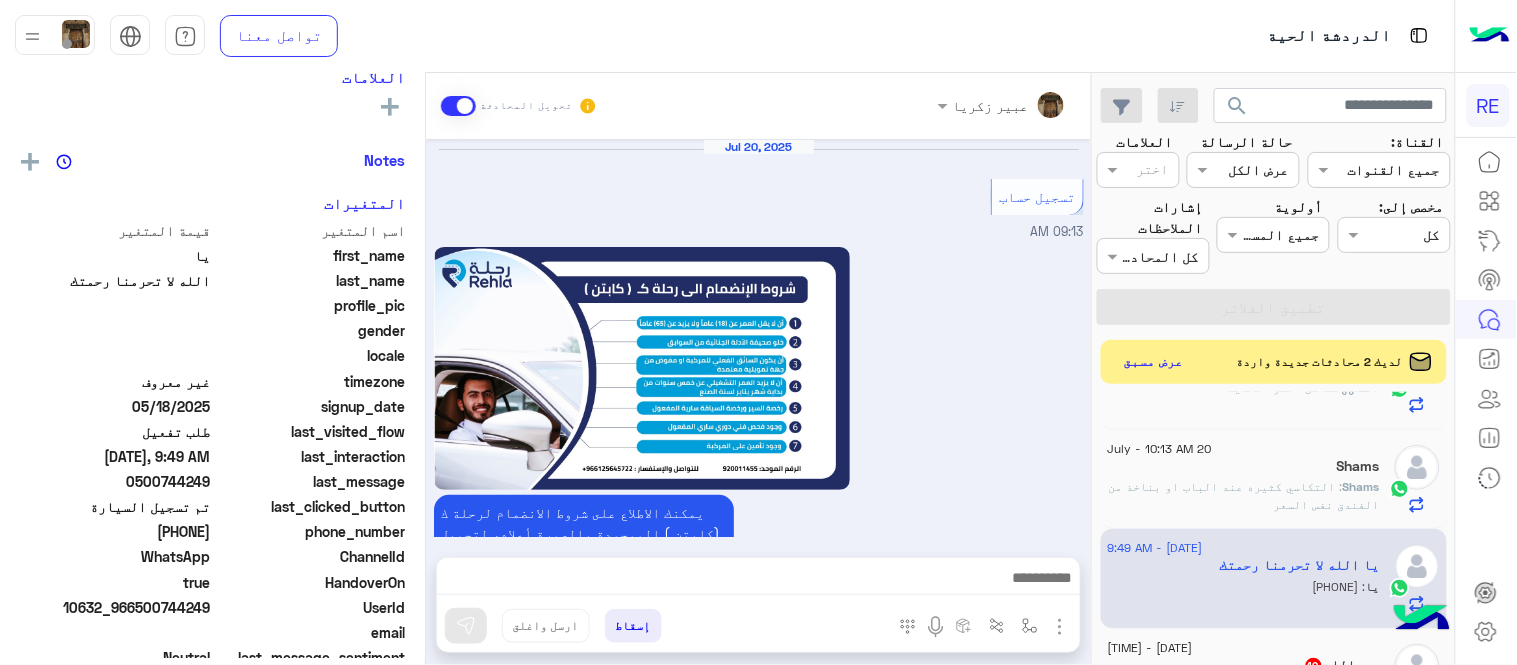 scroll, scrollTop: 1952, scrollLeft: 0, axis: vertical 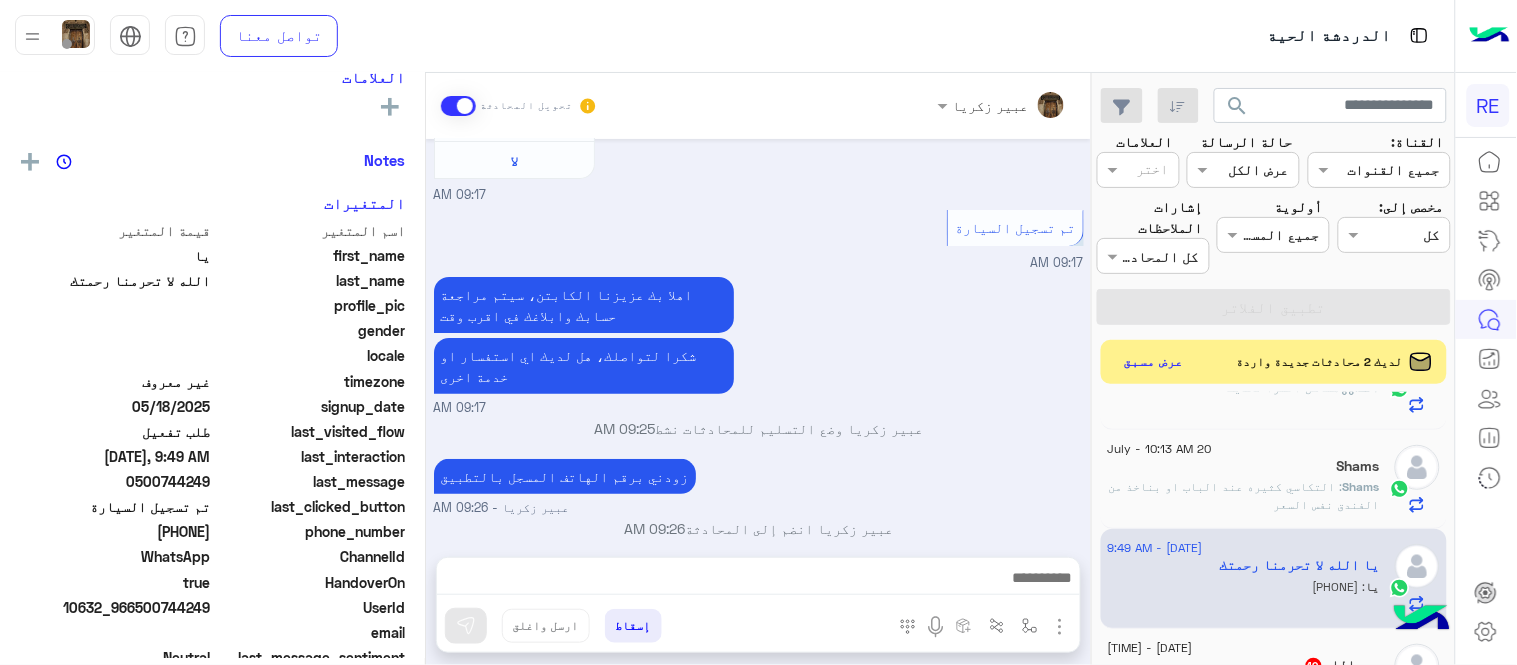 click on "0500744249" at bounding box center [1036, 577] 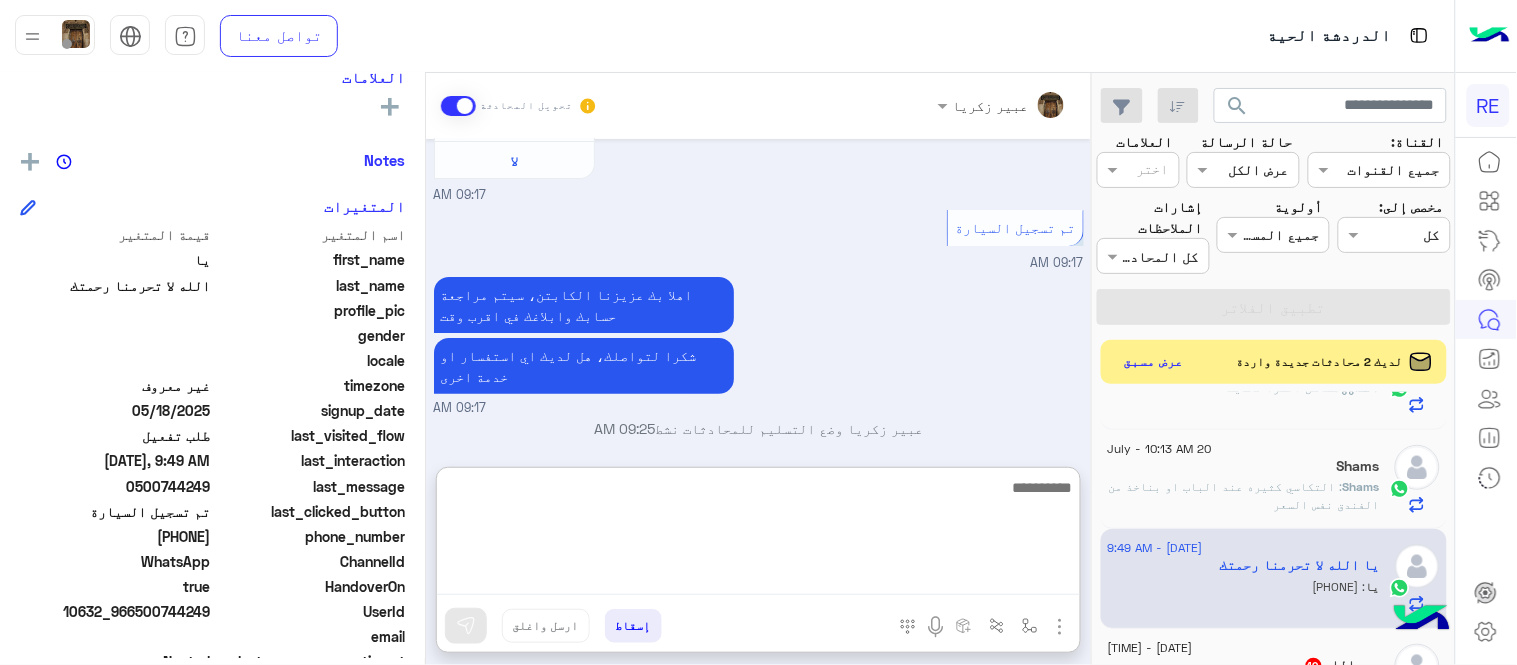 click at bounding box center (758, 535) 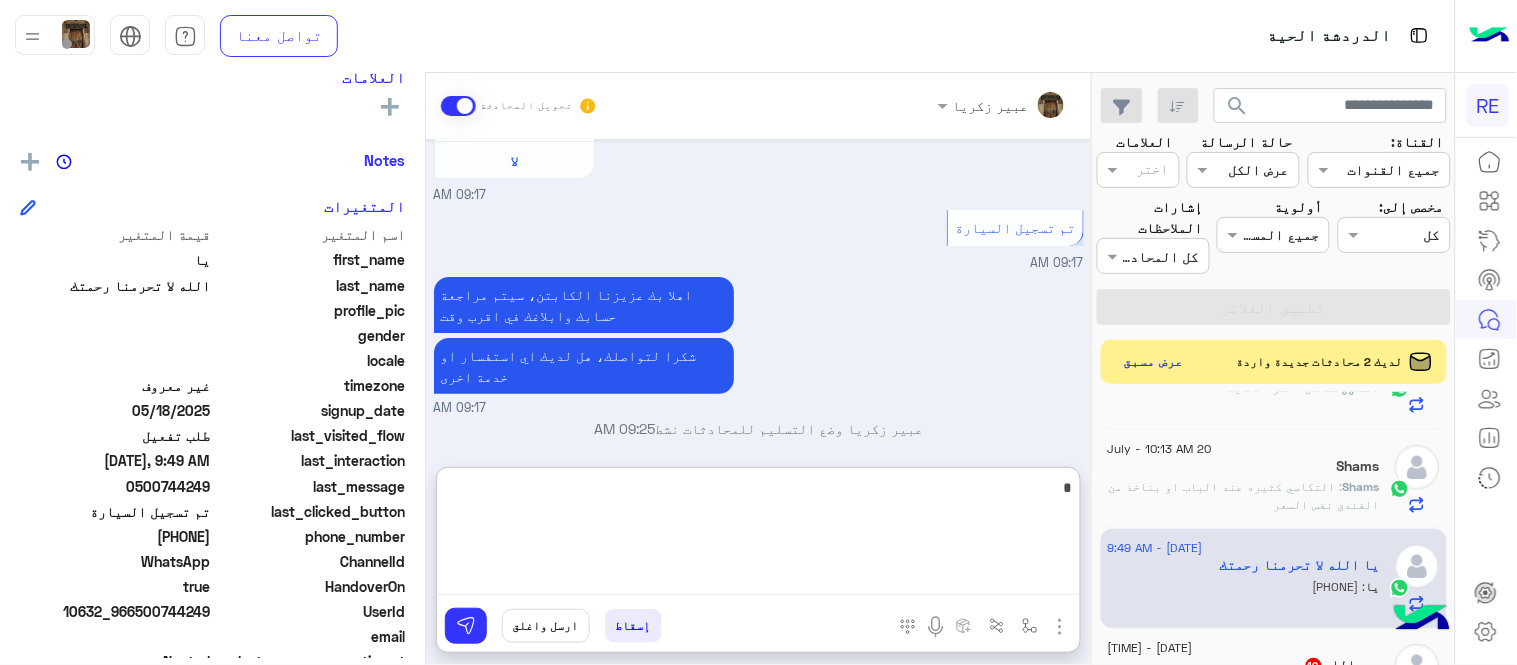 click on "*" at bounding box center [758, 535] 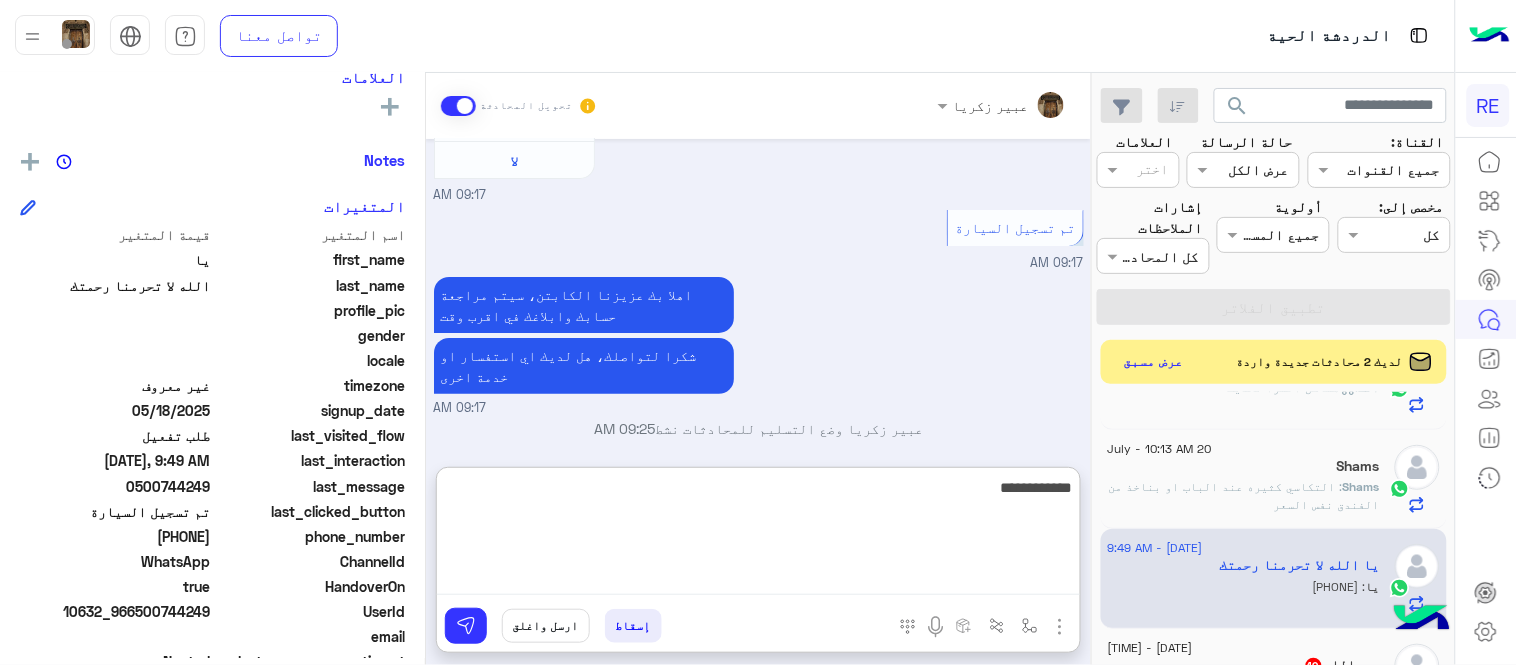 type on "**********" 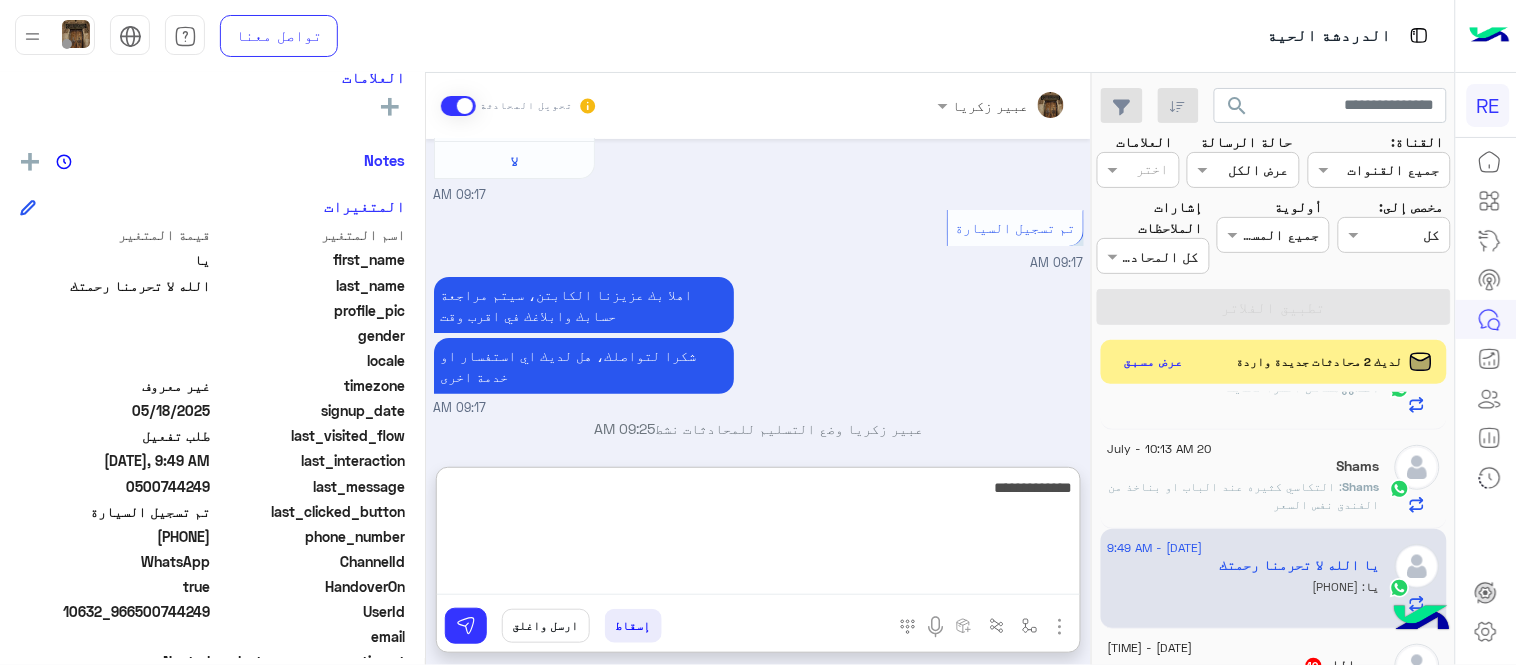 type 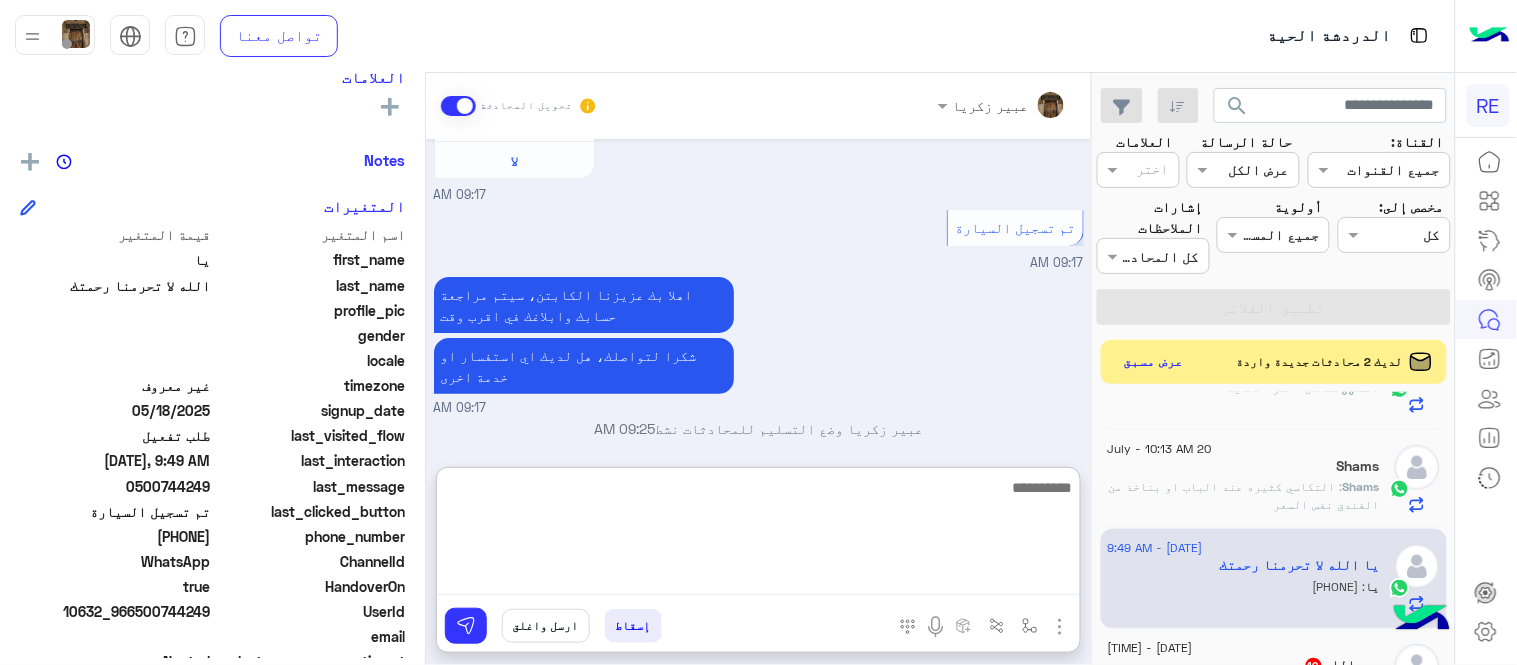 scroll, scrollTop: 2105, scrollLeft: 0, axis: vertical 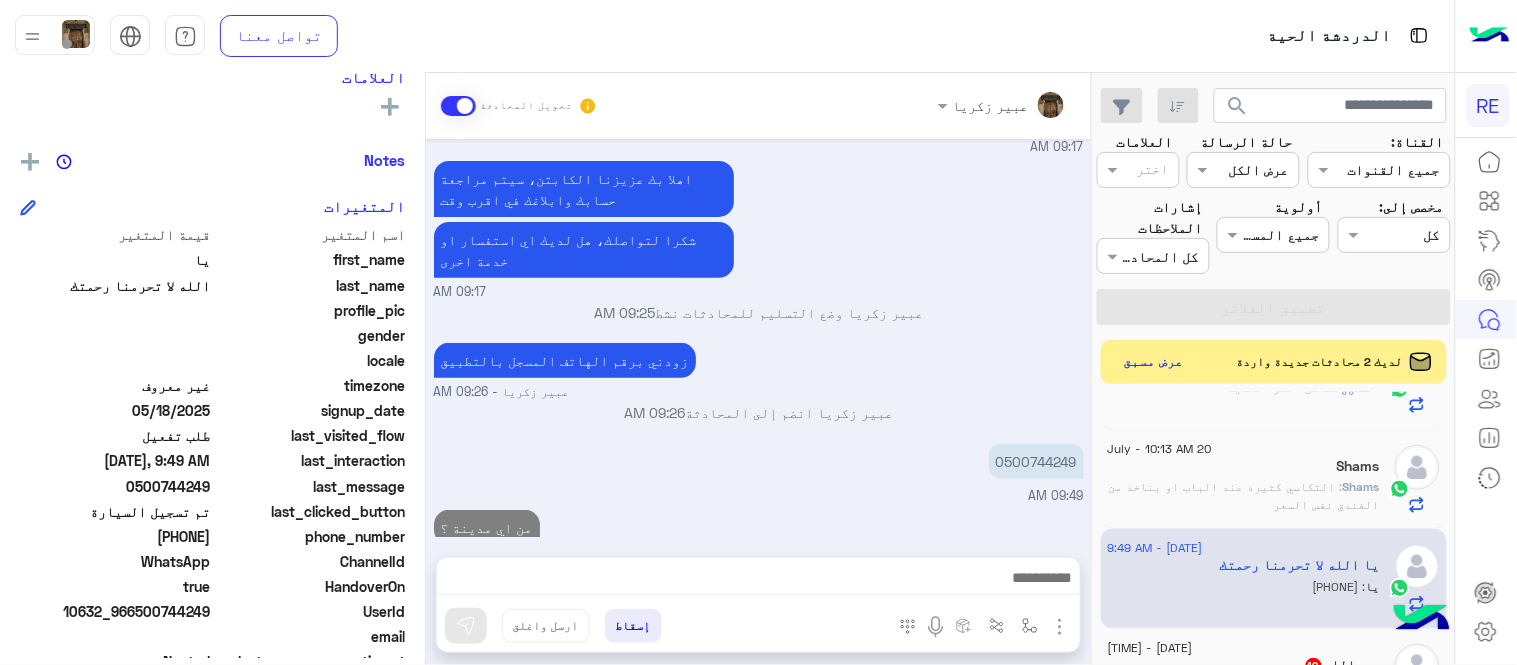 click on "عبير زكريا تحويل المحادثة     [DATE]   تسجيل حساب     09:13 AM  يمكنك الاطلاع على شروط الانضمام لرحلة ك (كابتن ) الموجودة بالصورة أعلاه،
لتحميل التطبيق عبر الرابط التالي : 📲
http://onelink.to/Rehla    يسعدنا انضمامك لتطبيق رحلة يمكنك اتباع الخطوات الموضحة لتسجيل بيانات سيارتك بالفيديو التالي  : عزيزي الكابتن، فضلًا ، للرغبة بتفعيل الحساب قم برفع البيانات عبر التطبيق والتواصل معنا  تم تسجيل السيارة   اواجه صعوبة بالتسجيل  اي خدمة اخرى ؟  الرجوع للقائمة الرئ   لا     09:13 AM   تفعيل حساب    09:17 AM    عزيزي الكابتن، فضلًا ، للرغبة بتفعيل الحساب قم برفع البيانات عبر التطبيق والتواصل معنا  لا" at bounding box center (758, 373) 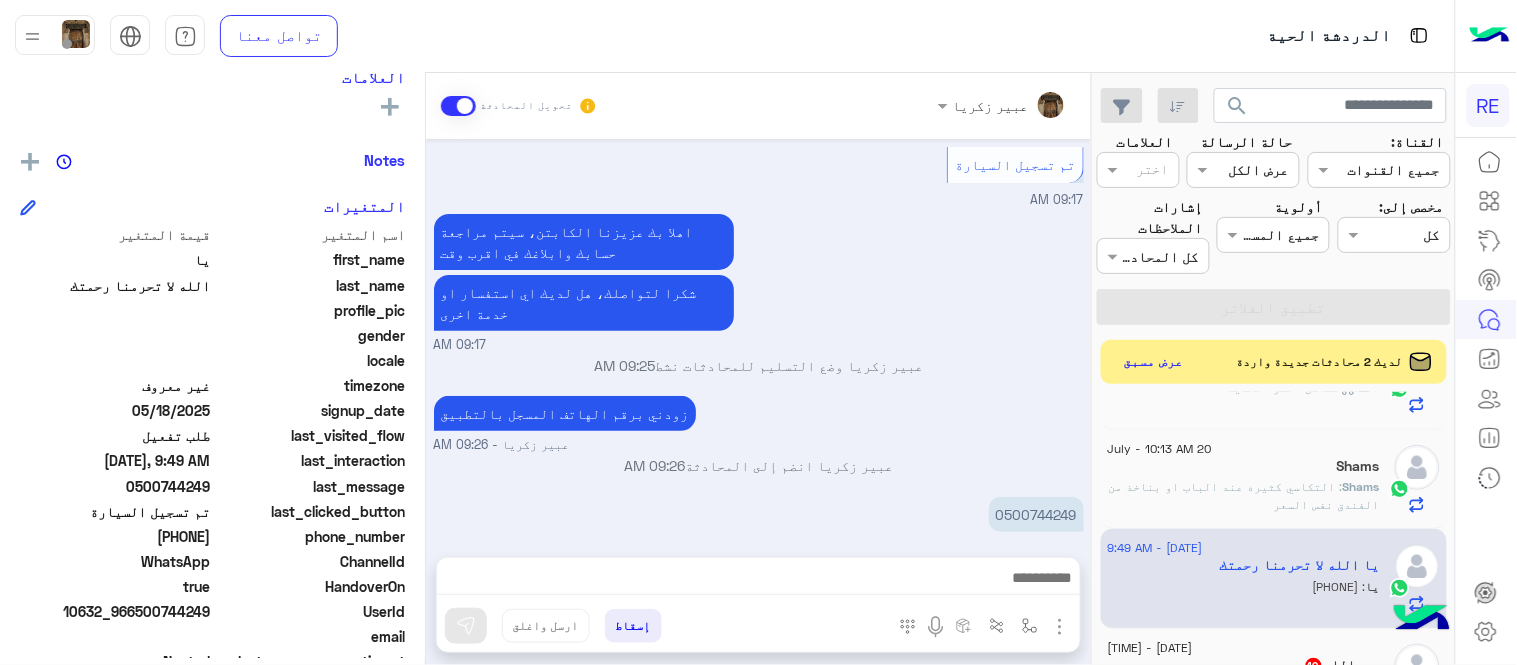 click on "[PHONE]   [TIME]" at bounding box center (759, 525) 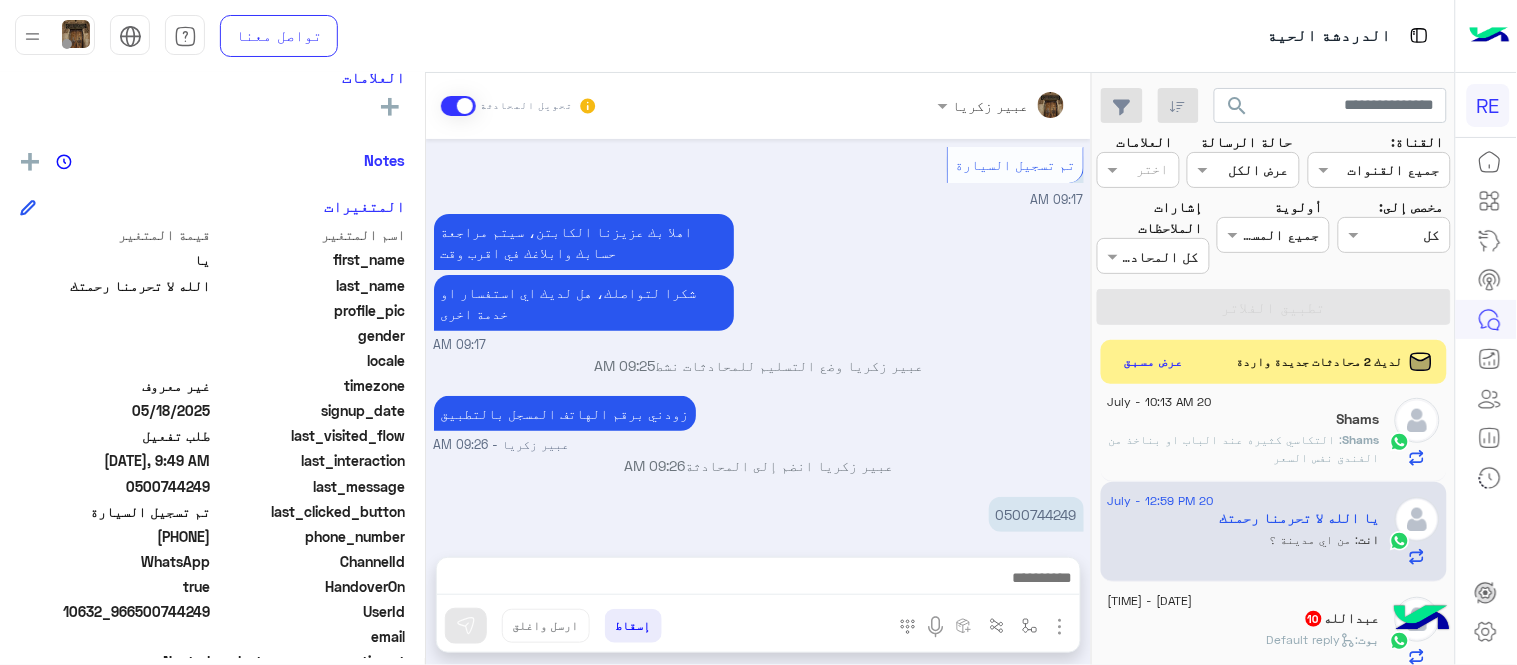 scroll, scrollTop: 1634, scrollLeft: 0, axis: vertical 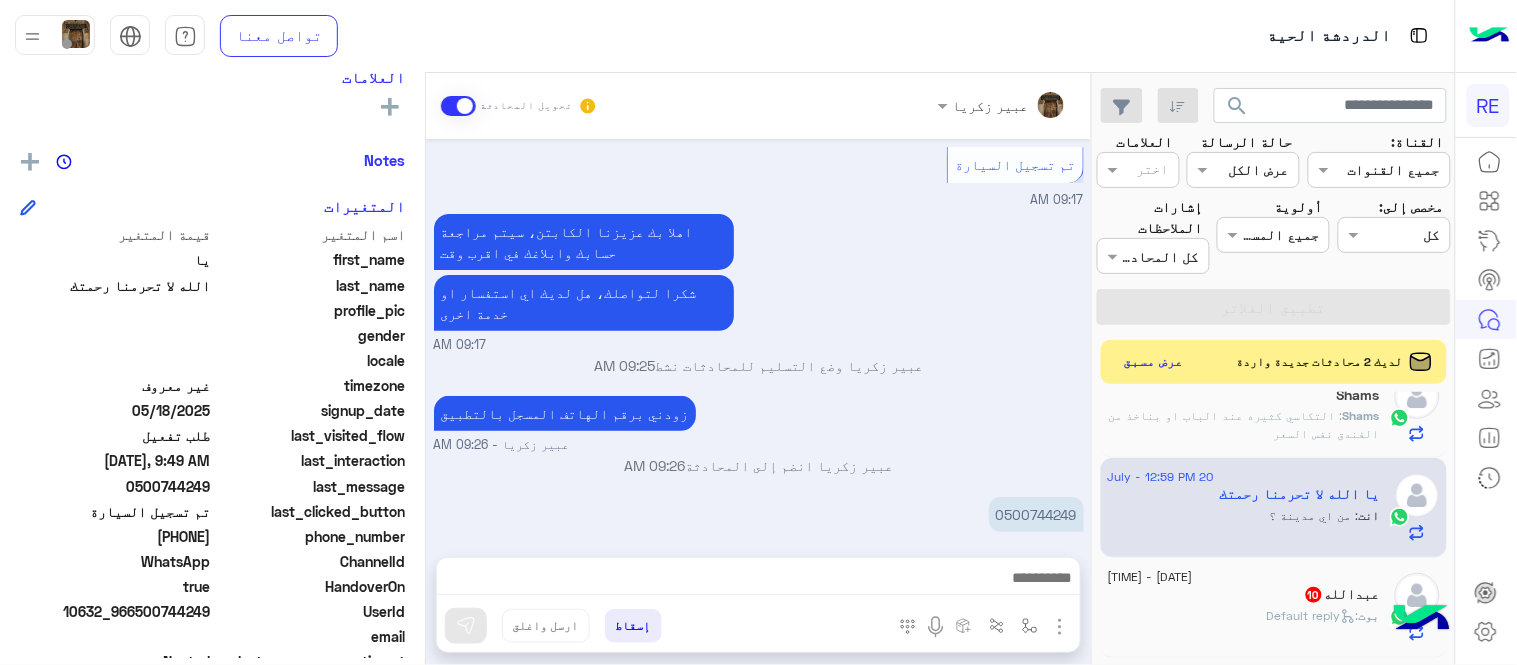 click on "[FIRST]   10" 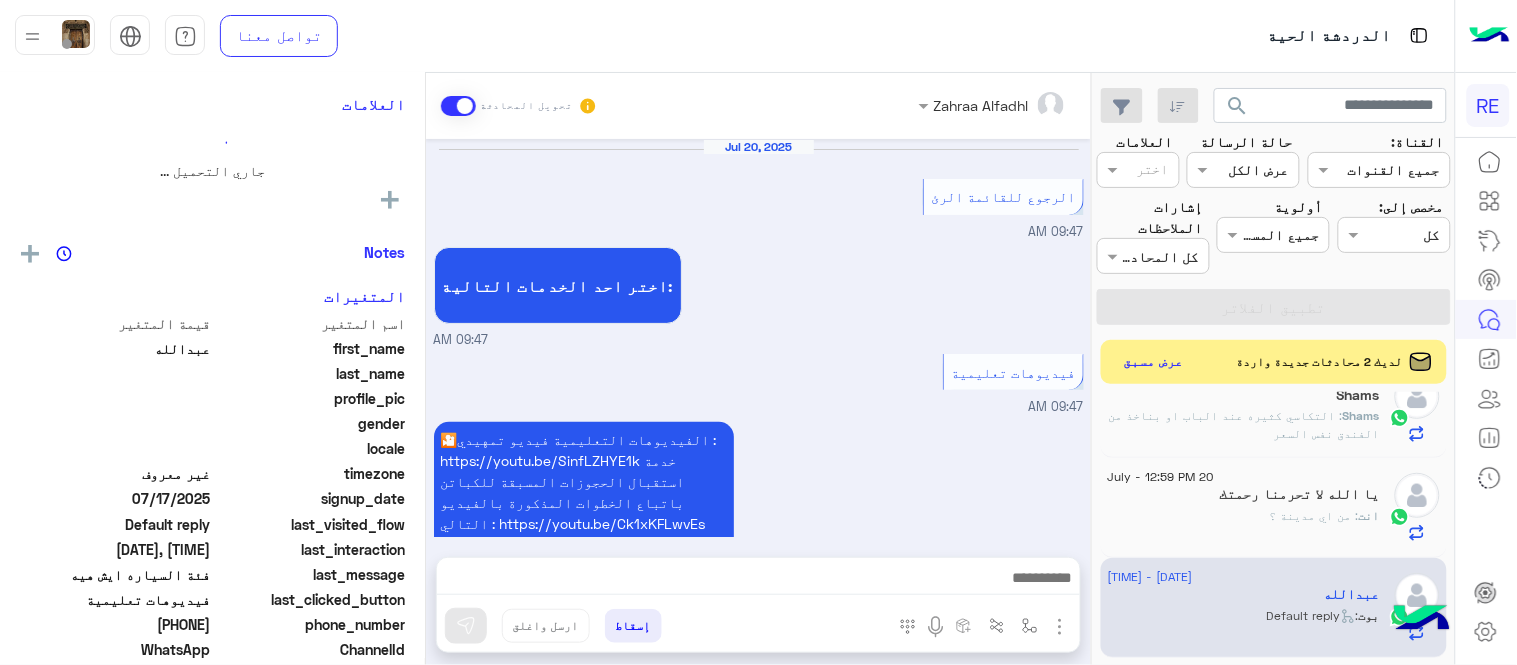 scroll, scrollTop: 752, scrollLeft: 0, axis: vertical 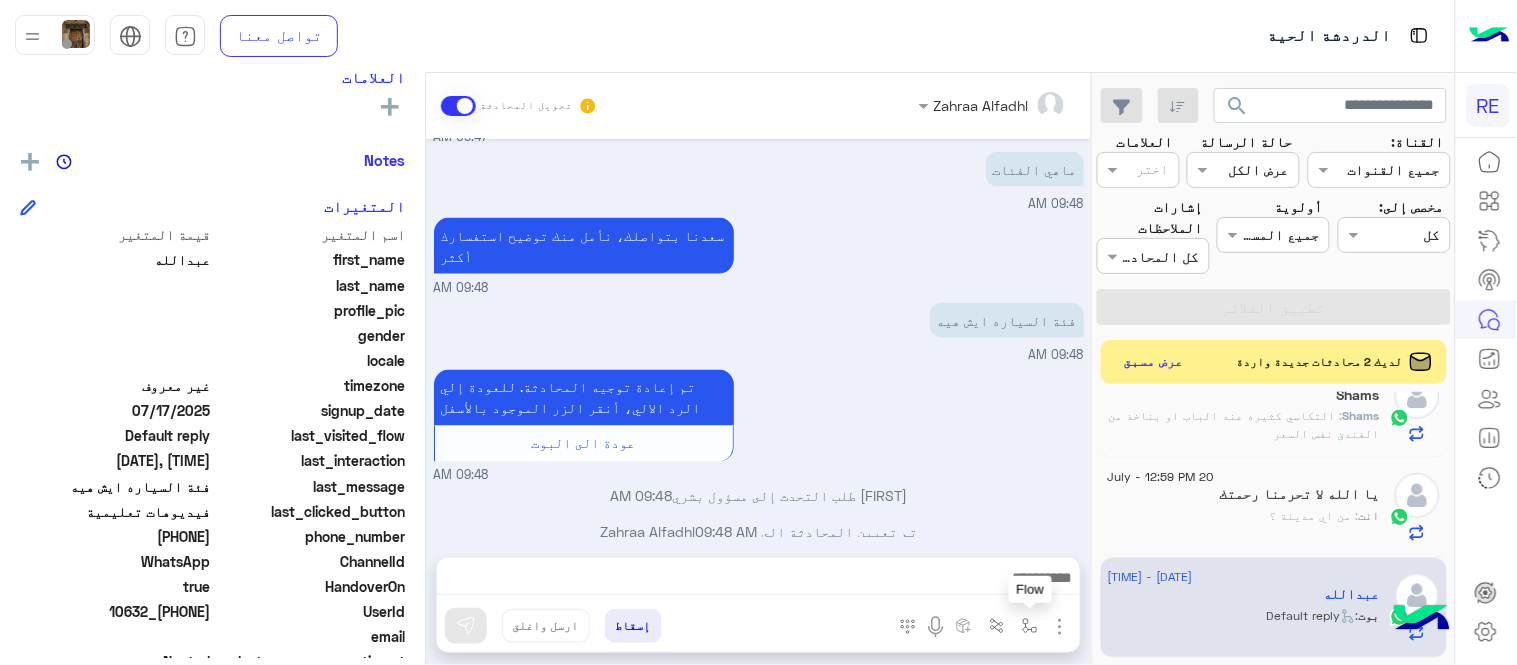 click at bounding box center (1030, 626) 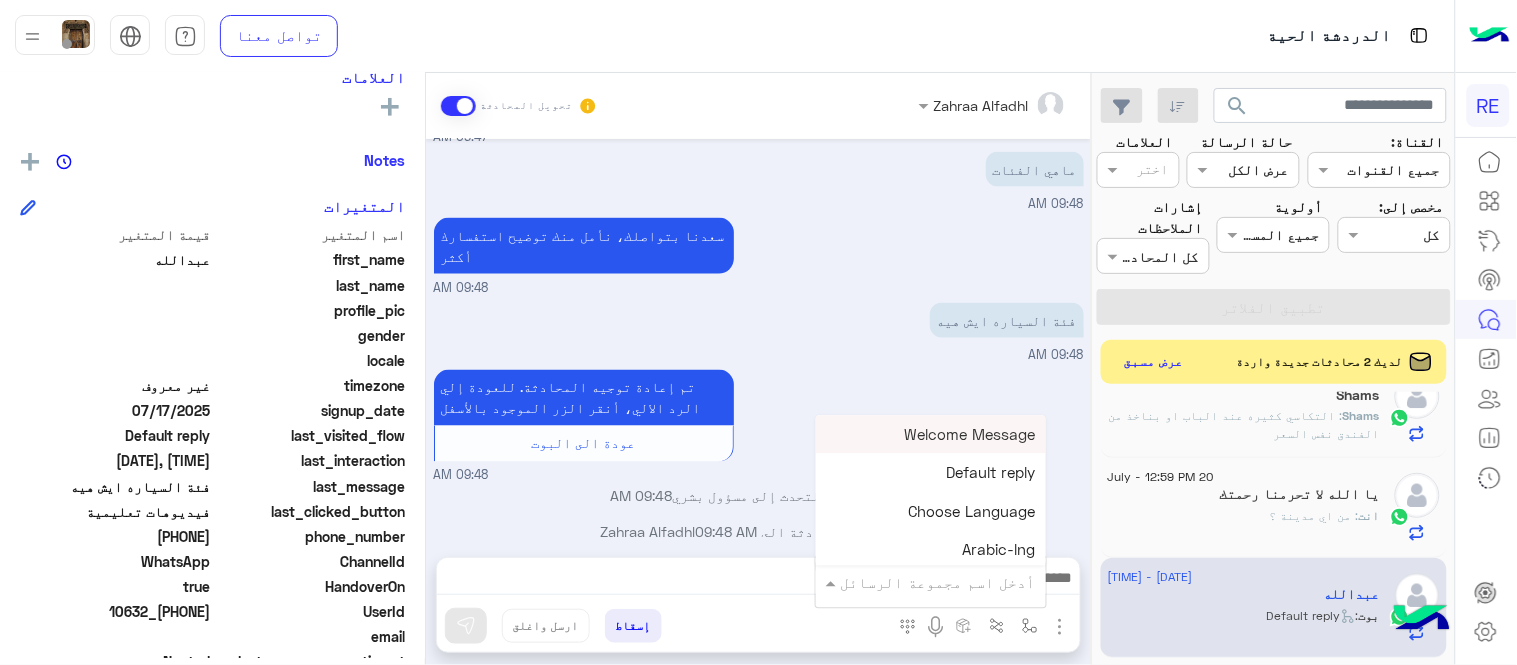 click on "أدخل اسم مجموعة الرسائل" at bounding box center (943, 582) 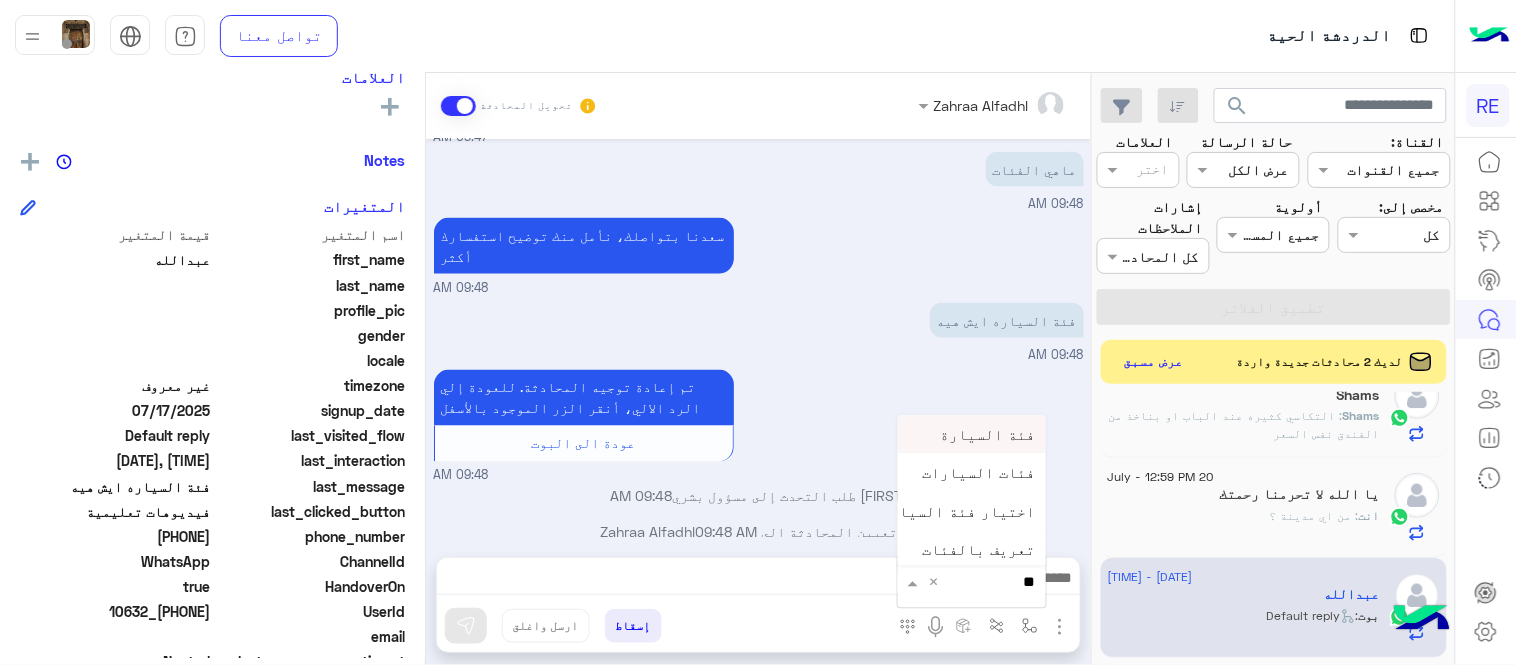 type on "***" 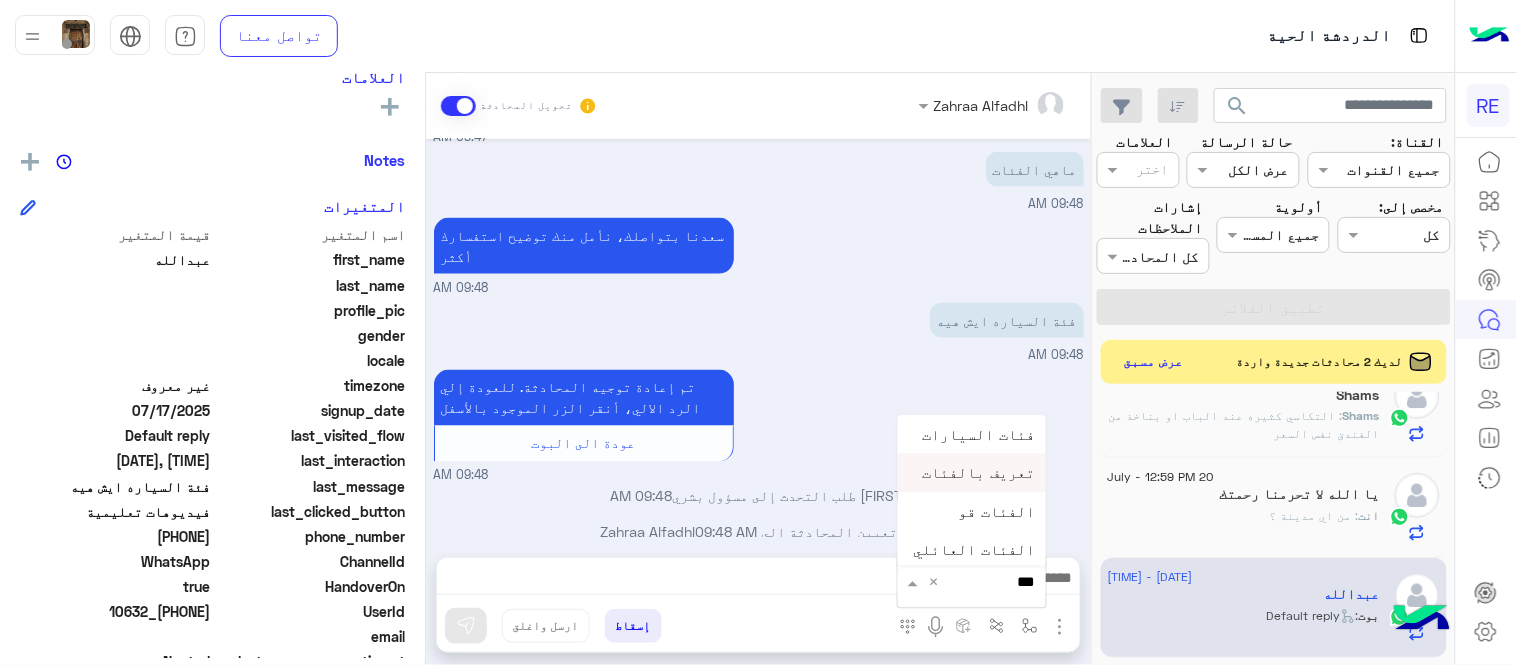 click on "تعريف بالفئات" at bounding box center (972, 473) 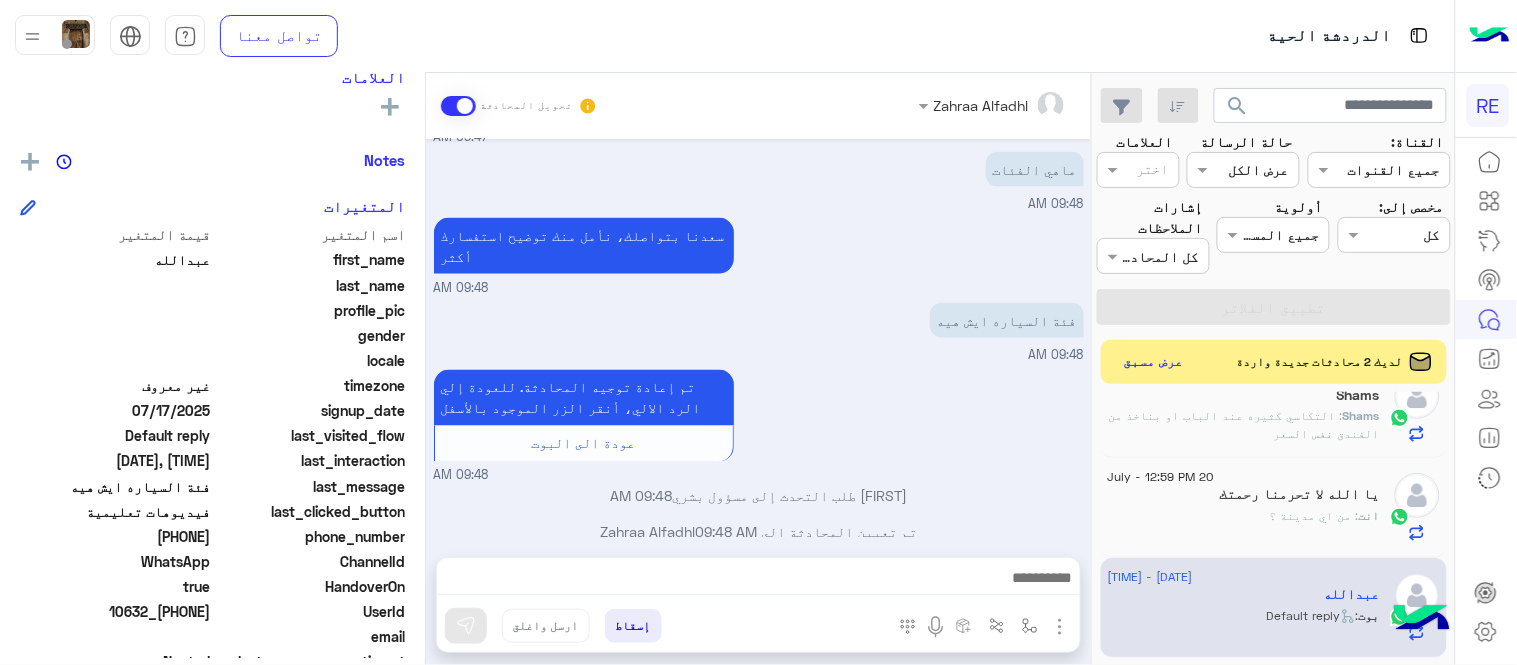 type on "**********" 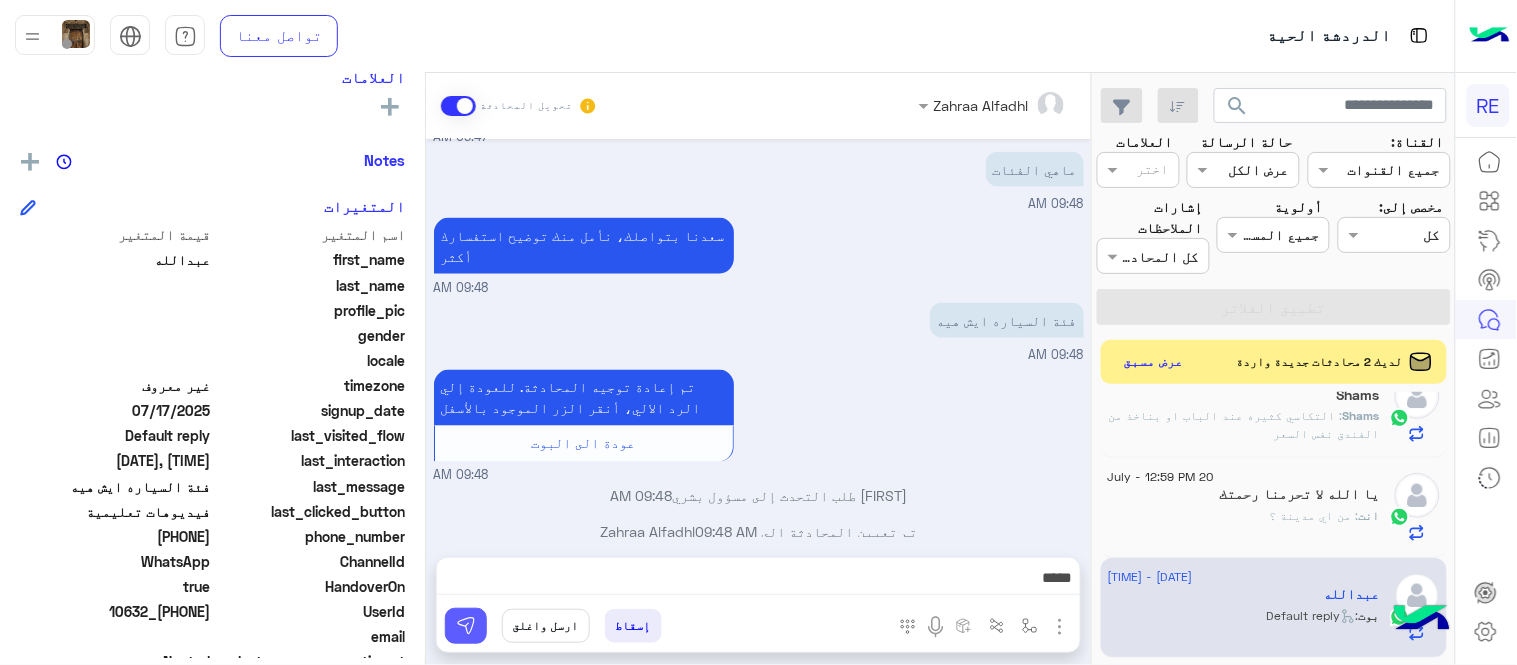 click at bounding box center (466, 626) 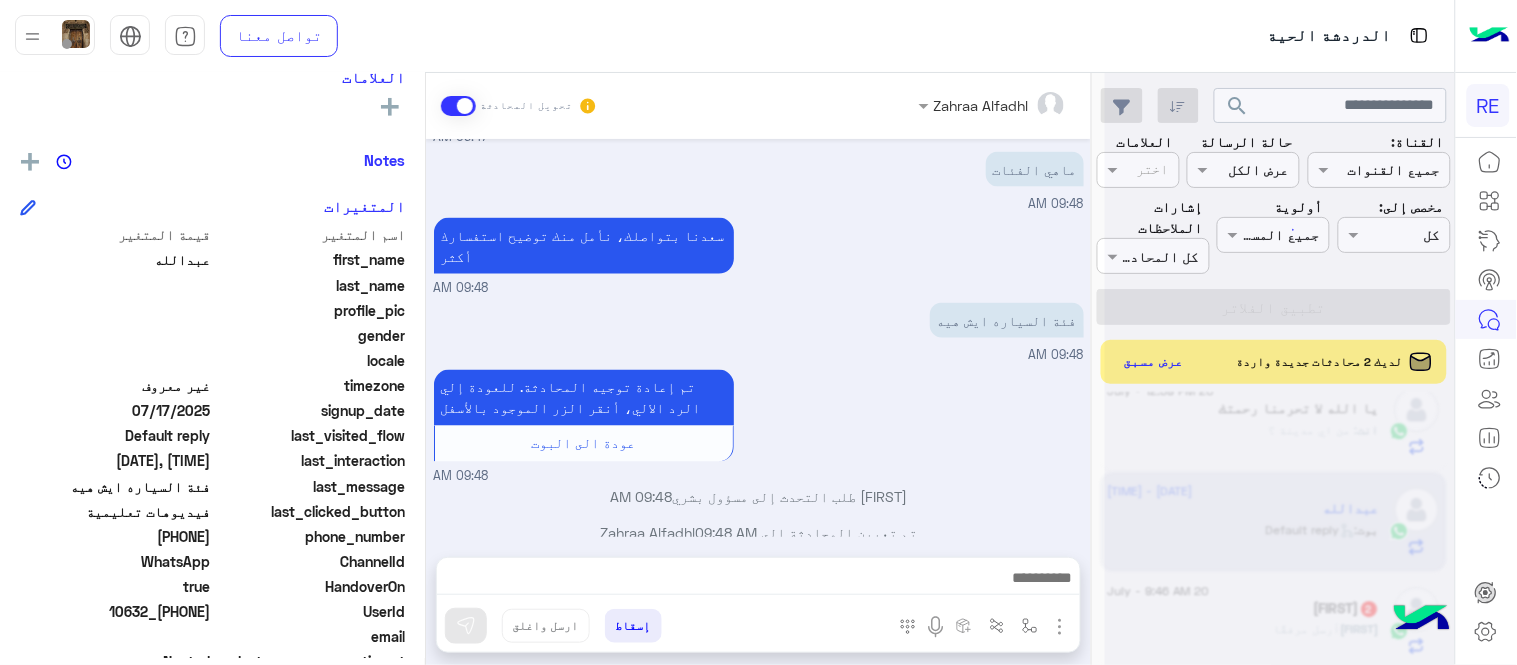 scroll, scrollTop: 1761, scrollLeft: 0, axis: vertical 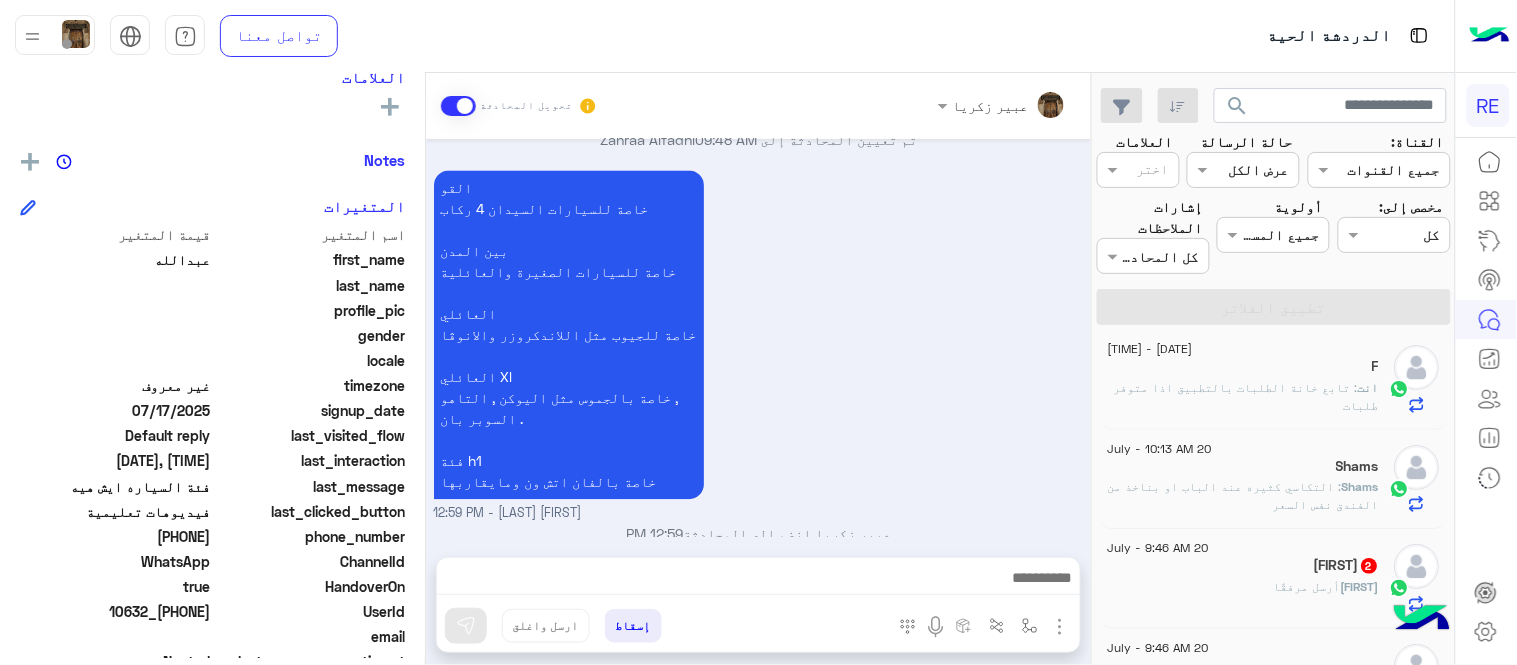 click on "[FIRST]  2" 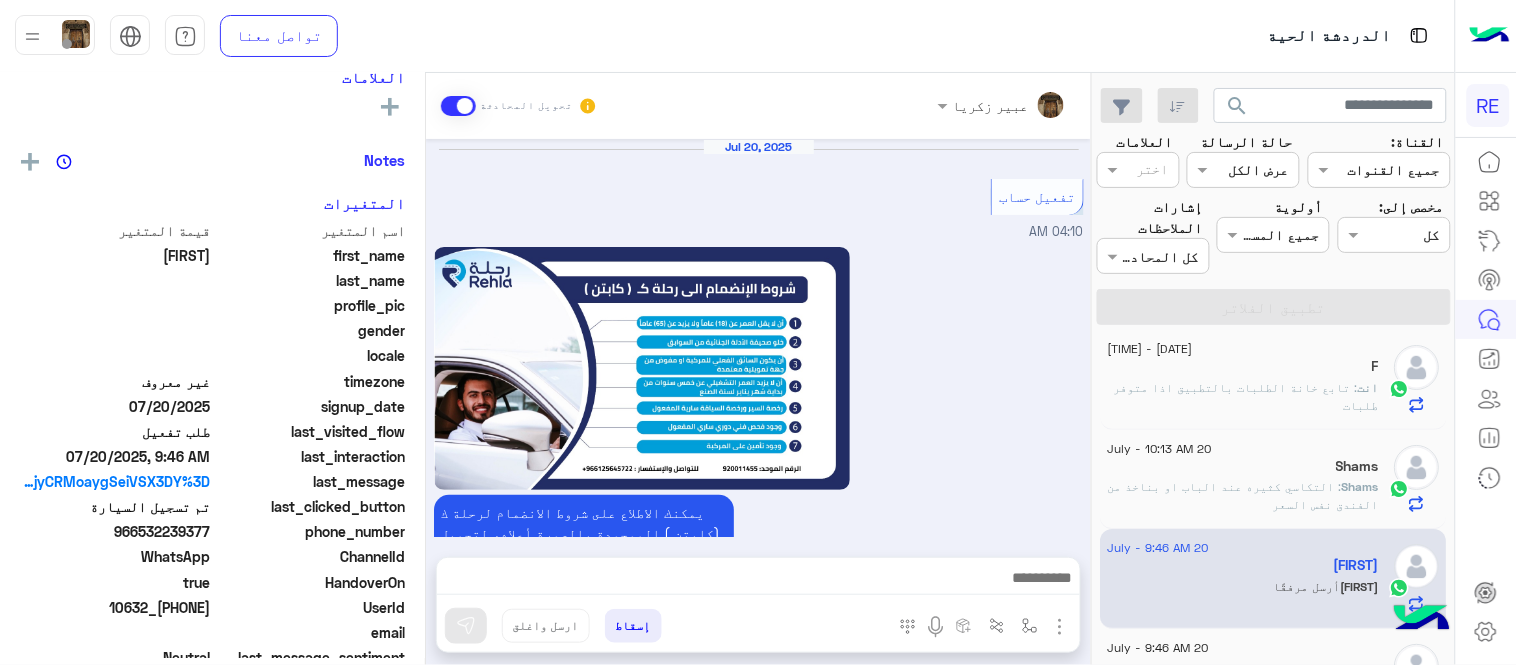 scroll, scrollTop: 1395, scrollLeft: 0, axis: vertical 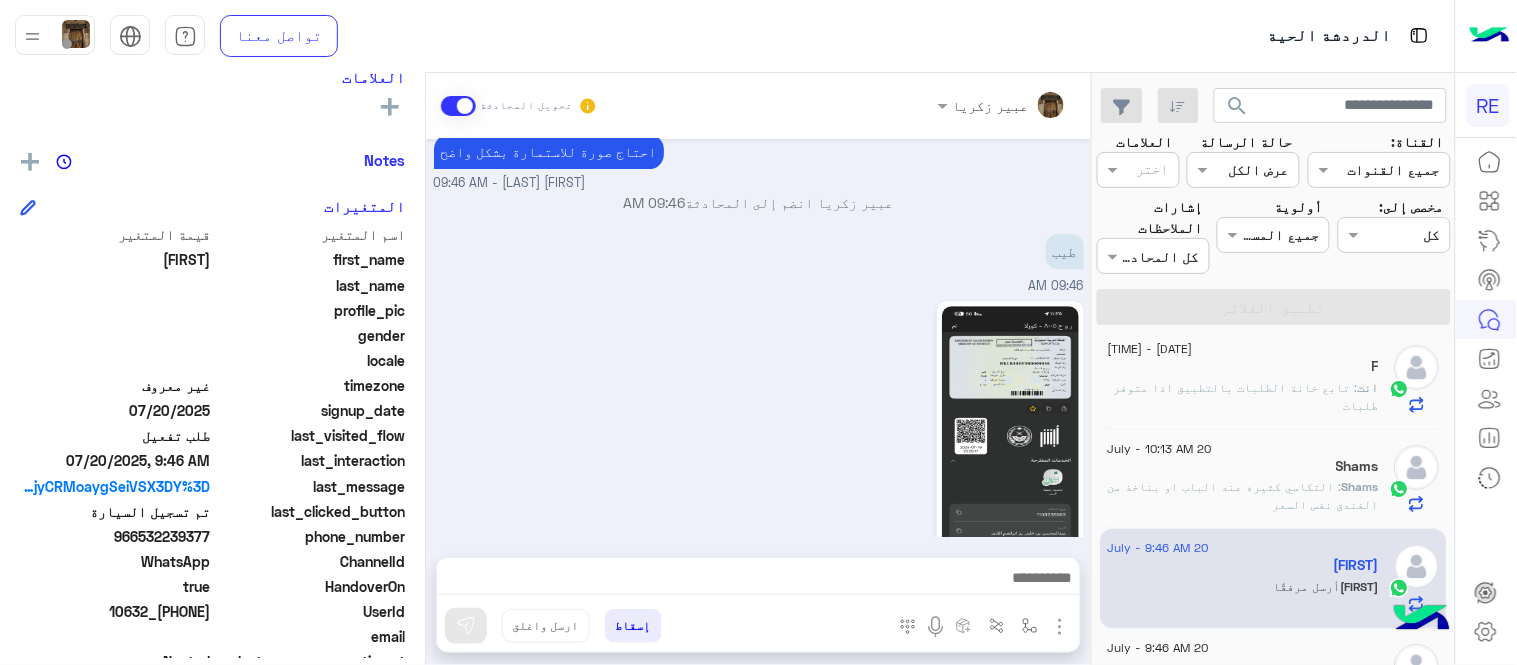 click on "[FIRST] [LAST]  يمكن الإرسال له   غير معروف      تاريخ الأشتراك : [DATE]  أولوية لم يتم التحديد  العلامات   رؤية الكل   Notes  سجل الملاحظات لم تتم إضافة ملاحظات بعد.  إضافة ملاحظة   المتغيرات  اسم المتغير قيمة المتغير first_name  [FIRST]  last_name    profile_pic gender    locale    timezone  غير معروف signup_date  [DATE]  last_visited_flow  طلب تفعيل  last_interaction  [DATE], [TIME]  last_message  https://bots-resources.s3.amazonaws.com/WhatsappAttachments/10632/1239835890714066.jpg?AWSAccessKeyId=AKIARCZCVOOLMYNZV4DH&Expires=2068526817&Signature=YT%2BIghk3GjyCRMoaygSeiVSX3DY%3D  last_clicked_button  تم تسجيل السيارة  phone_number  [PHONE]  ChannelId  WhatsApp  HandoverOn  true  UserId  10632_[PHONE]  email    last_message_sentiment  Neutral  last_message_id  [FIRST]  يمكن الإرسال له" 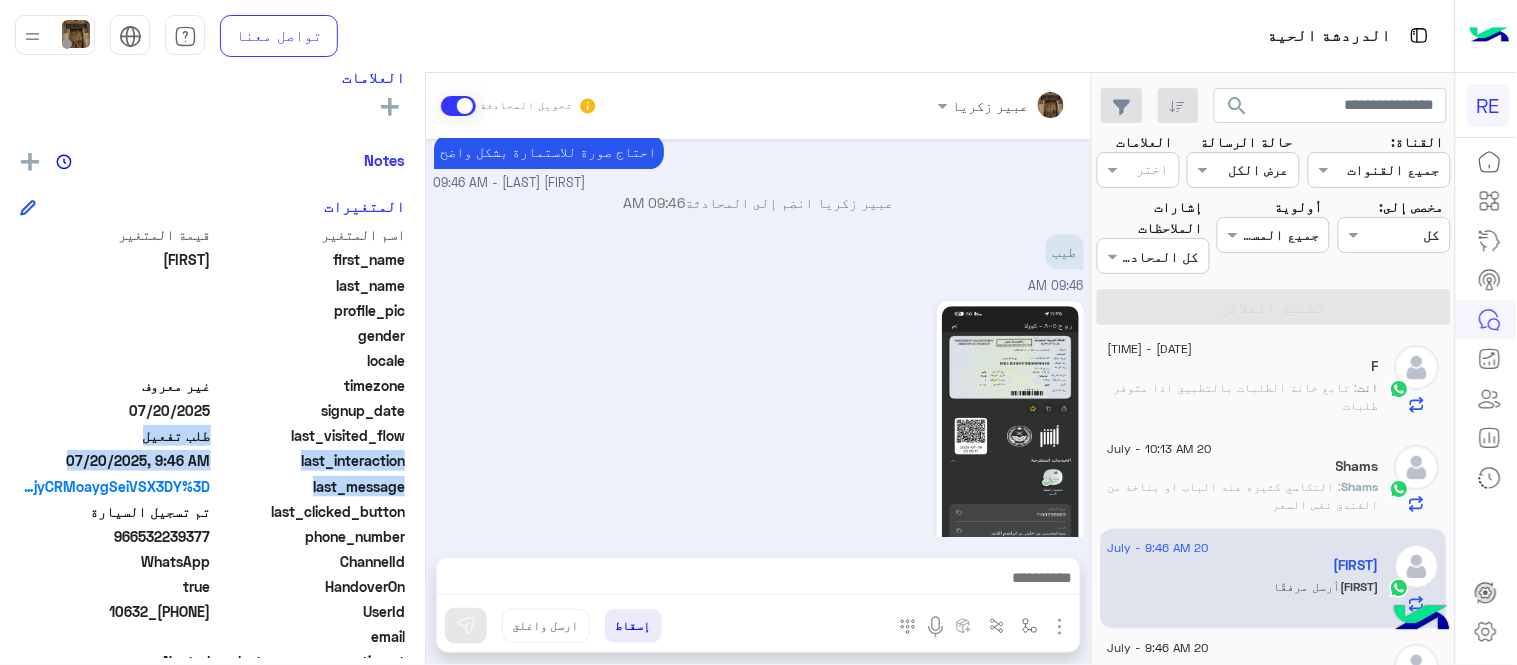 drag, startPoint x: 425, startPoint y: 493, endPoint x: 424, endPoint y: 446, distance: 47.010635 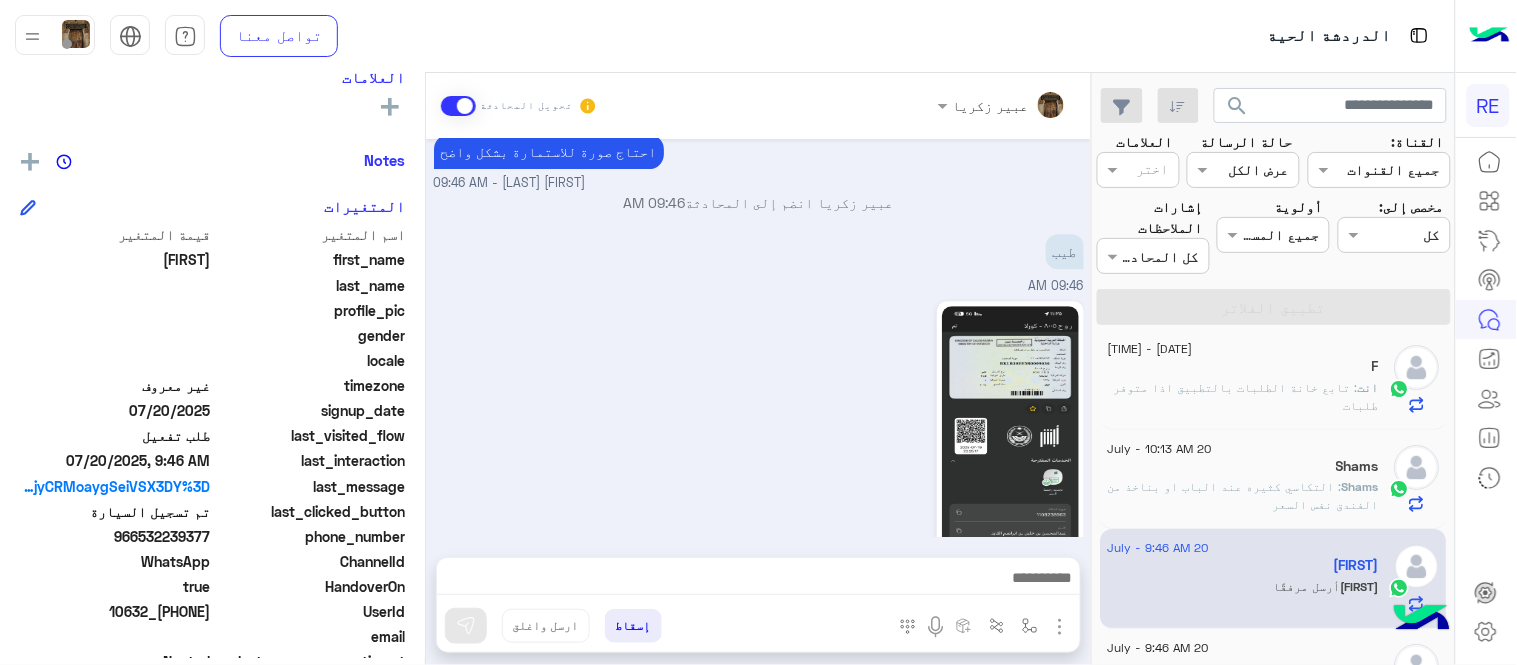 click on "09:46 AM" at bounding box center (759, 438) 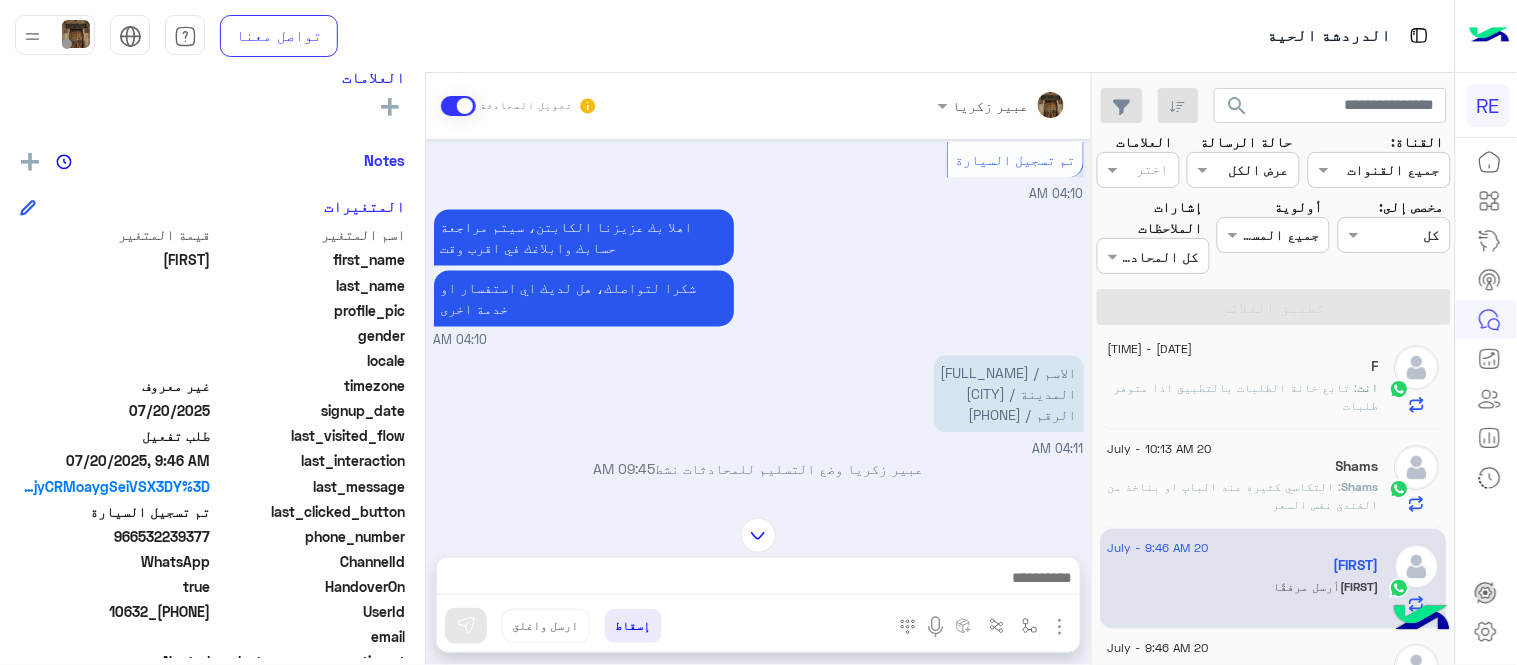 scroll, scrollTop: 1005, scrollLeft: 0, axis: vertical 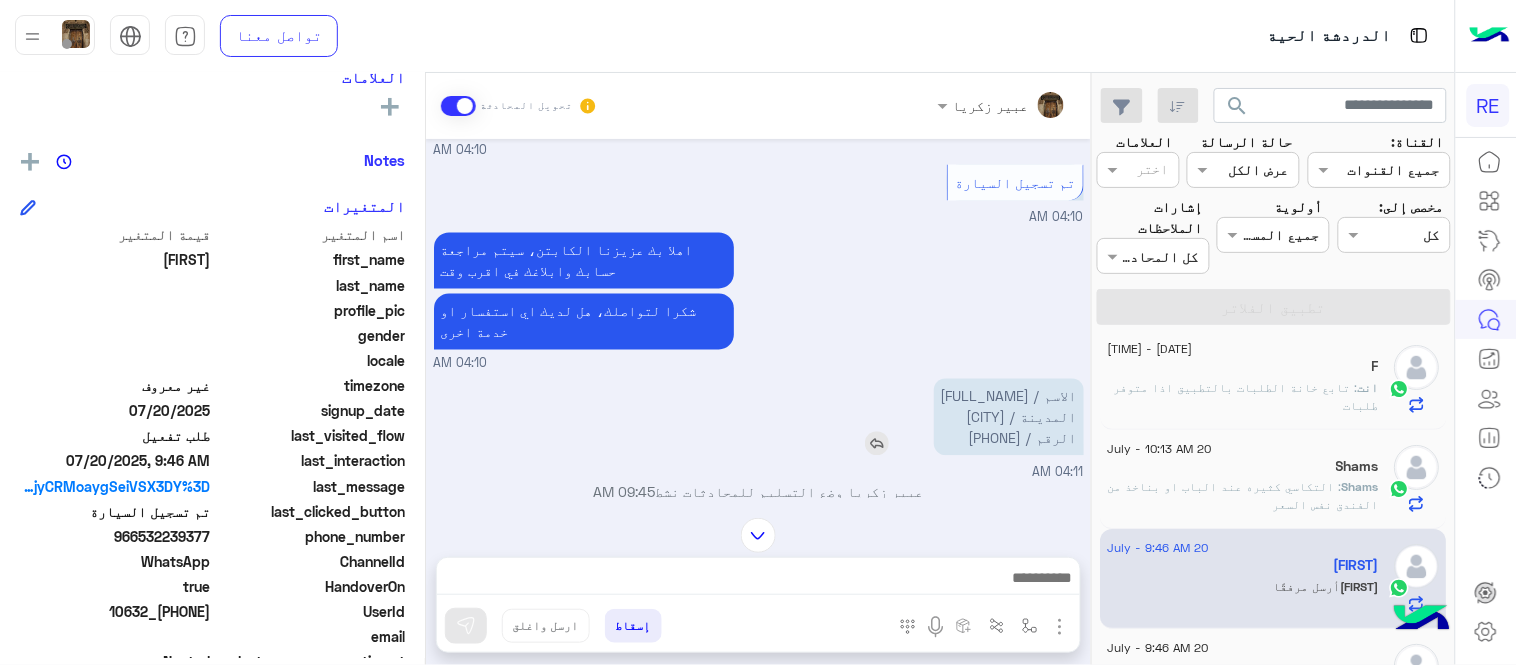 click on "الاسم / [FULL_NAME] المدينة / سكاكا الرقم / [PHONE]" at bounding box center [1009, 417] 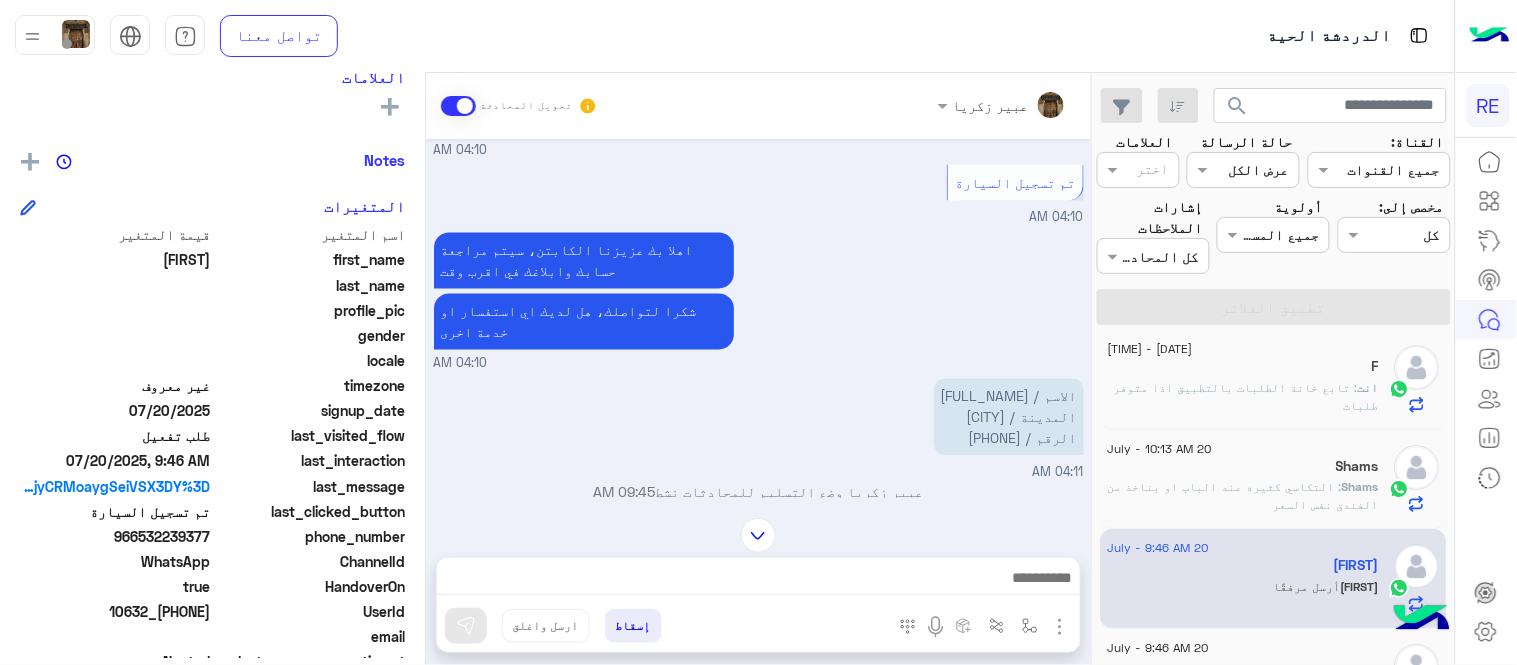 scroll, scrollTop: 1395, scrollLeft: 0, axis: vertical 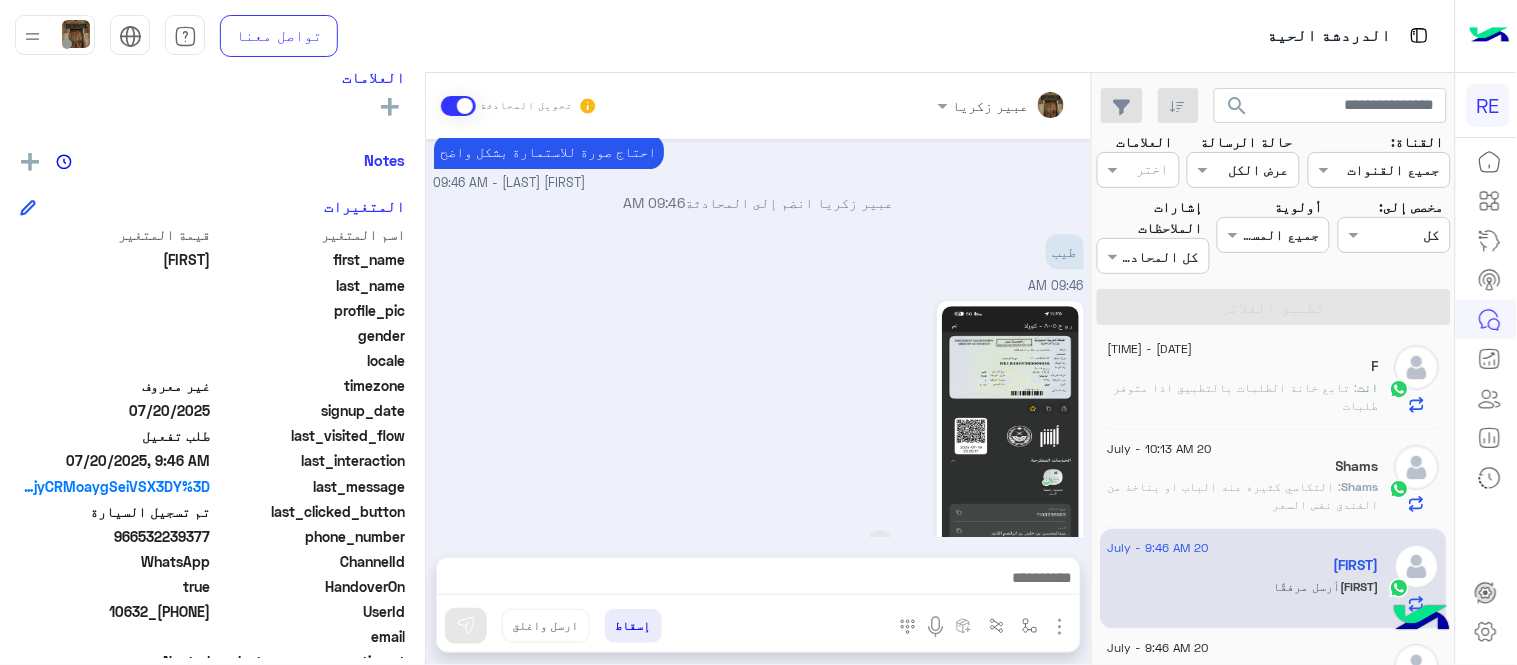 click 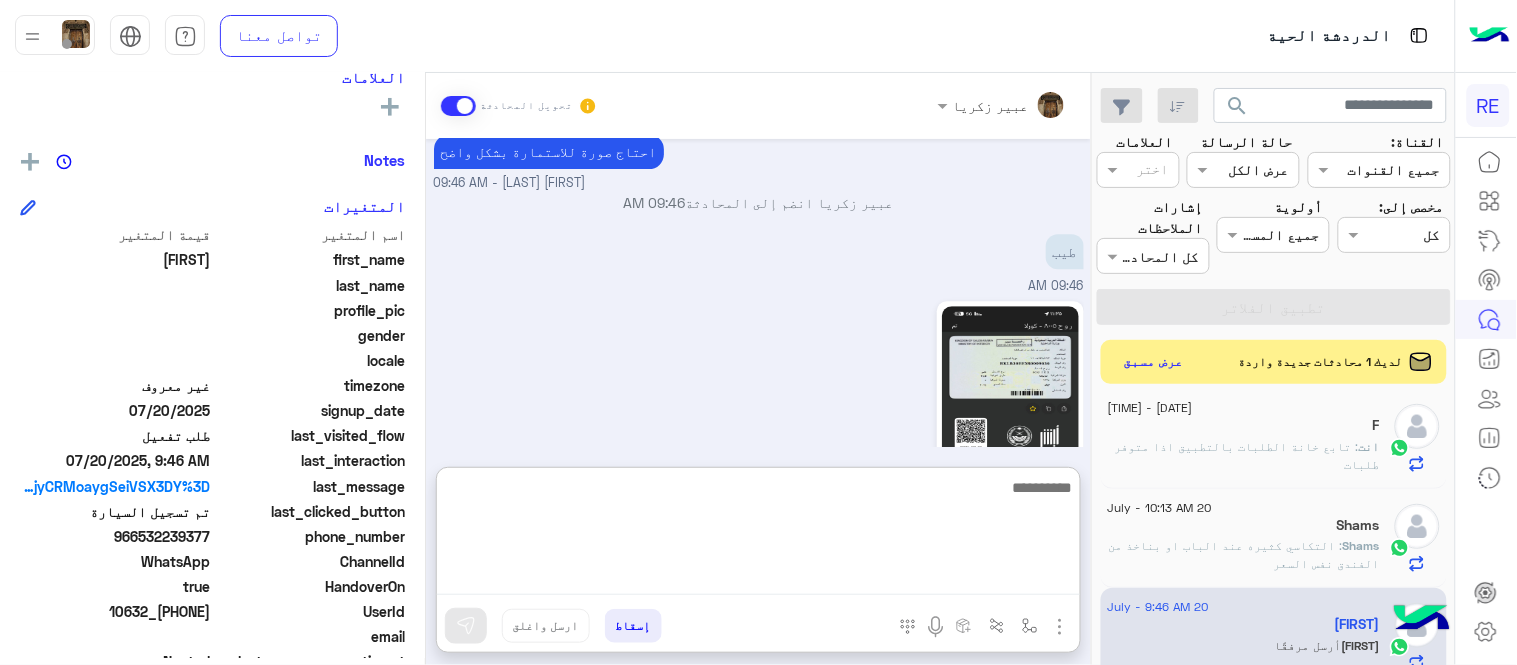 click at bounding box center [758, 535] 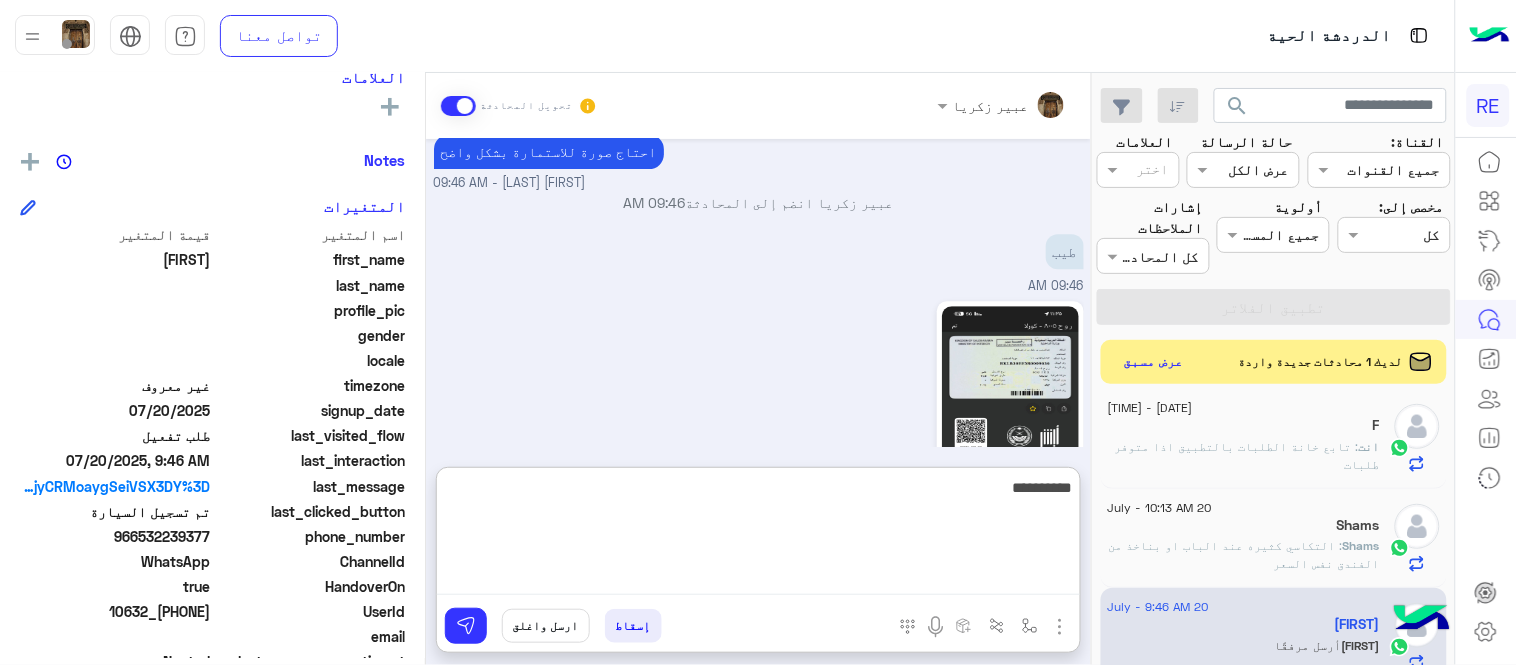 type on "**********" 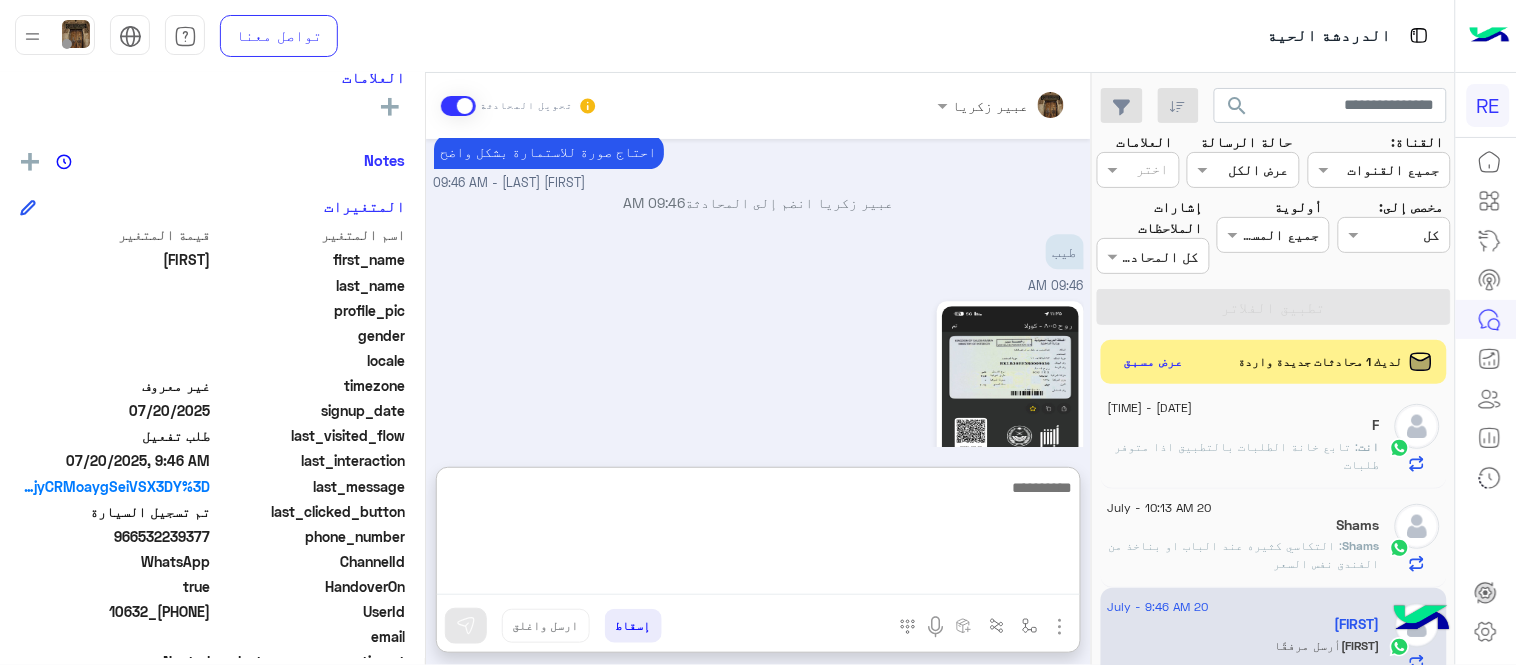 scroll, scrollTop: 1548, scrollLeft: 0, axis: vertical 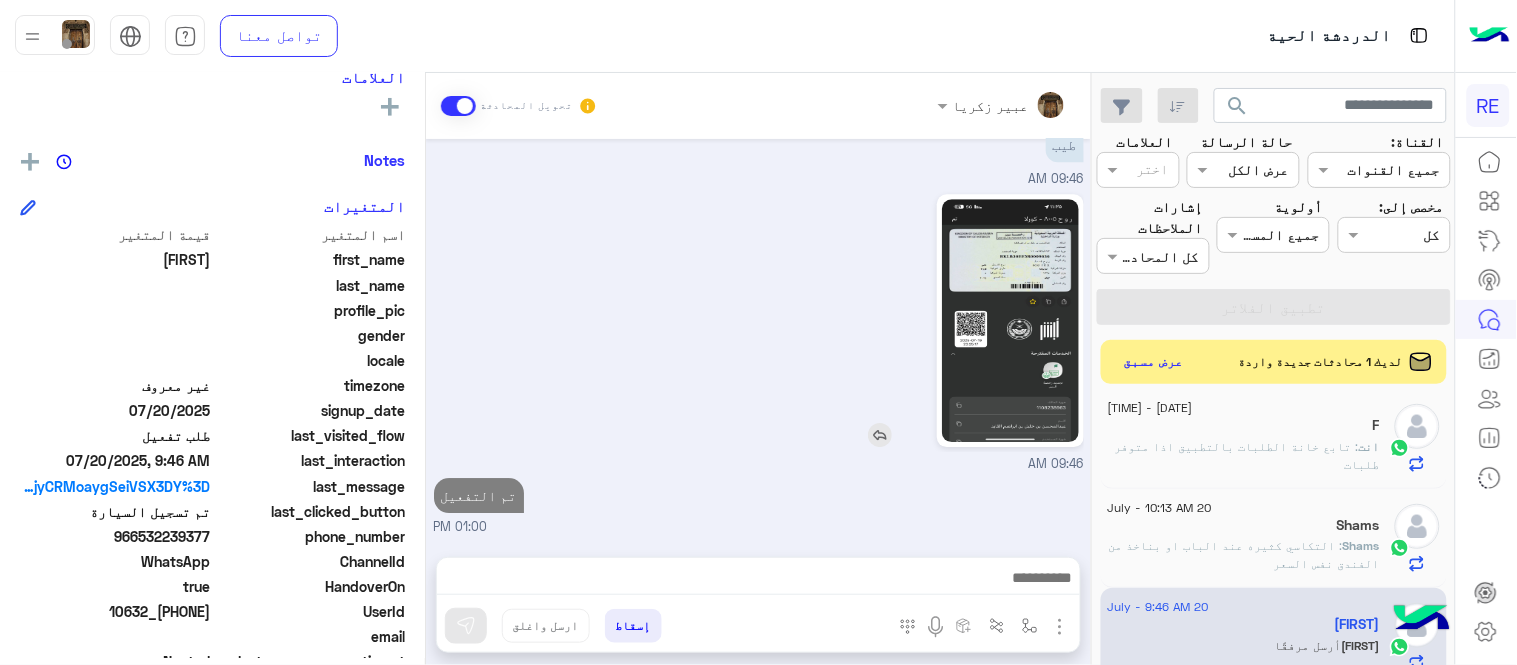 click at bounding box center (953, 320) 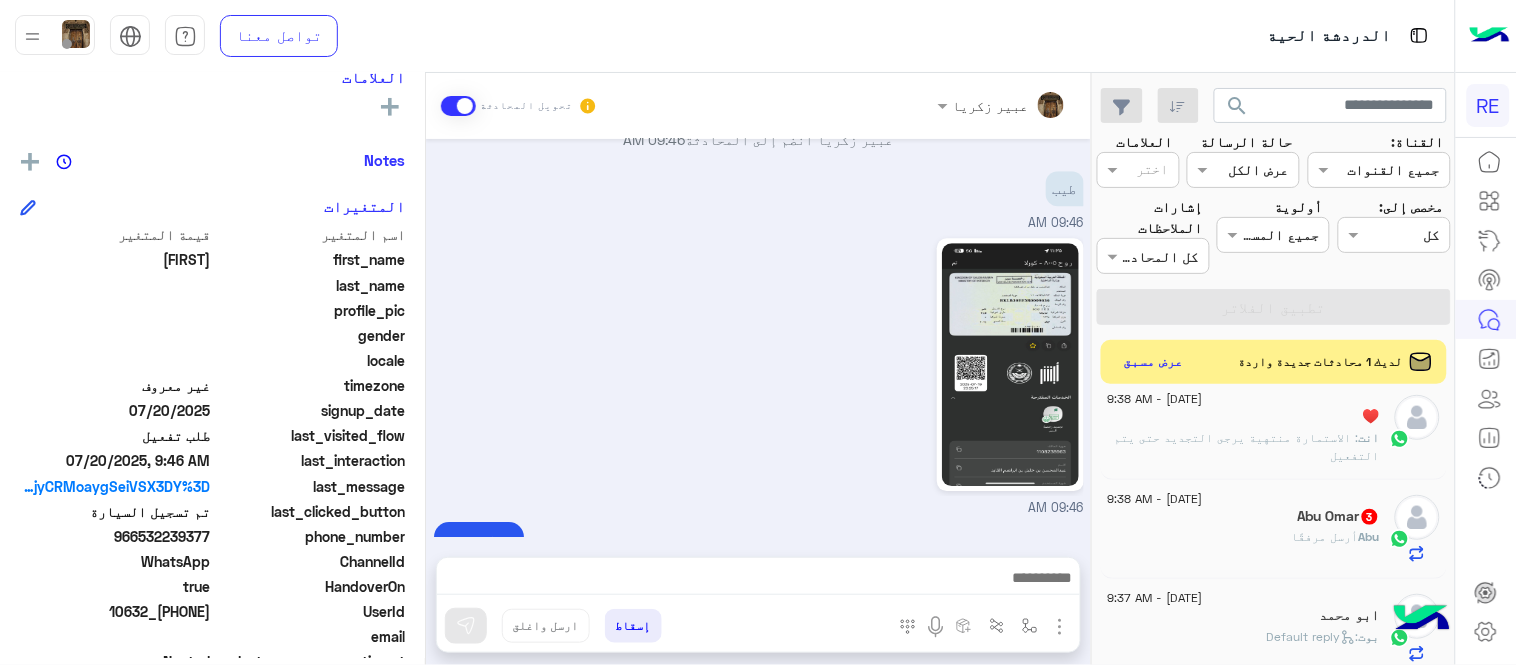 scroll, scrollTop: 776, scrollLeft: 0, axis: vertical 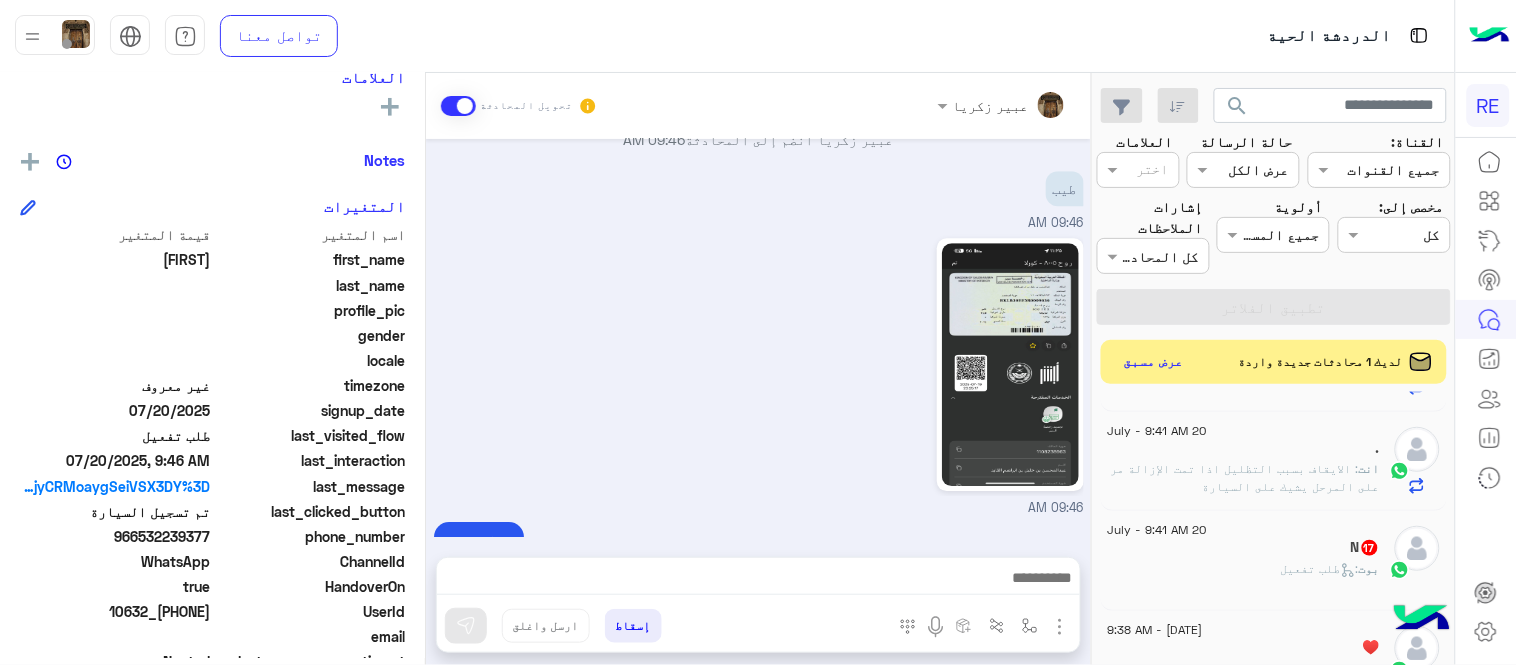 click on "N   17" 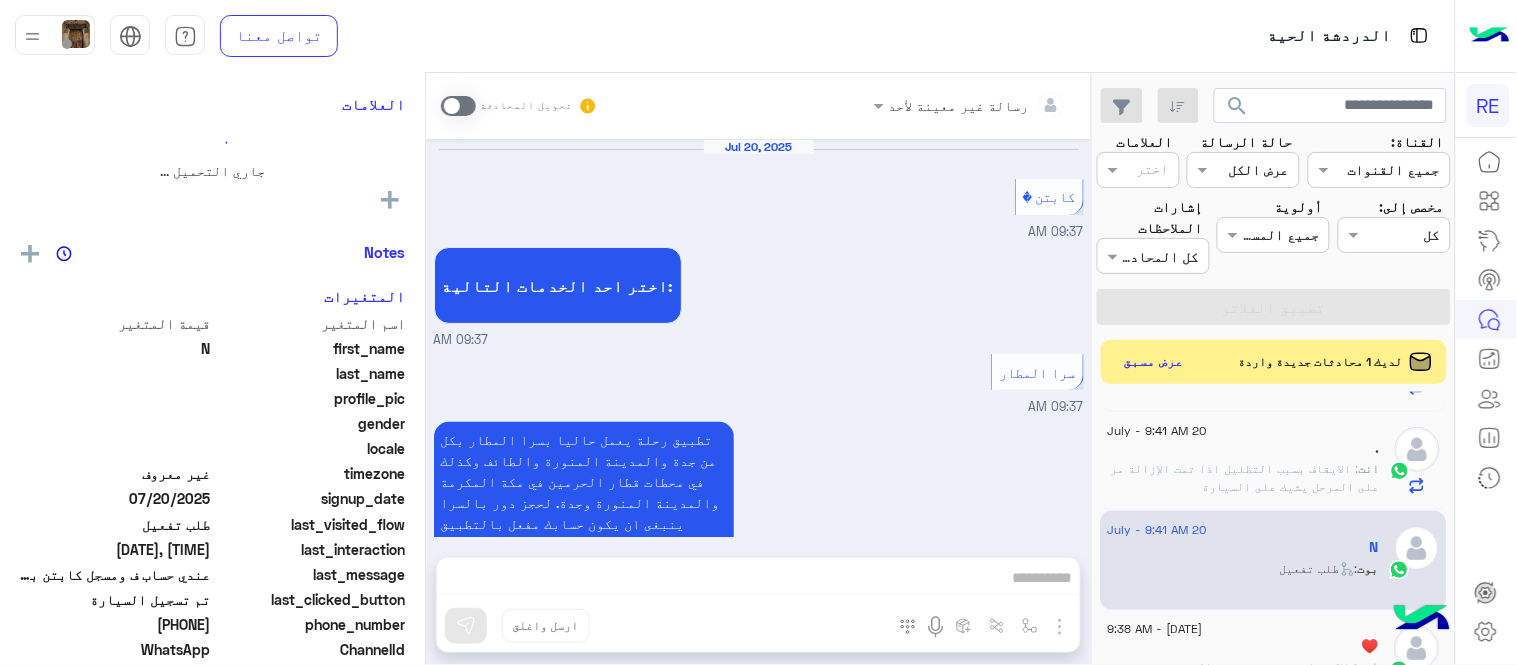 scroll, scrollTop: 2012, scrollLeft: 0, axis: vertical 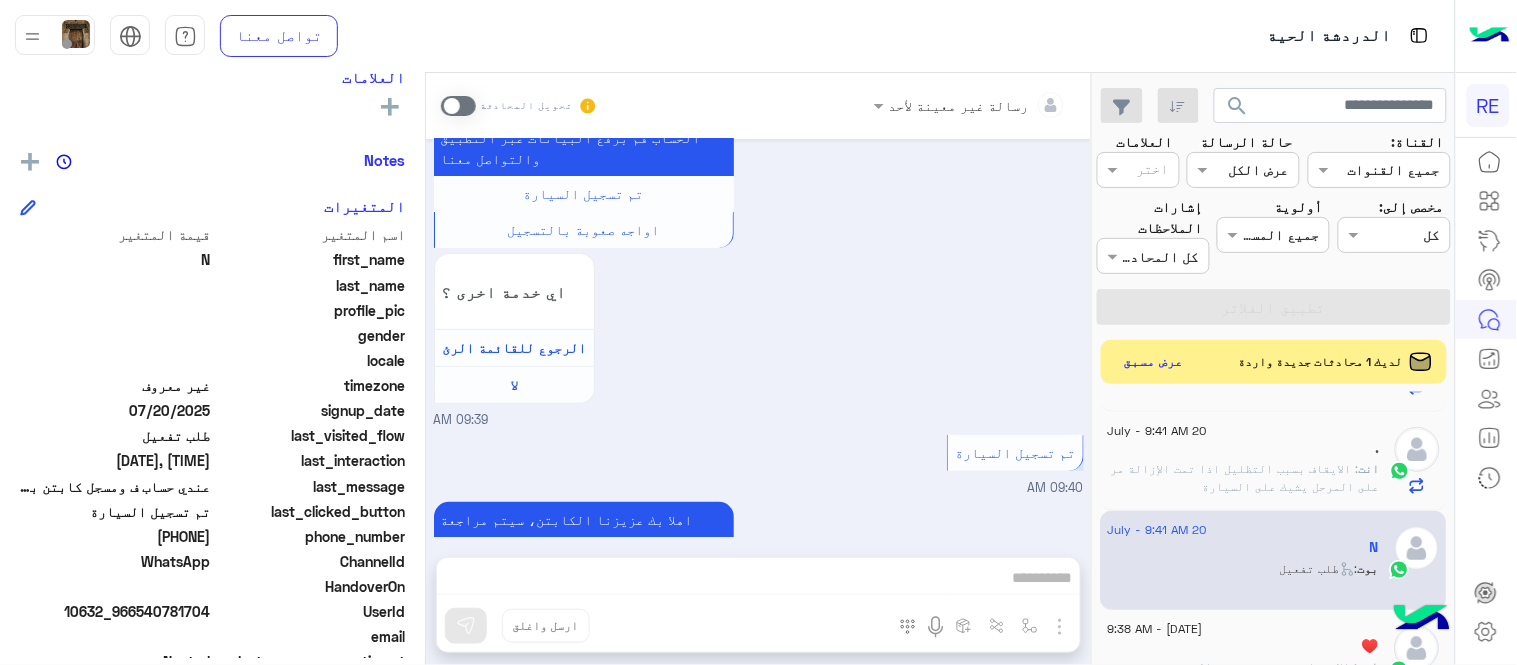 click at bounding box center (458, 106) 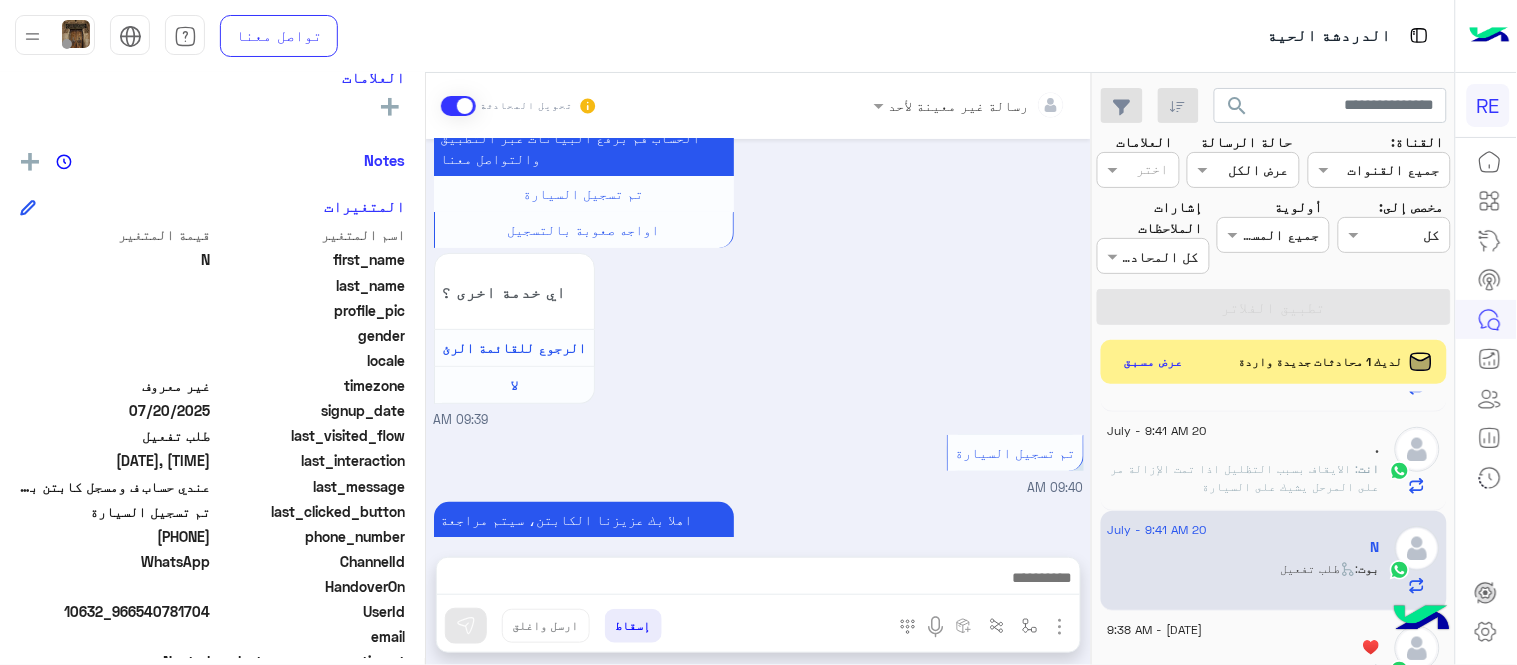 scroll, scrollTop: 2048, scrollLeft: 0, axis: vertical 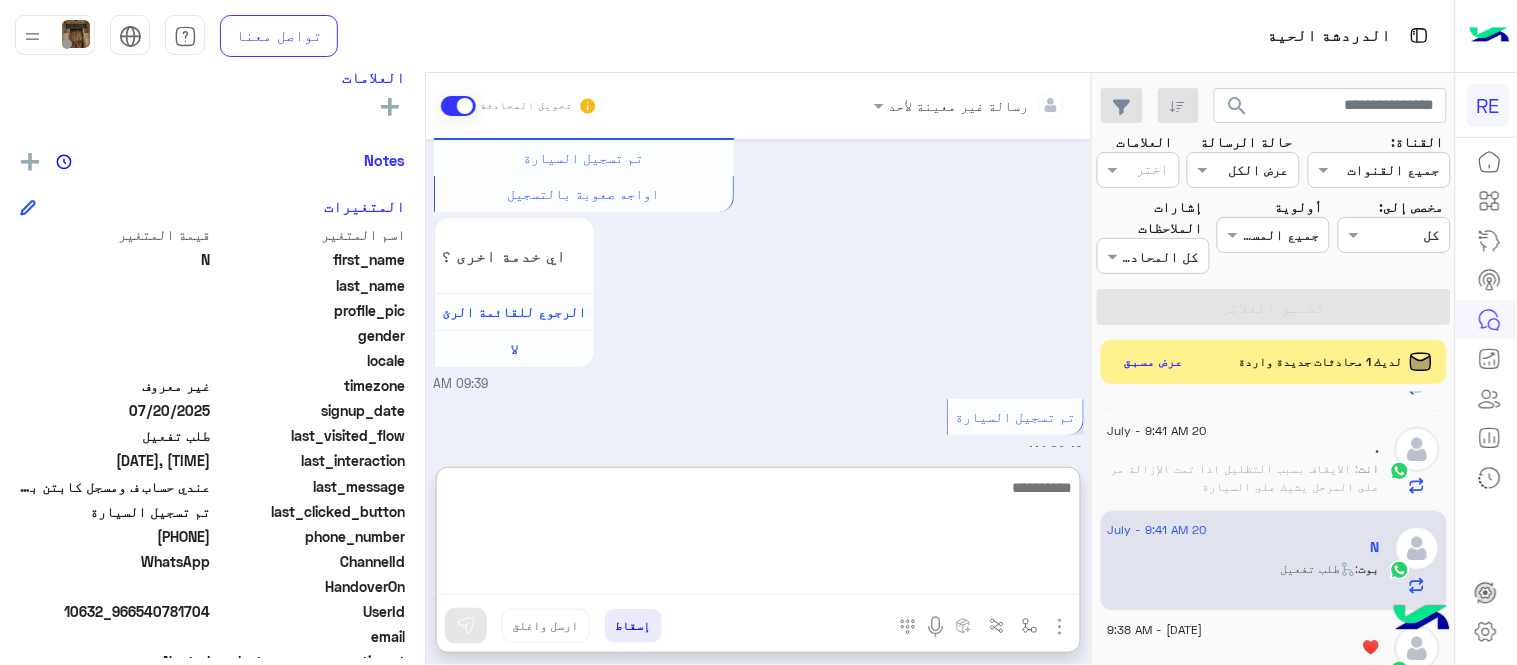click at bounding box center [758, 535] 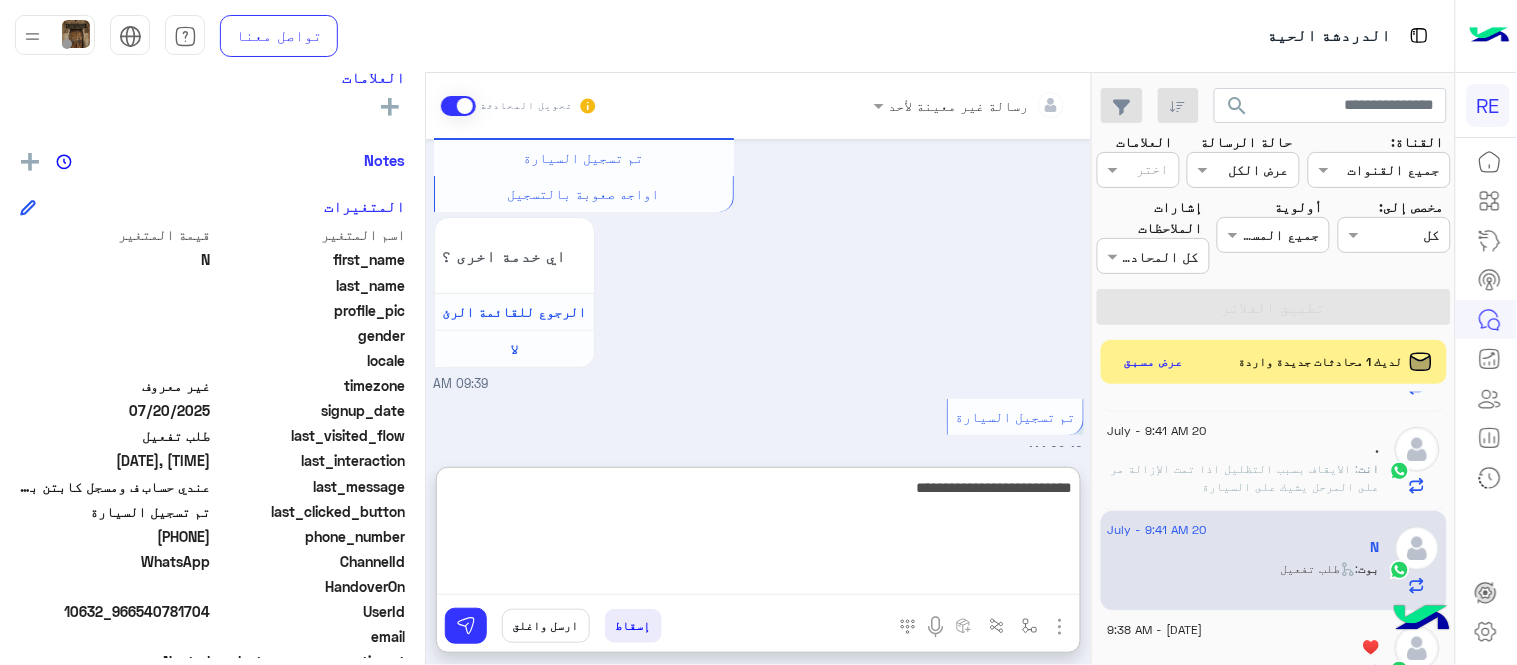 type on "**********" 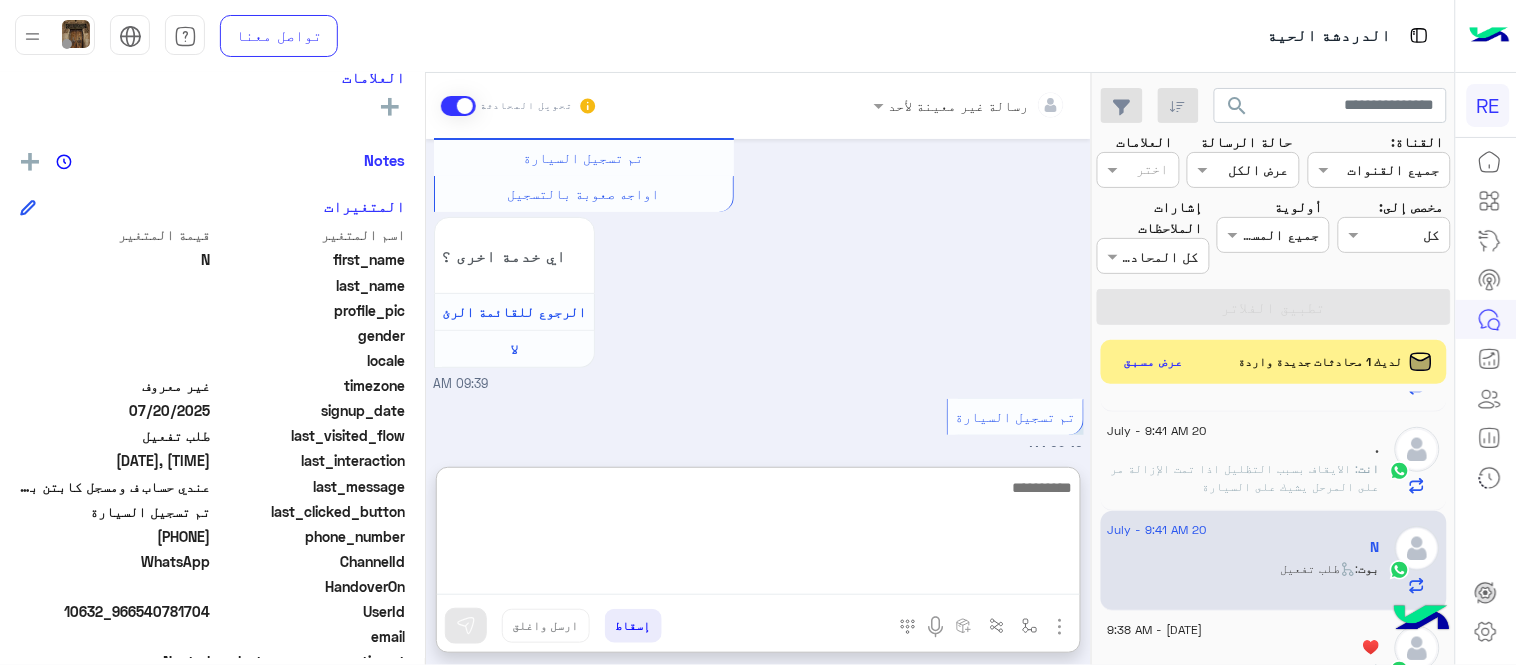 scroll, scrollTop: 2203, scrollLeft: 0, axis: vertical 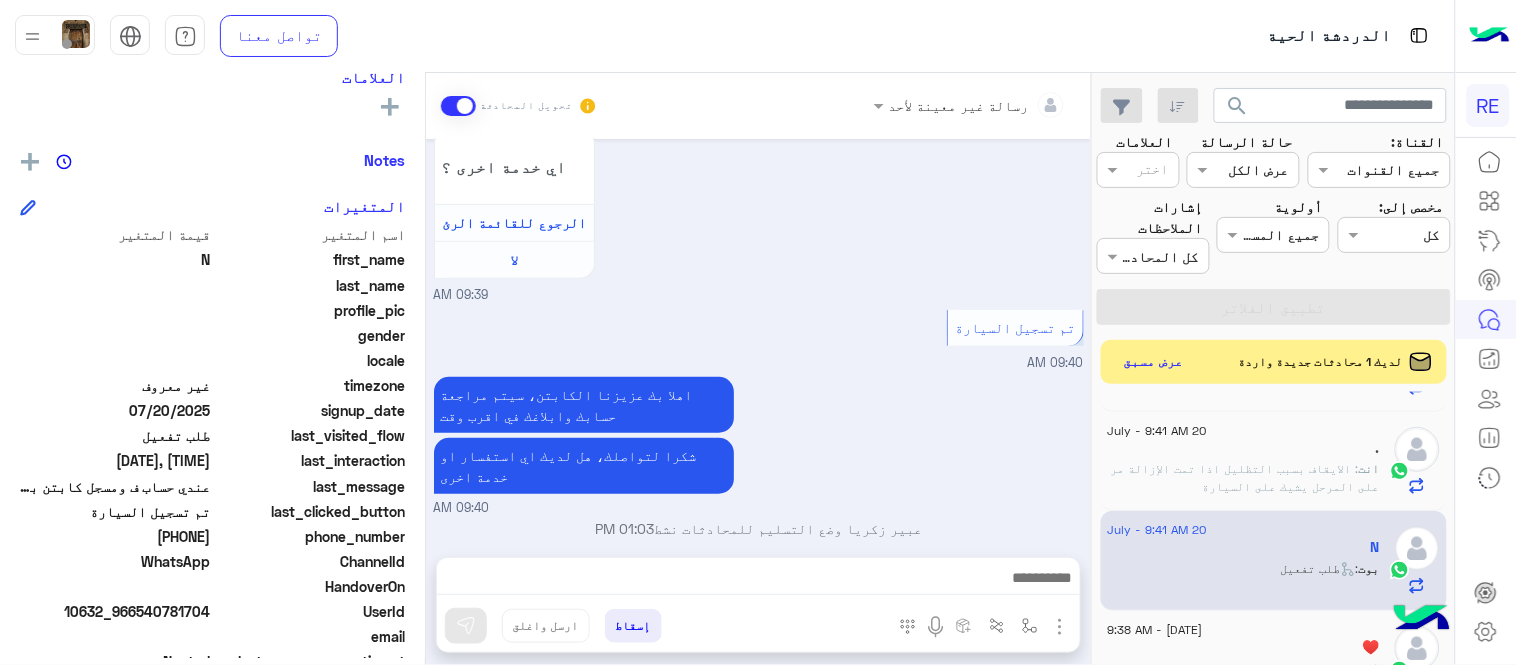 click on "[DATE]   كابتن     [TIME]  اختر احد الخدمات التالية:    [TIME]   سرا المطار    [TIME]  تطبيق رحلة يعمل حاليا بسرا المطار بكل من جدة والمدينة المنورة والطائف وكذلك في محطات قطار الحرمين في مكة المكرمة والمدينة المنورة وجدة. لحجز دور بالسرا ينبغى ان يكون حسابك مفعل بالتطبيق ونأمل منك اتباع التعليمات التالية بالنسبة للسرا : ١- التأكد من وضع التطبيق على متاح  ٢- التواجد بمنطقة السرا عند مواقف اوبر وكريم  ٣- التأكد من تفعيل الموقع (GPS) ووضعه على خيار دئماً  ٤- فتح التطبيق خلال ١٥ دقيقة او عند وصول اشعار التنبيه  ملاحظة:  - الضغط على زر تحديث باستمرار يؤدي الى خروجك اي خدمة اخرى ؟" at bounding box center [758, 338] 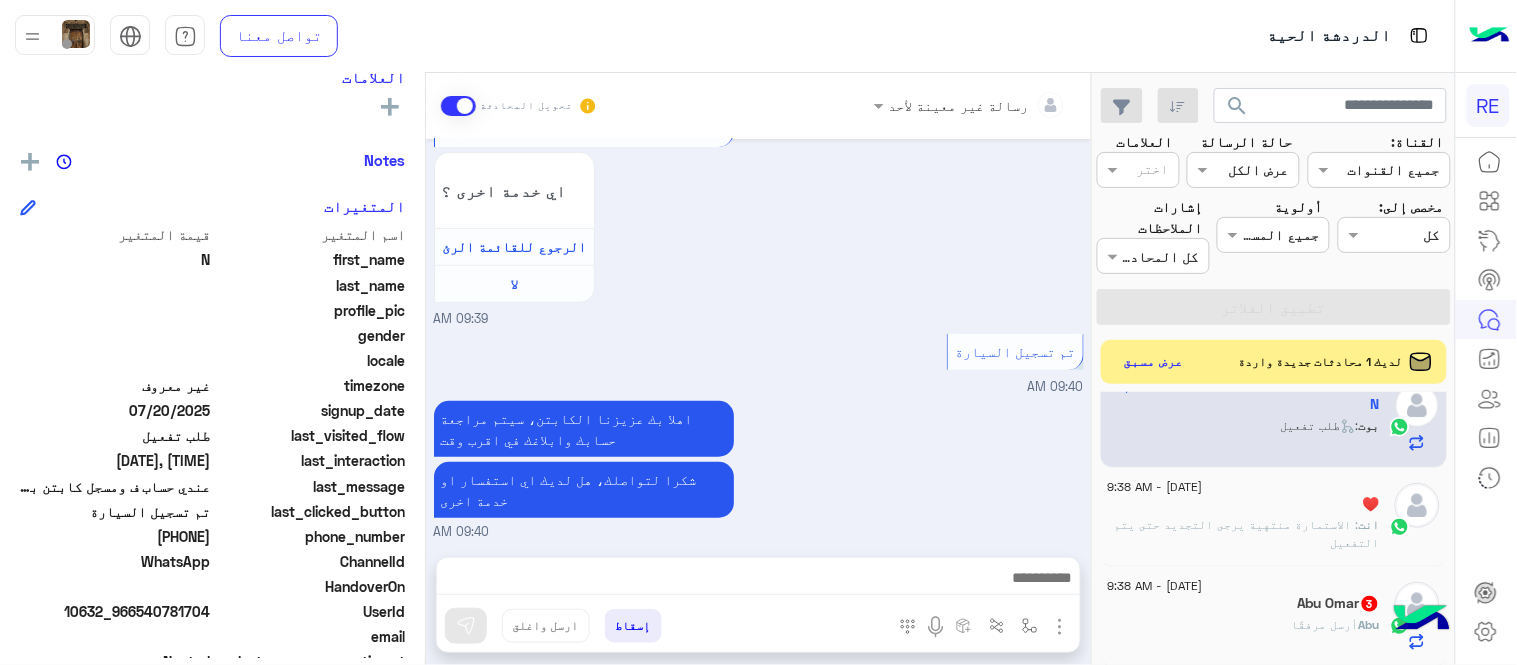 scroll, scrollTop: 966, scrollLeft: 0, axis: vertical 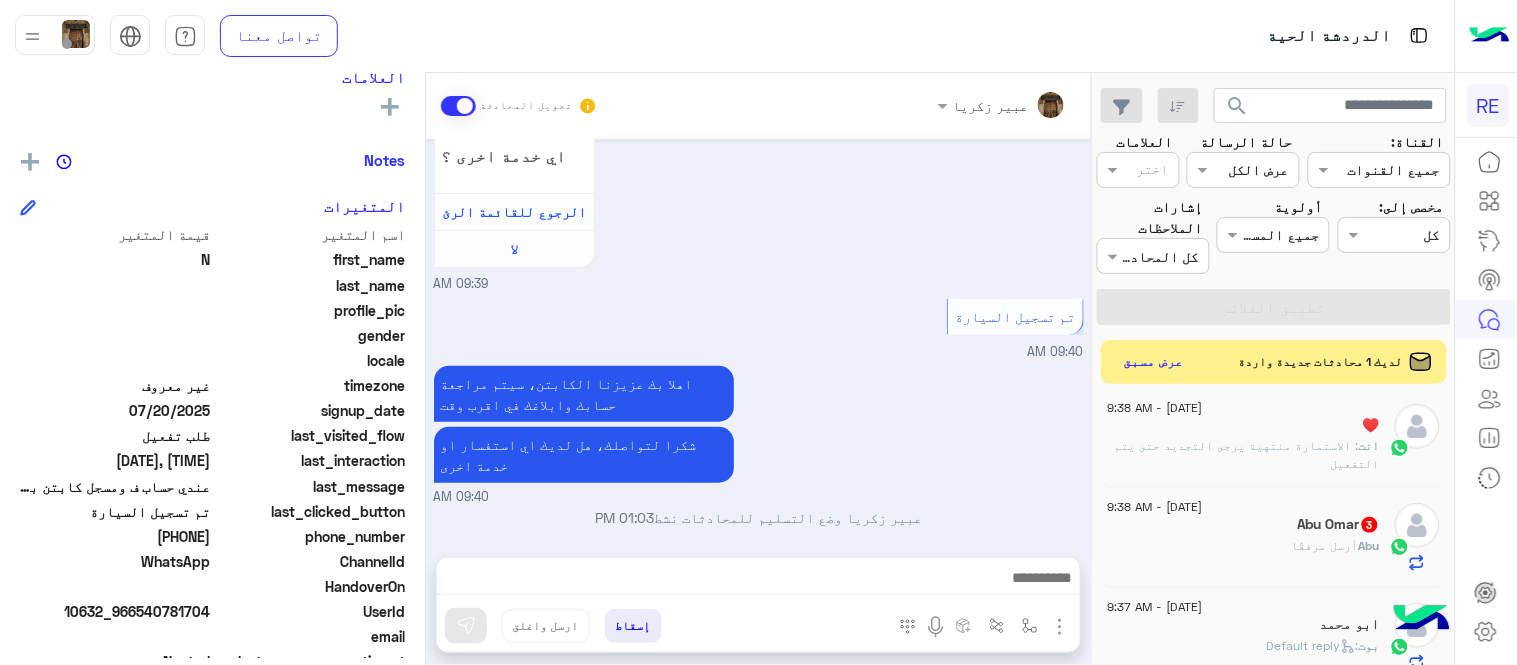 click on "Abu  أرسل مرفقًا" 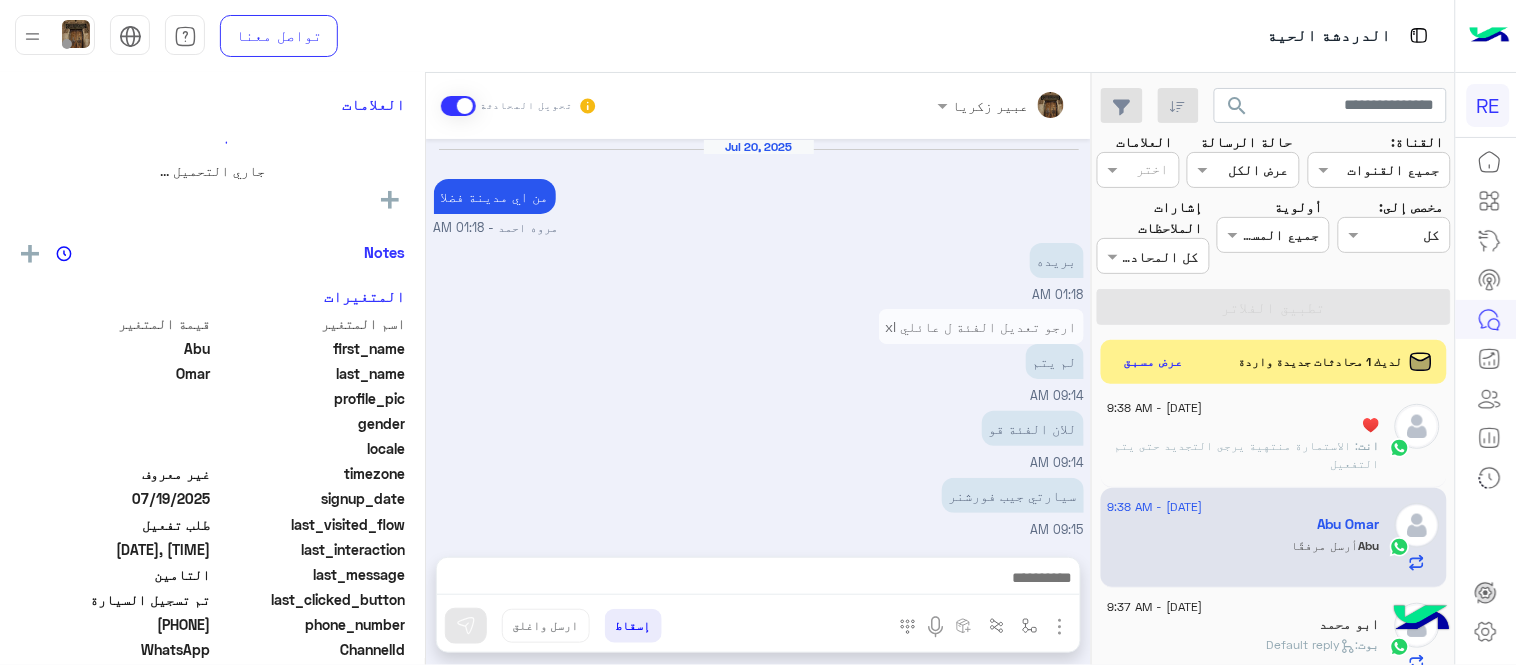 scroll, scrollTop: 603, scrollLeft: 0, axis: vertical 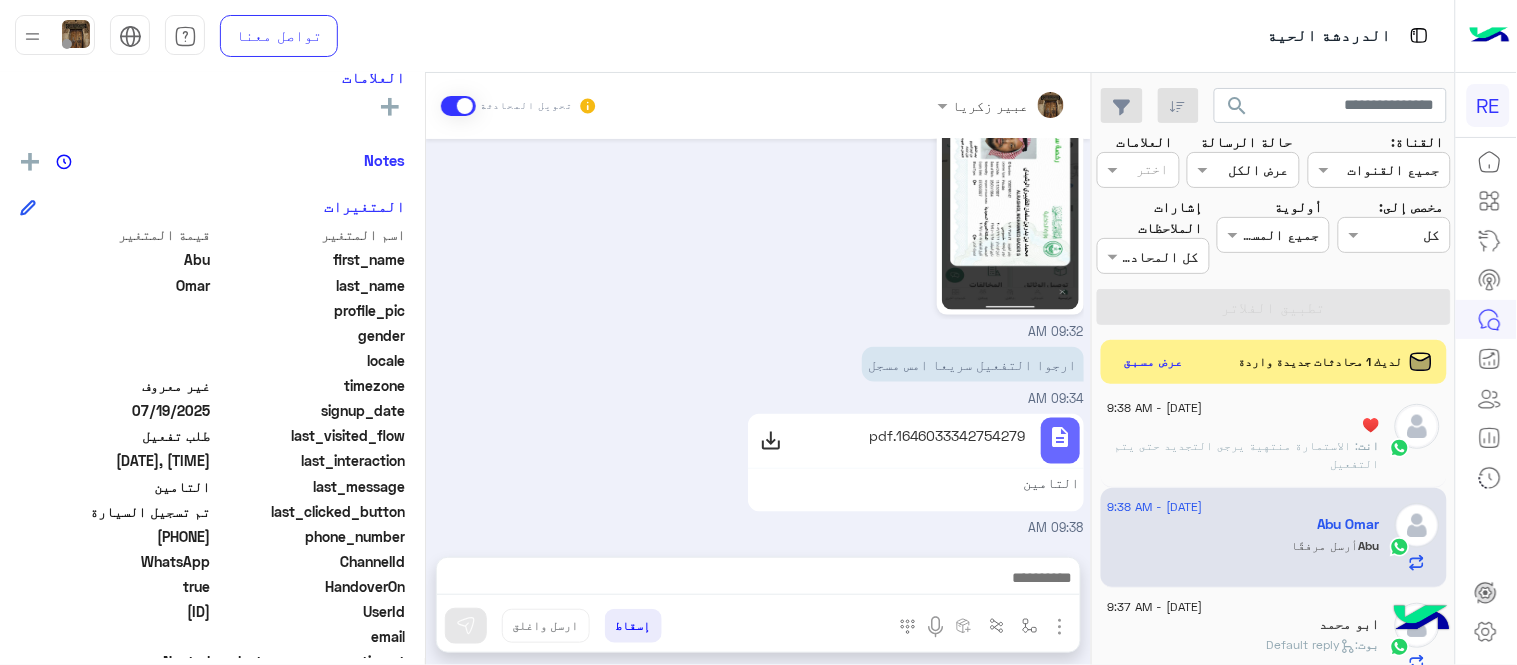 drag, startPoint x: 143, startPoint y: 530, endPoint x: 211, endPoint y: 533, distance: 68.06615 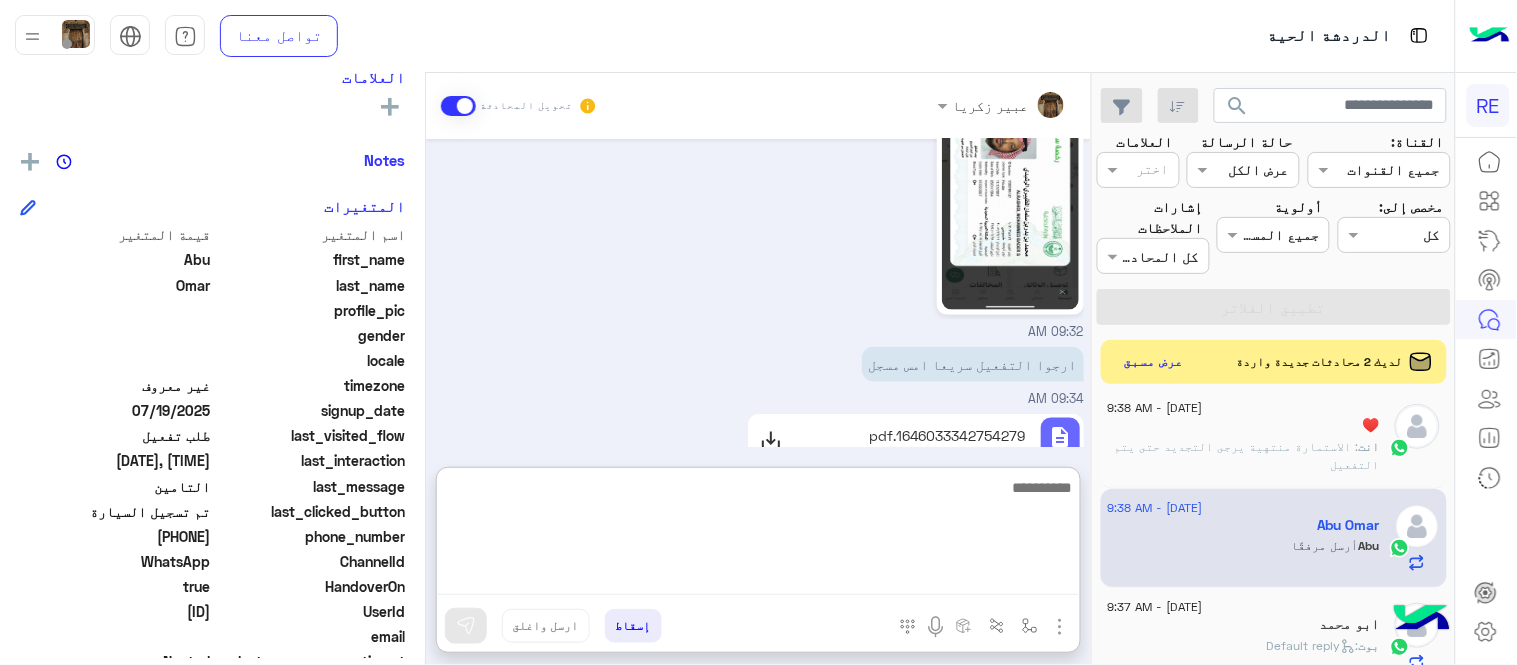 click at bounding box center [758, 535] 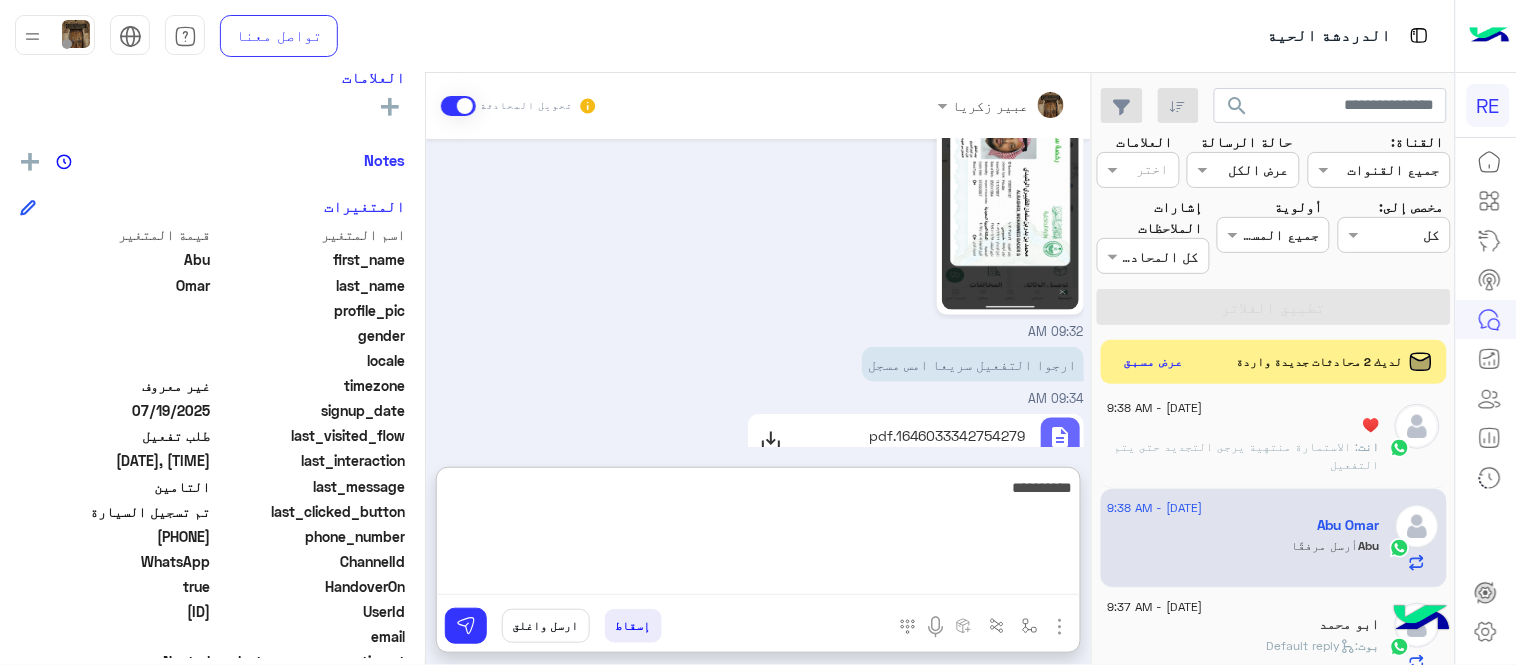 type on "**********" 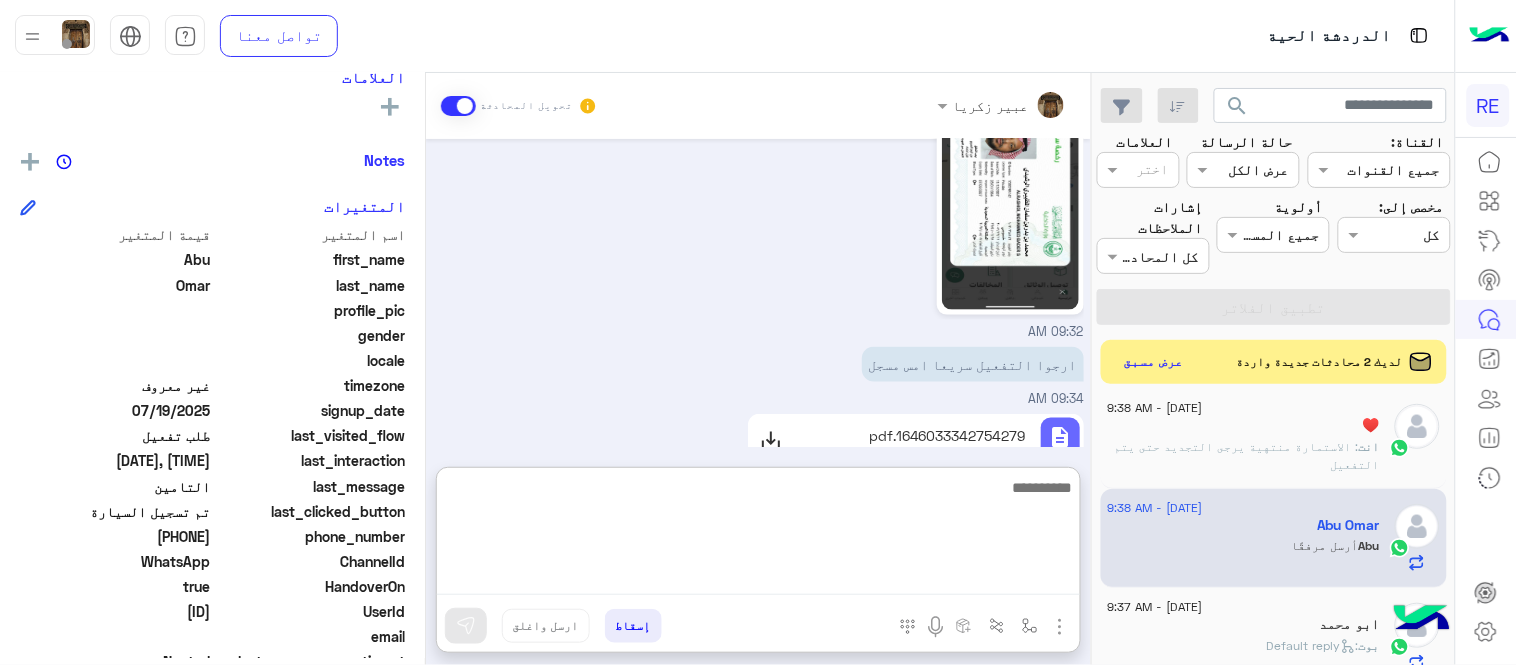 scroll, scrollTop: 756, scrollLeft: 0, axis: vertical 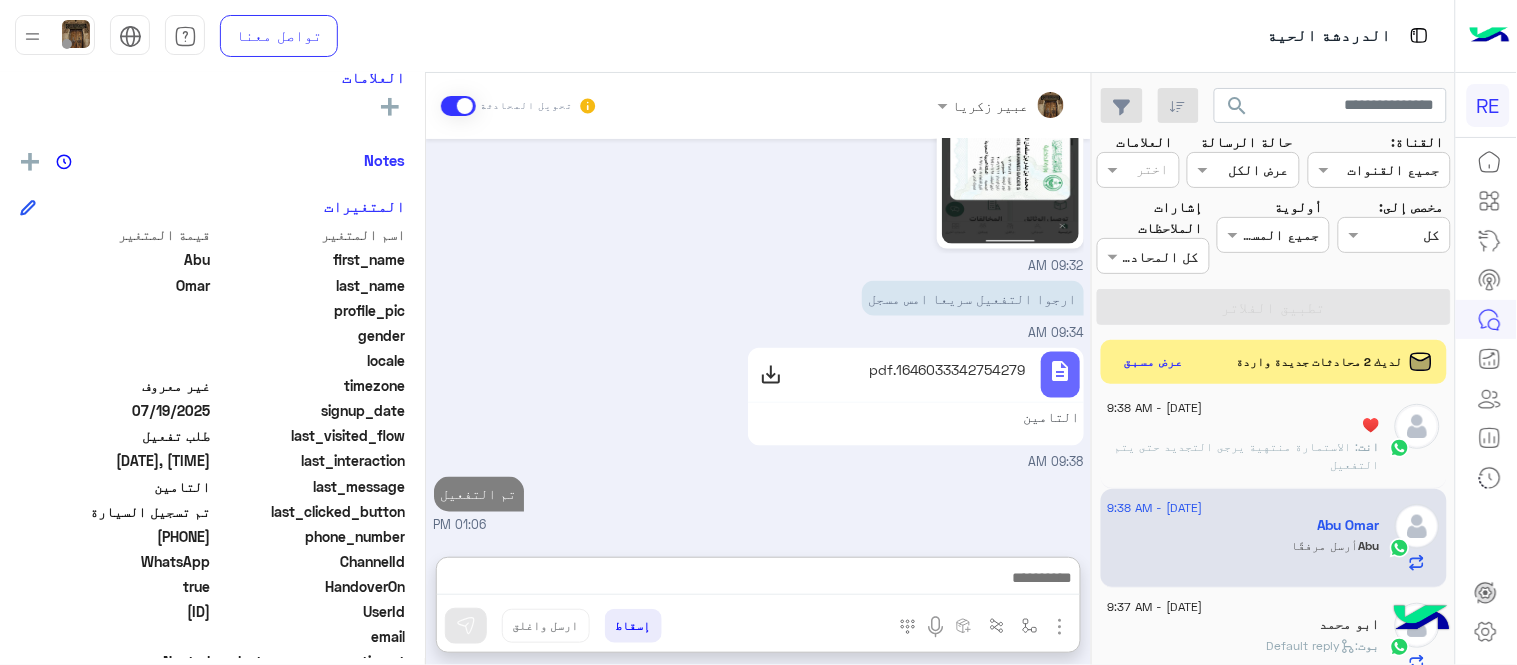 click on "Jul 20, 2025  من اي مدينة فضلا  [FIRST] [LAST] -  01:18 AM  [CITY]   01:18 AM  ارجو تعديل الفئة ل عائلي xl لم يتم   09:14 AM  للان الفئة قو   09:14 AM  سيارتي جيب فورشنر   09:15 AM  تم التعديل لكن حسابك غير مفعل نحتاج صورة الرخصة بشكل واضح  [FIRST] [LAST] انضم إلى المحادثة   09:27 AM        09:32 AM  ارجوا التفعيل سريعا امس مسجل   09:34 AM  description 1646033342754279.pdf  التامين    09:38 AM  تم التفعيل   01:06 PM" at bounding box center (758, 338) 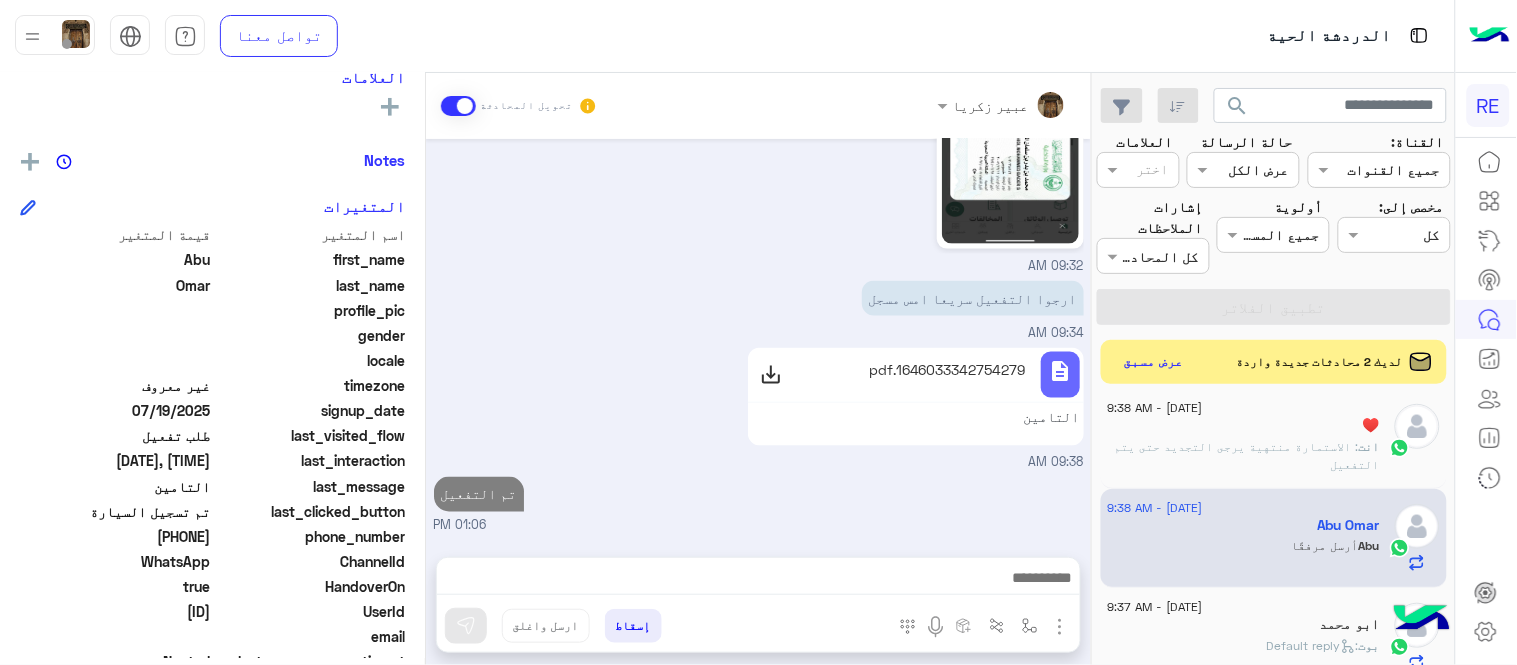scroll, scrollTop: 666, scrollLeft: 0, axis: vertical 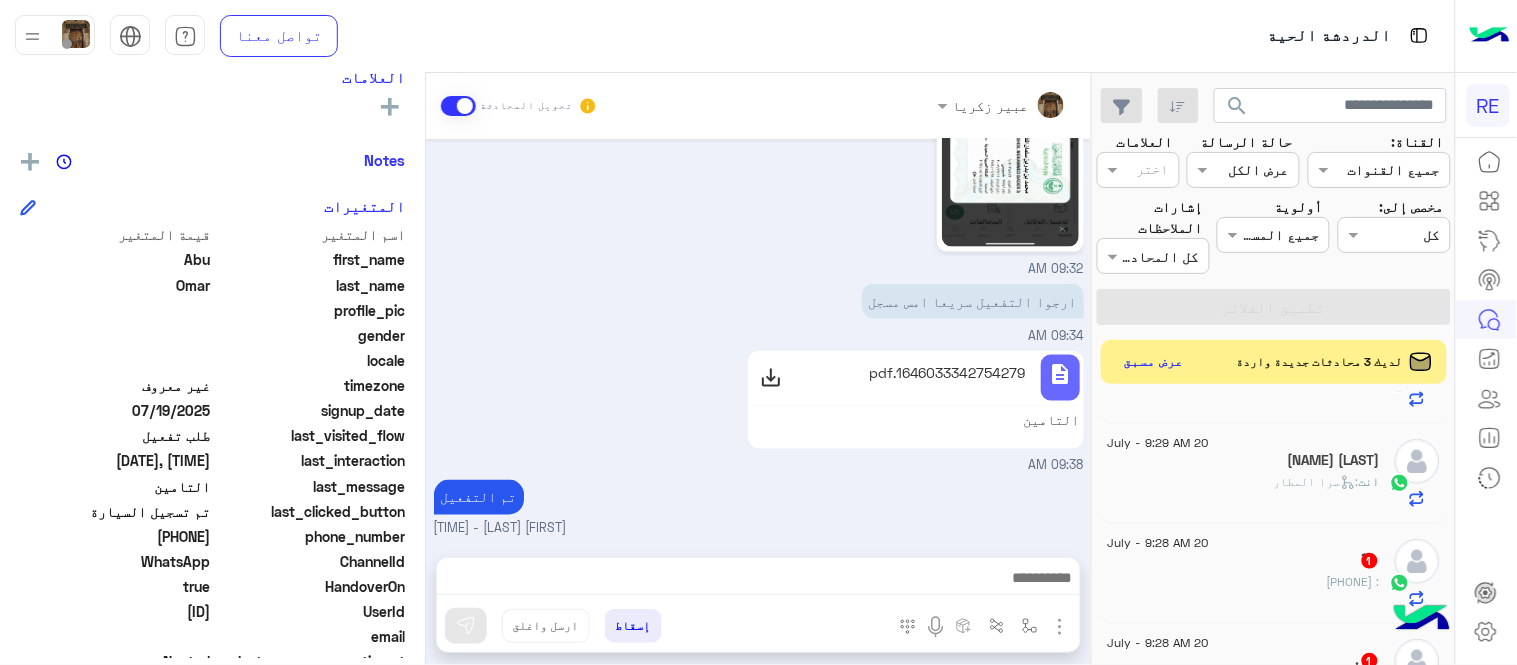 click on "ً   1" 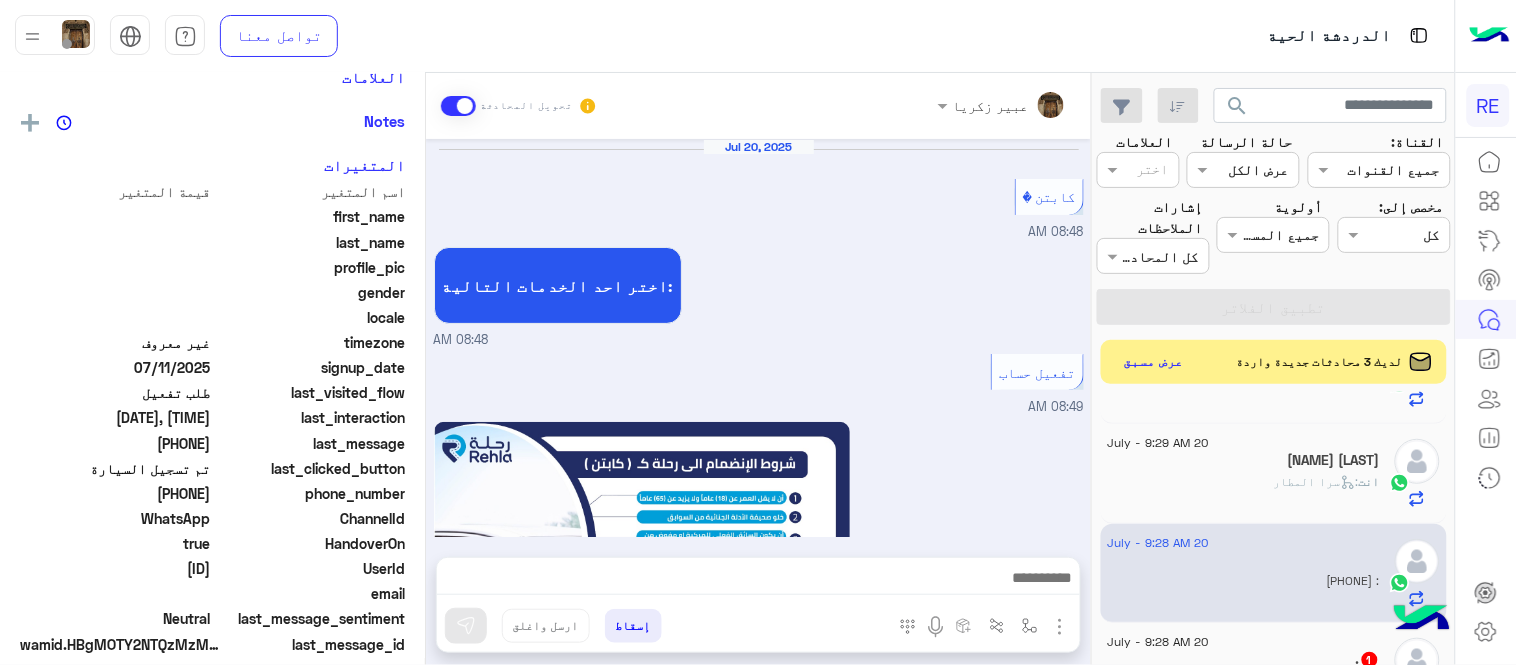scroll, scrollTop: 1177, scrollLeft: 0, axis: vertical 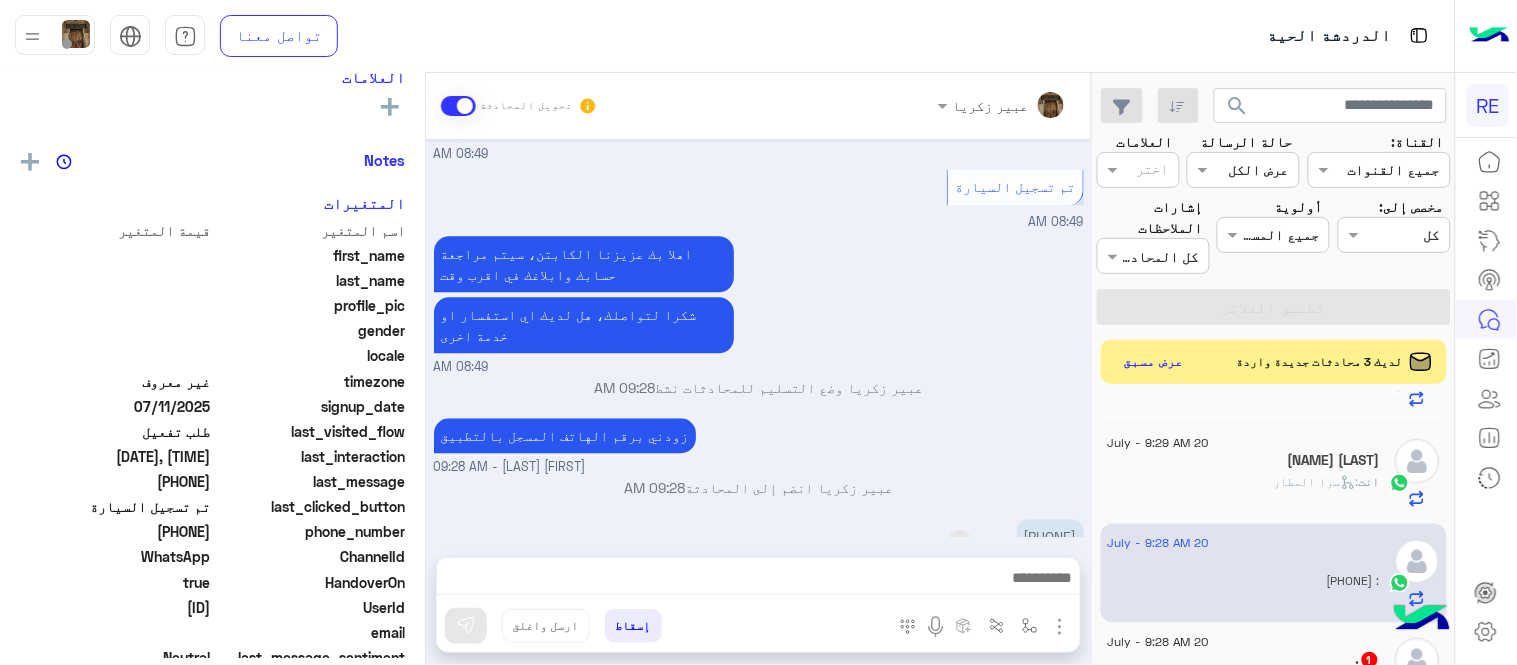 click on "[PHONE]" at bounding box center [1050, 536] 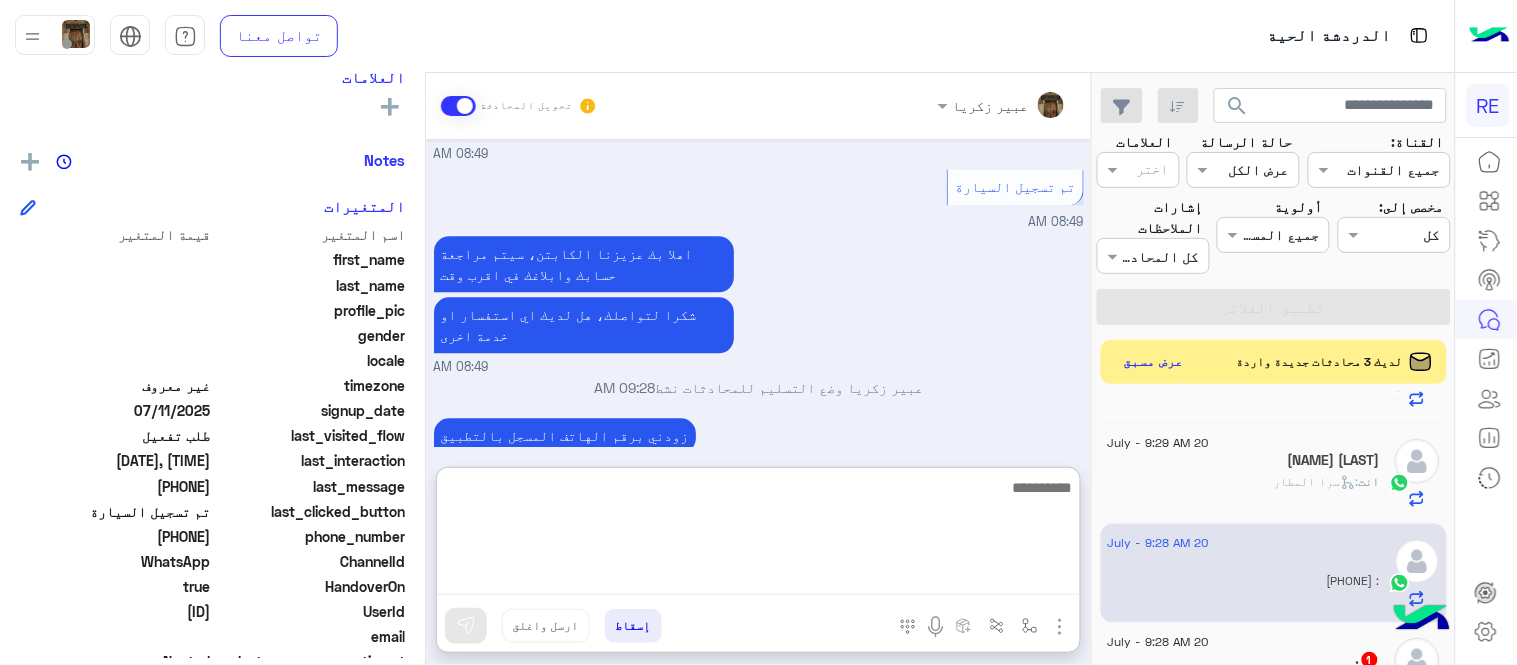click at bounding box center (758, 535) 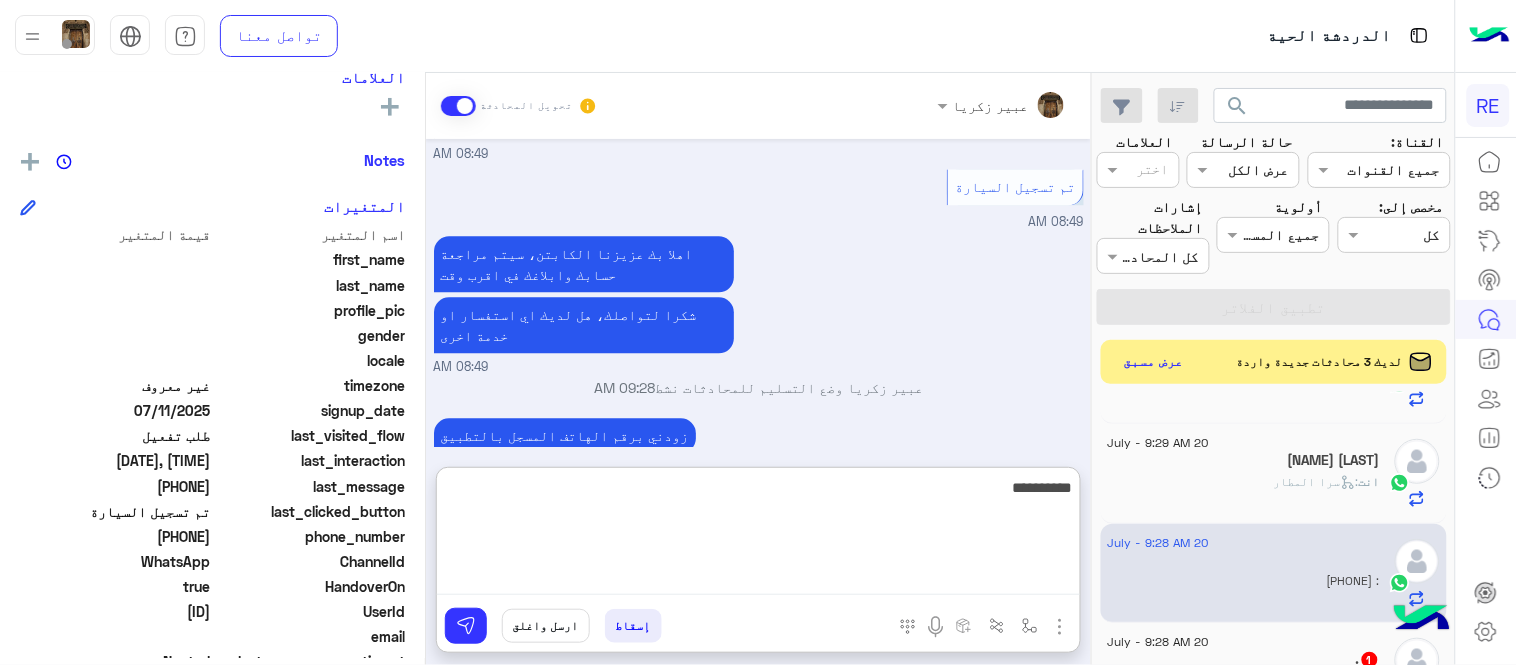 type on "**********" 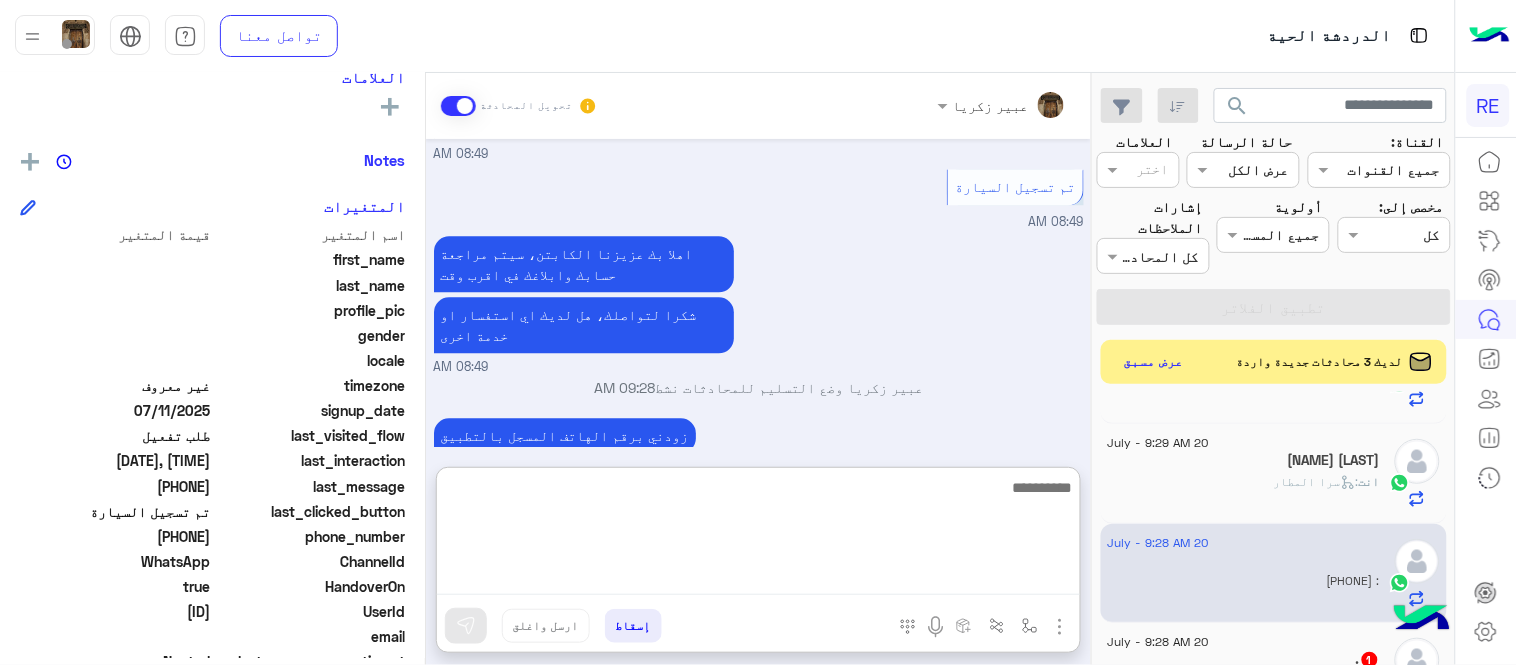 scroll, scrollTop: 1332, scrollLeft: 0, axis: vertical 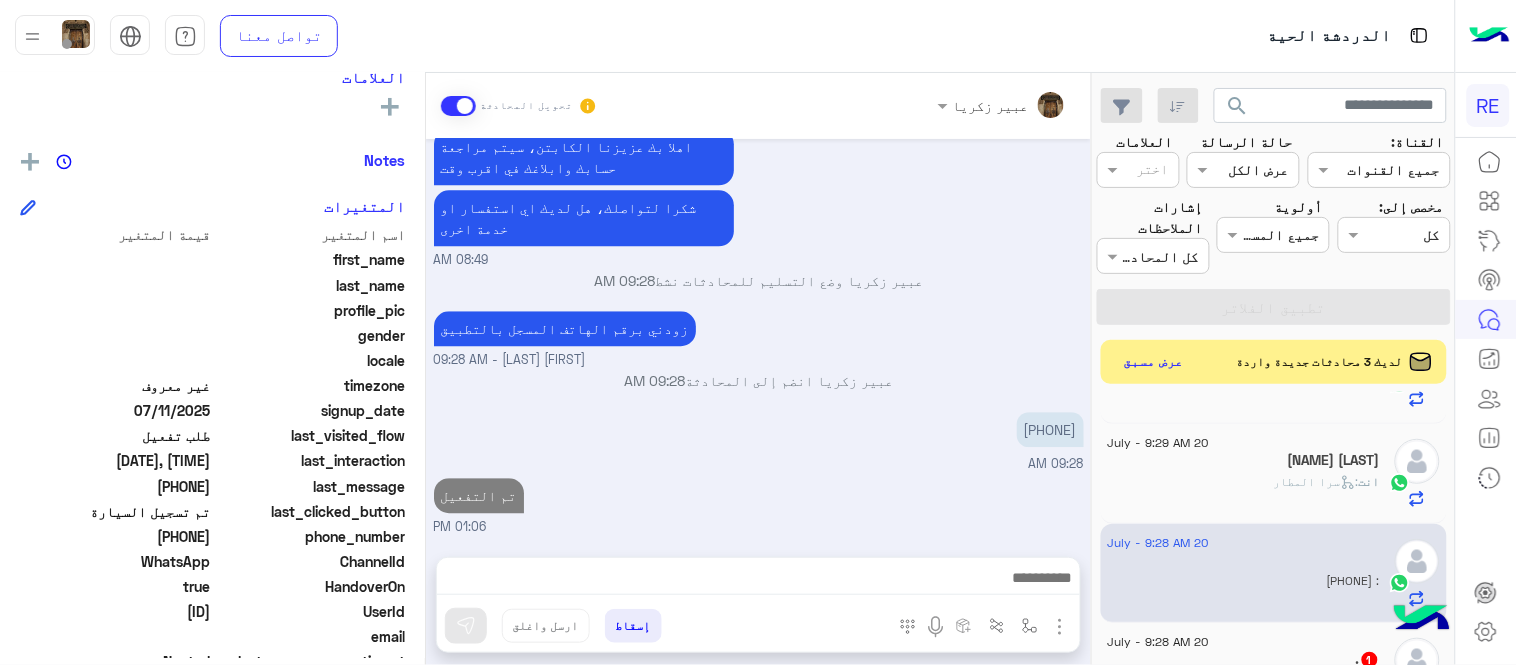 click on "Jul 20, 2025   كابتن     08:48 AM  اختر احد الخدمات التالية:    08:48 AM   تفعيل حساب    08:49 AM  يمكنك الاطلاع على شروط الانضمام لرحلة ك (كابتن ) الموجودة بالصورة أعلاه،
لتحميل التطبيق عبر الرابط التالي : 📲
http://onelink.to/Rehla    يسعدنا انضمامك لتطبيق رحلة يمكنك اتباع الخطوات الموضحة لتسجيل بيانات سيارتك بالفيديو التالي  : عزيزي الكابتن، فضلًا ، للرغبة بتفعيل الحساب قم برفع البيانات عبر التطبيق والتواصل معنا  تم تسجيل السيارة   اواجه صعوبة بالتسجيل  اي خدمة اخرى ؟  الرجوع للقائمة الرئ   لا     08:49 AM   تم تسجيل السيارة    08:49 AM  اهلا بك عزيزنا الكابتن، سيتم مراجعة حسابك وابلاغك في اقرب وقت" at bounding box center [758, 338] 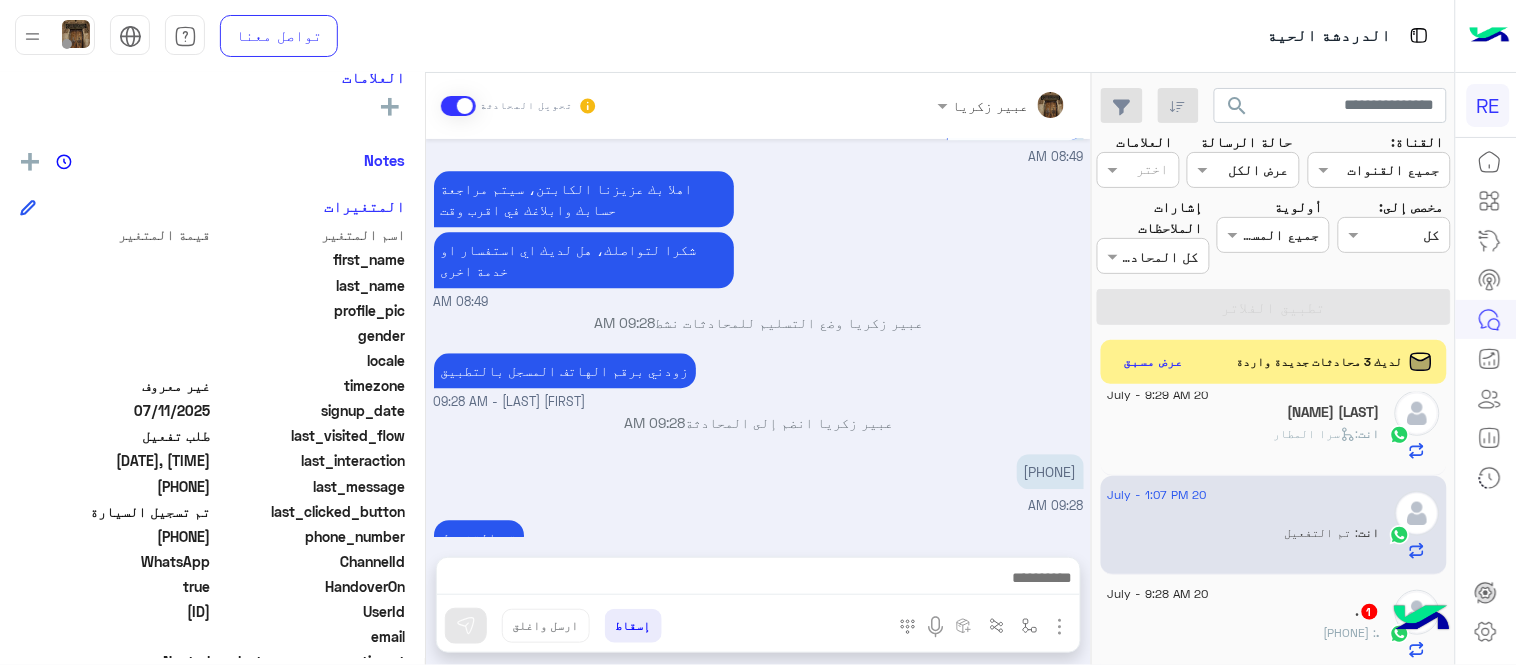 scroll, scrollTop: 1625, scrollLeft: 0, axis: vertical 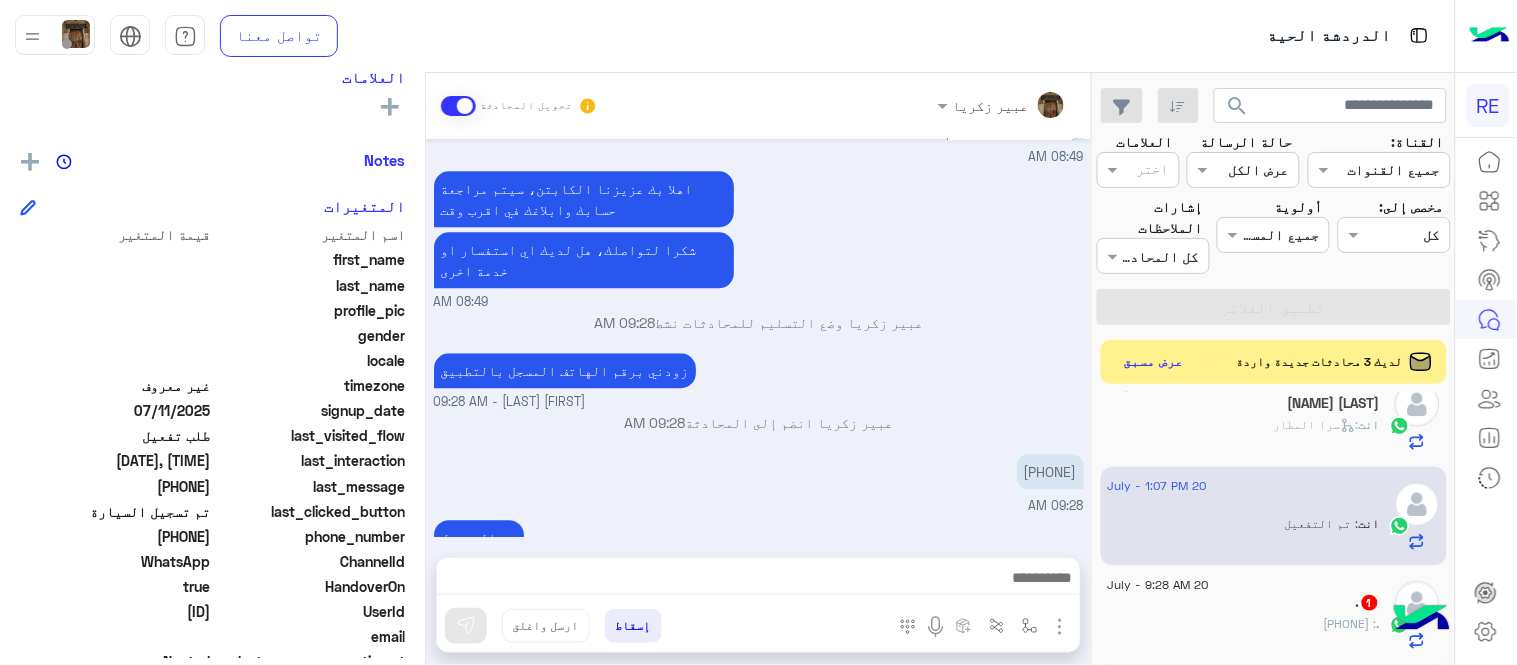 click on ".   1" 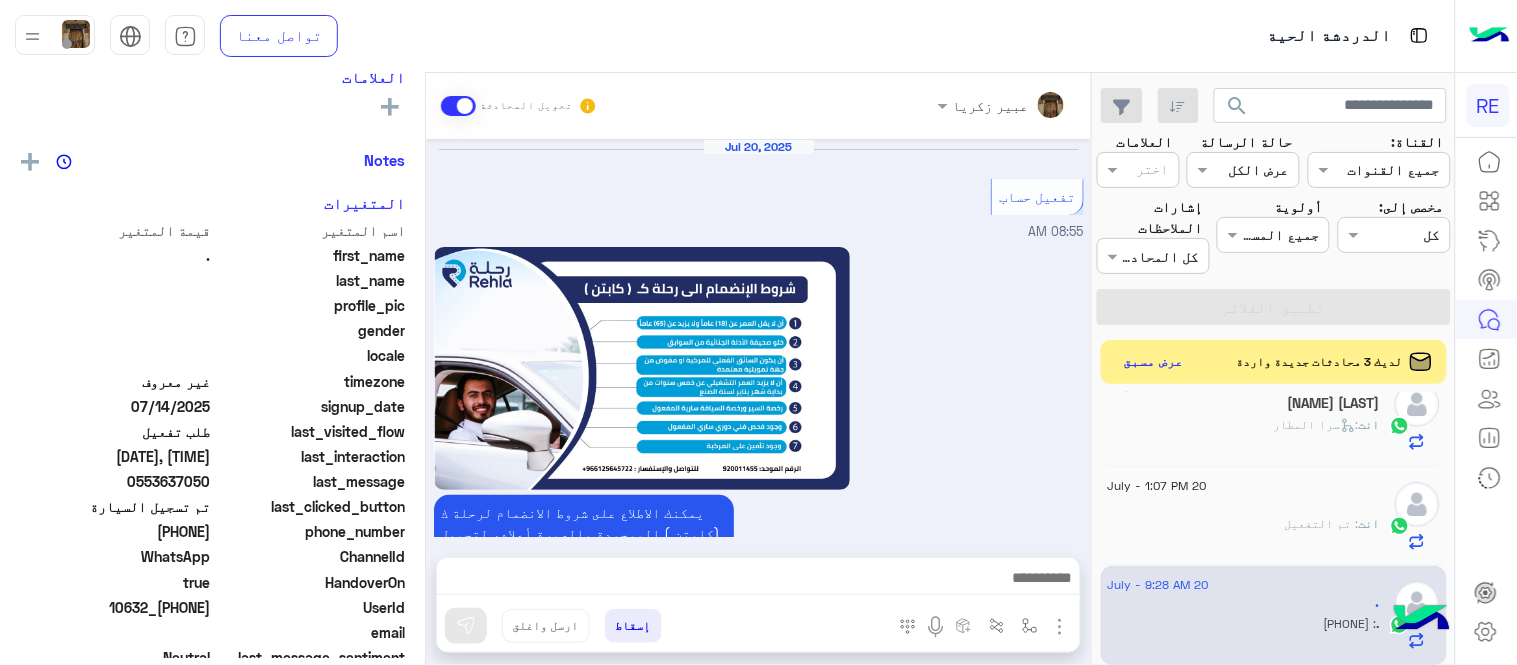 scroll, scrollTop: 1351, scrollLeft: 0, axis: vertical 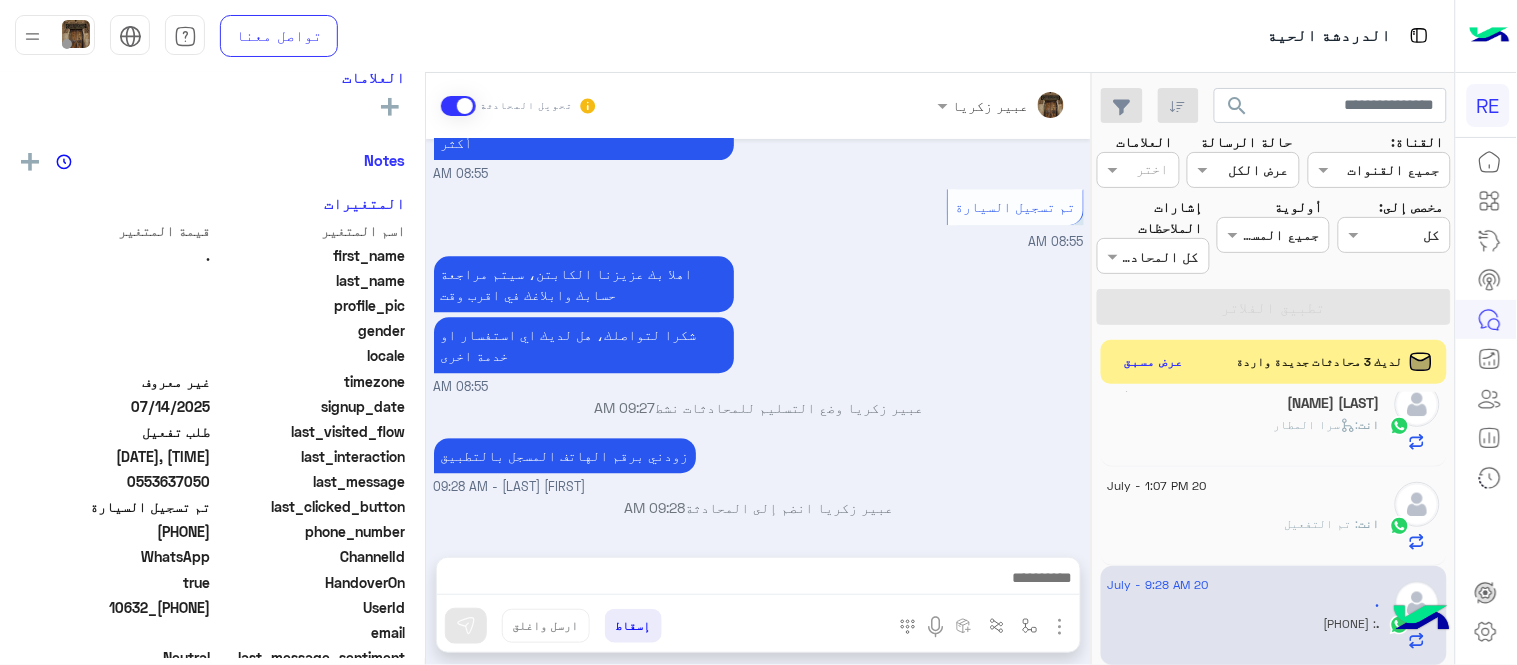 click on "0553637050" at bounding box center (1035, 556) 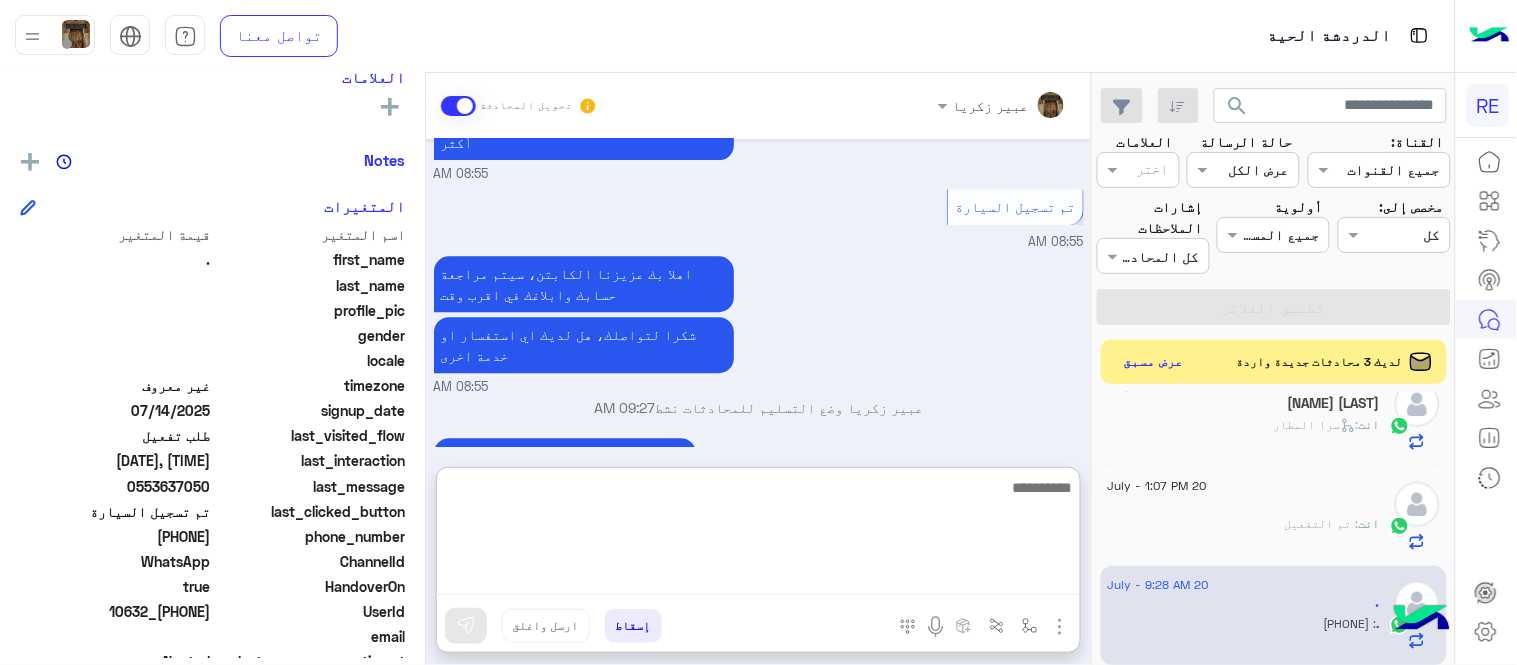 click at bounding box center (758, 535) 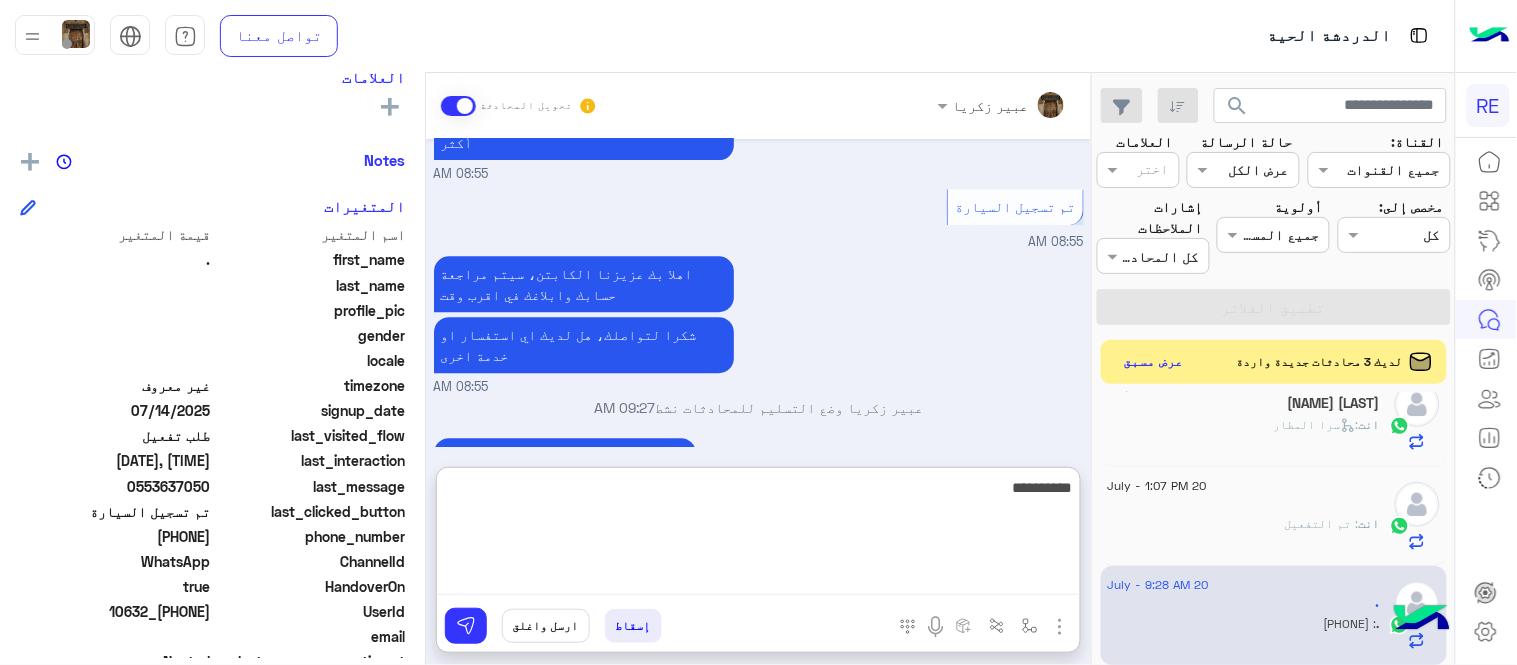 type on "**********" 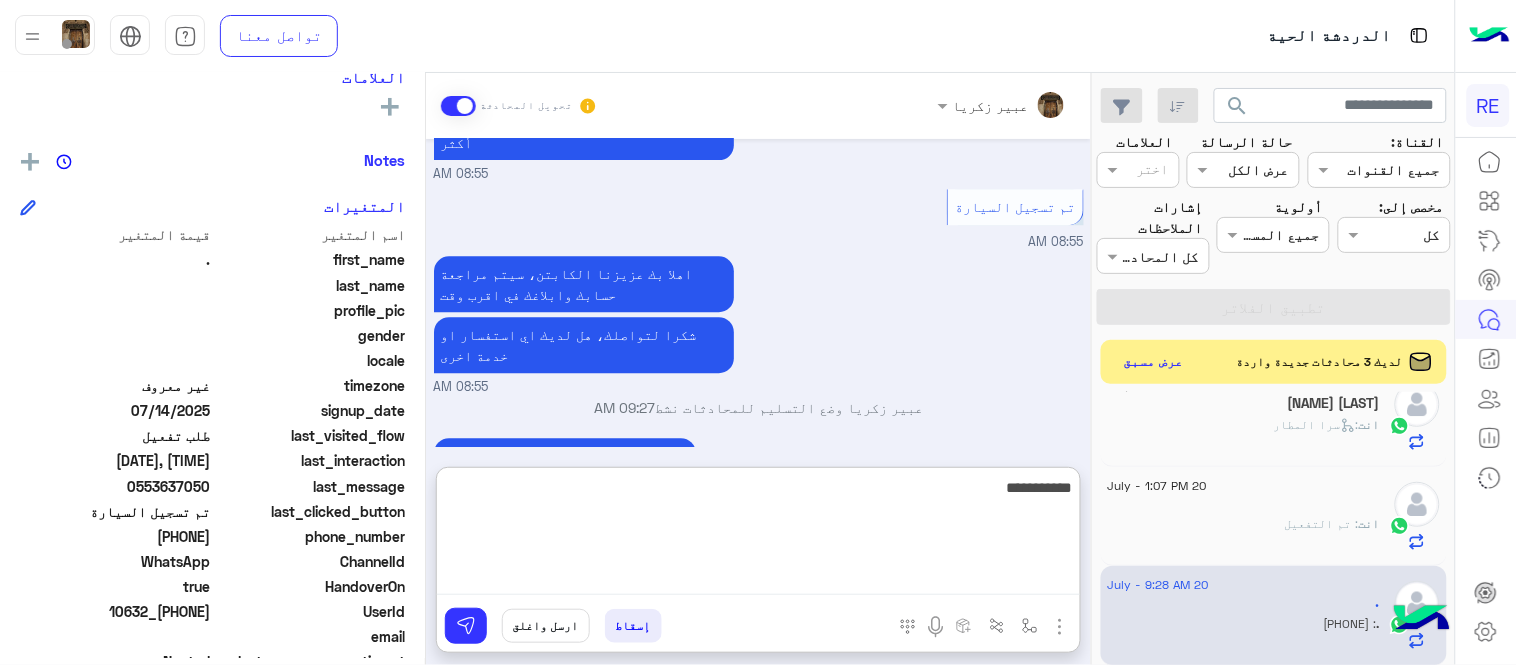 type 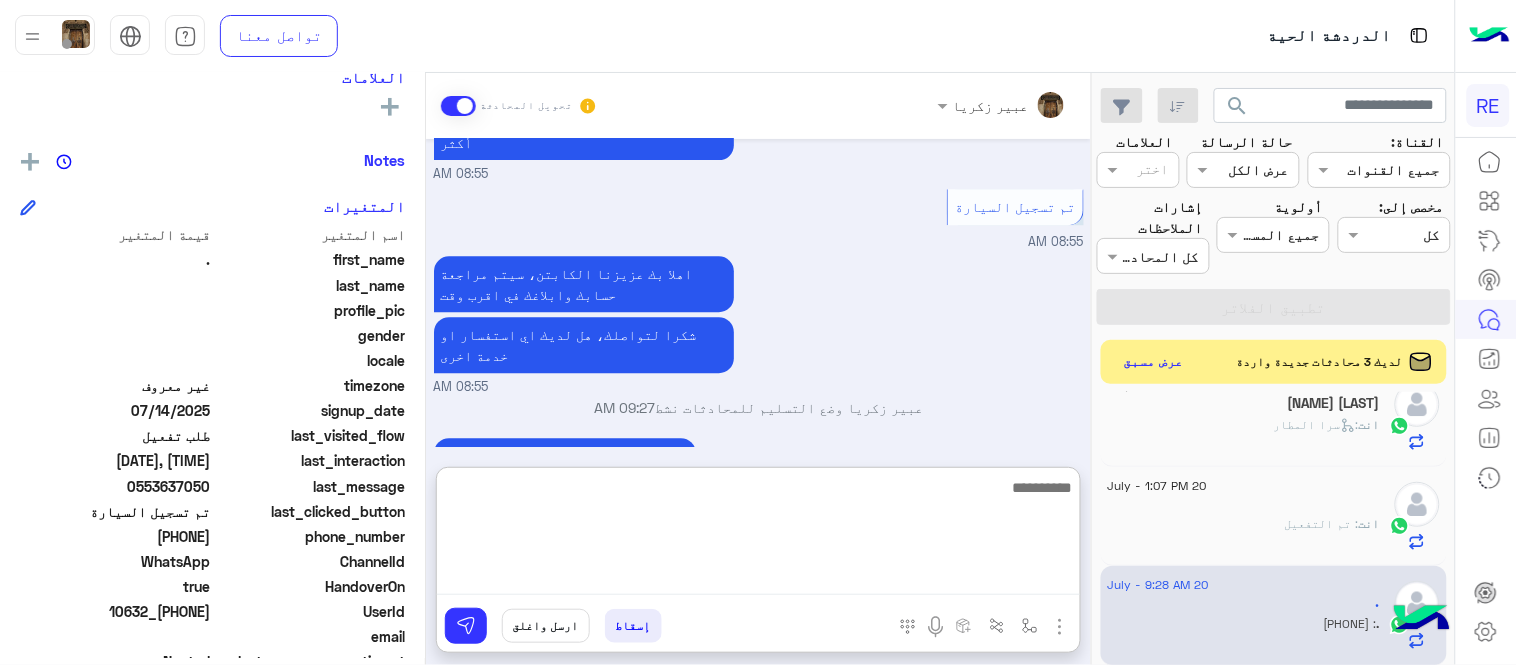 scroll, scrollTop: 1504, scrollLeft: 0, axis: vertical 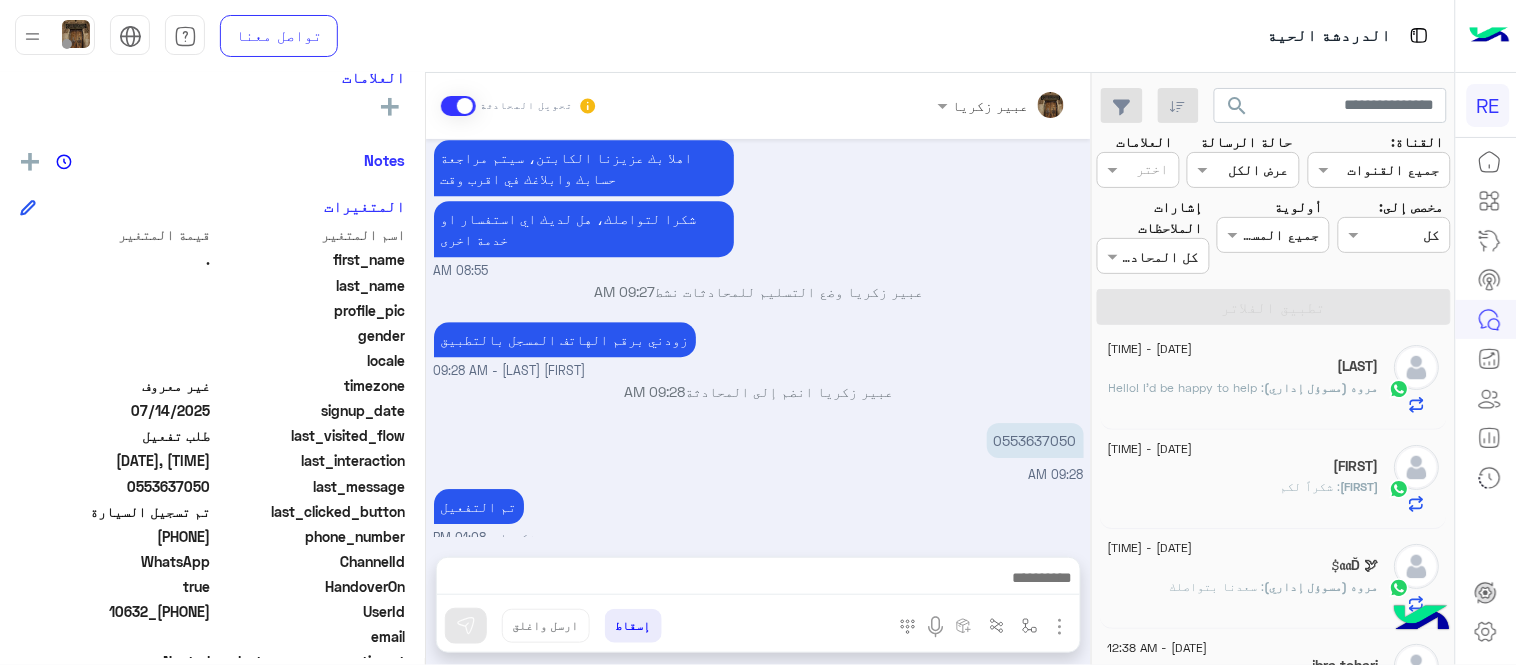 click on "20 July - 1:17 AM  montyhafeez    مروه (مسوؤل إداري)  : Hello! I'd be happy to help 20 July - 1:17 AM  Mezher   Mezher : شكراً لكم 20 July - 1:15 AM  Ṩ𝔞𝔞Ď 🕊   مروه (مسوؤل إداري)  : سعدنا بتواصلك  20 July - 12:38 AM  ibra tohari  ibra : حتى الفحص ورخصة السير المركبه جديد 20 July - 12:30 AM  ♡   ♡ : تماام 20 July - 12:24 AM  ابومحمد محمد  ابومحمد : واساس المشكلة عند انشاء رحلة يطلب تقديم الوقت
اما اذا كان المرحل موجود فلااواجه مشكلة 20 July - 12:17 AM  Eng: [FIRST]  Eng:  أرسل مرفقًا 20 July - 12:16 AM  ZR ~   مروه (مسوؤل إداري)  20 July - 12:15 AM  ♥️    مروه (مسوؤل إداري)  20 July - 12:14 AM  Mshary    مروه (مسوؤل إداري)  20 July - 12:09 AM  Abomohameed [FIRST] [LAST]  1 Abomohameed : جده  Botamim   :" 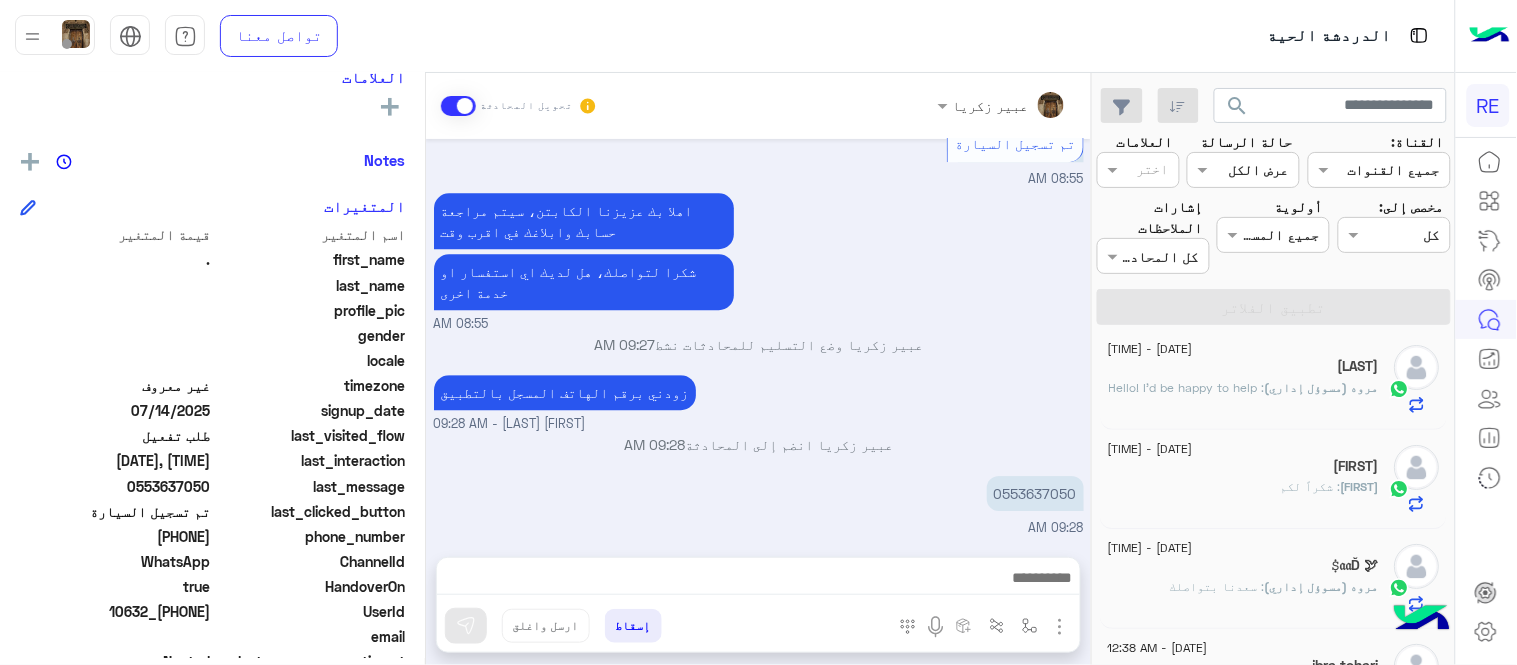 scroll, scrollTop: 0, scrollLeft: 0, axis: both 